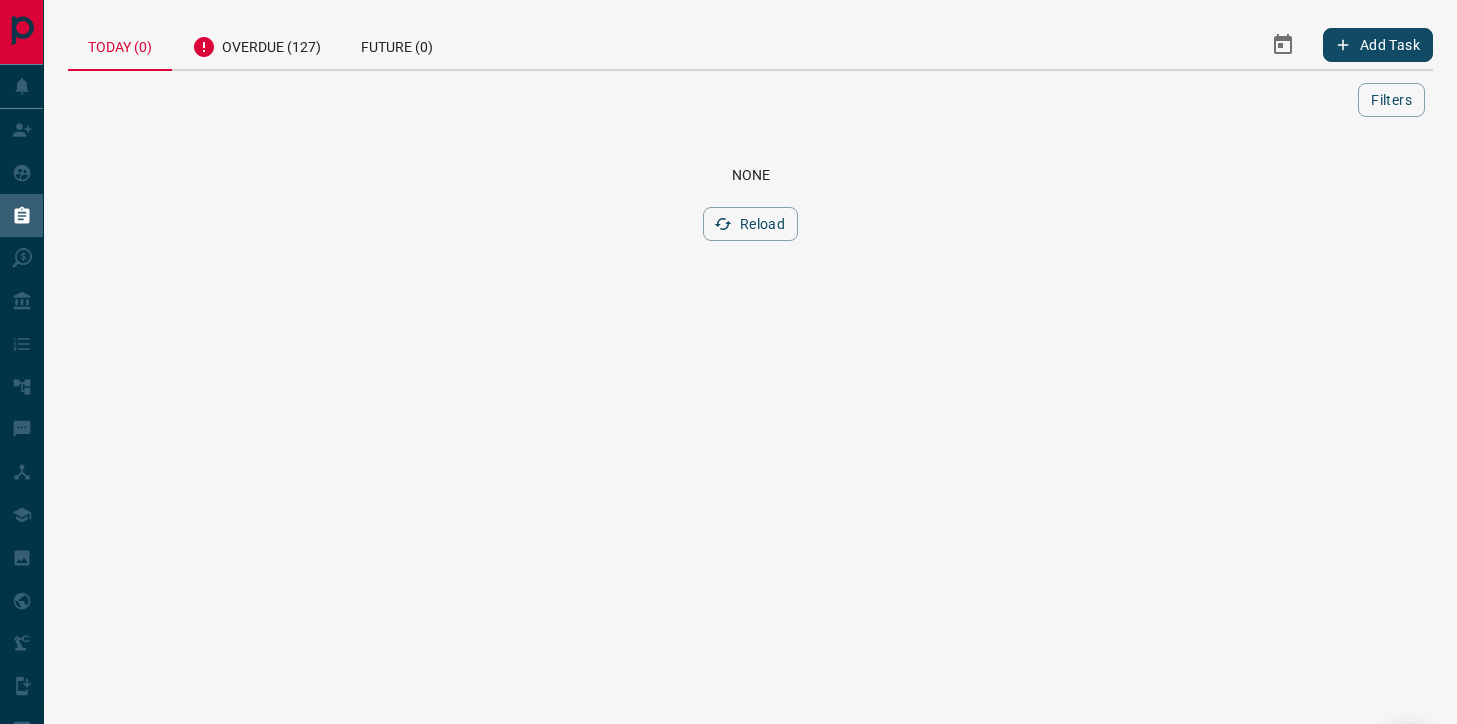 scroll, scrollTop: 0, scrollLeft: 0, axis: both 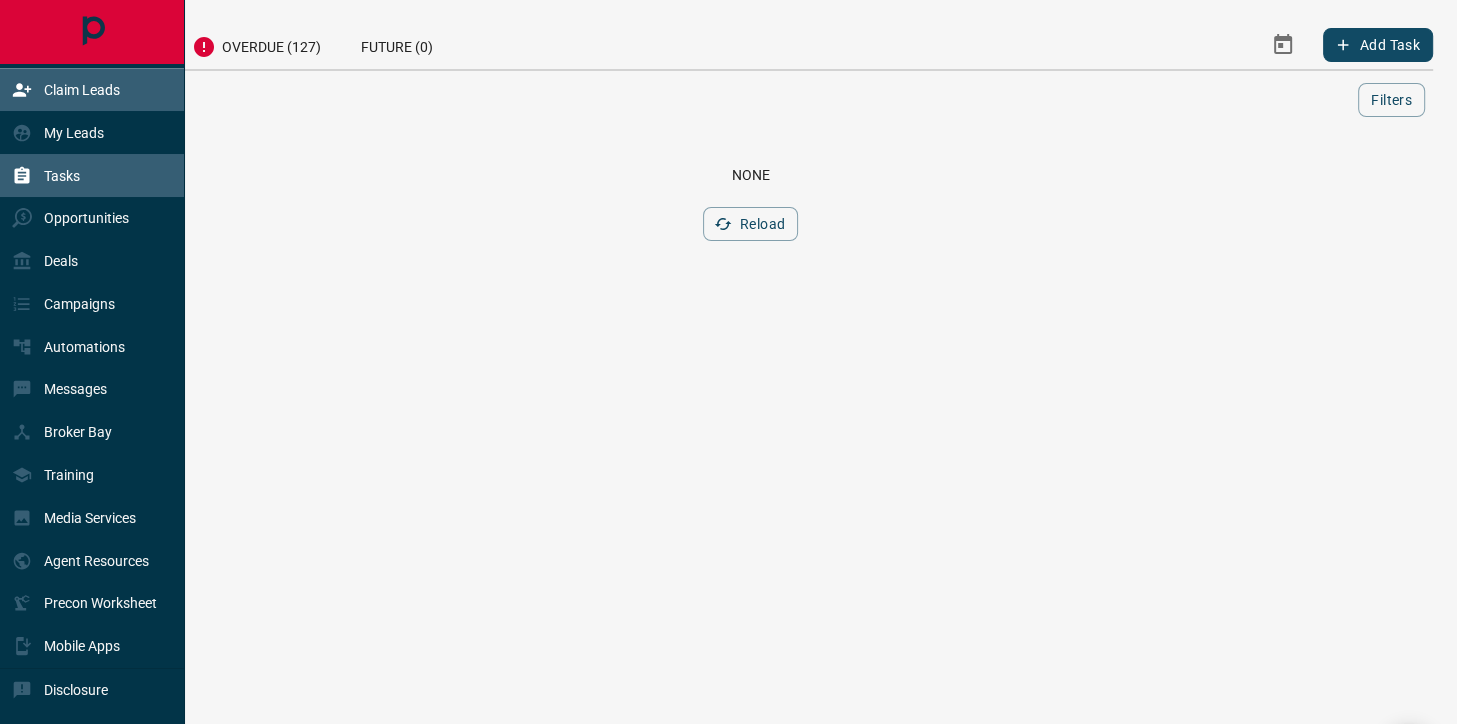 click on "Claim Leads" at bounding box center [66, 90] 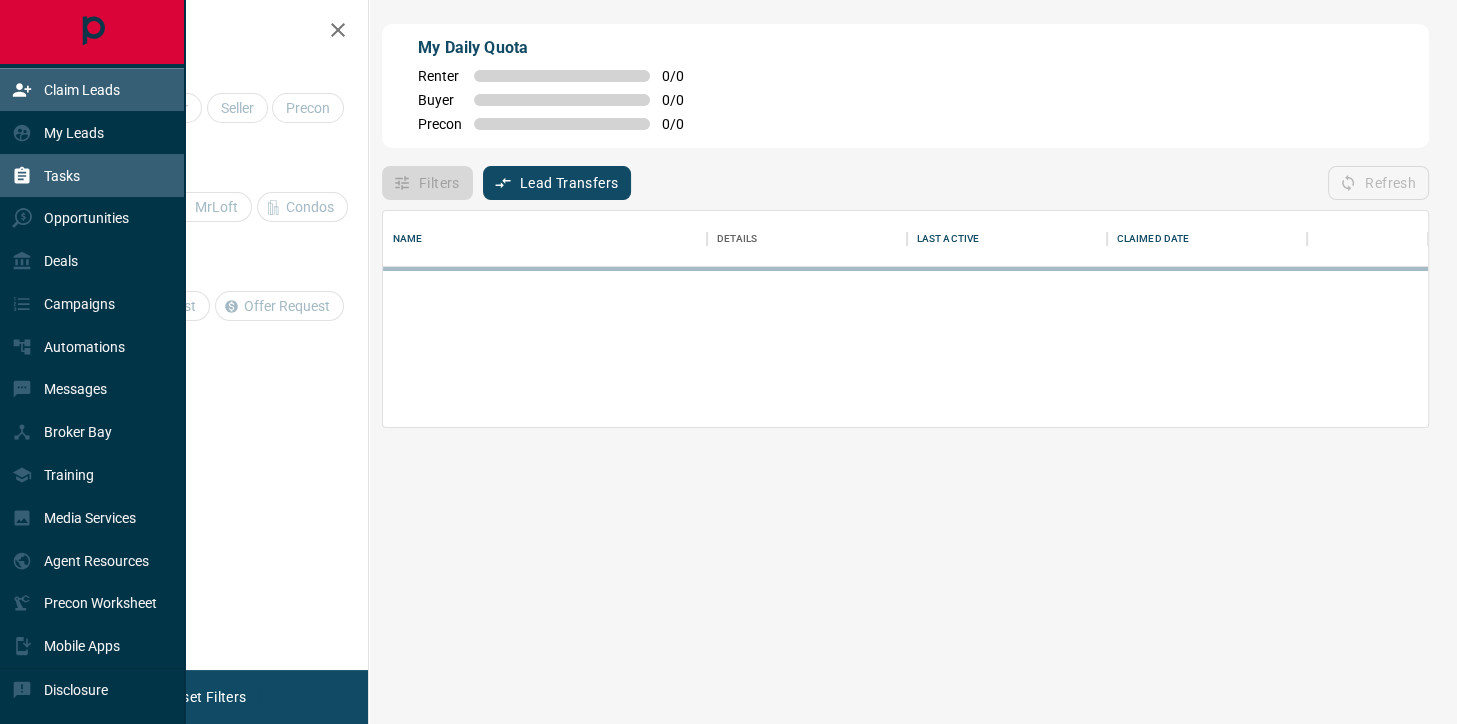 scroll, scrollTop: 216, scrollLeft: 1046, axis: both 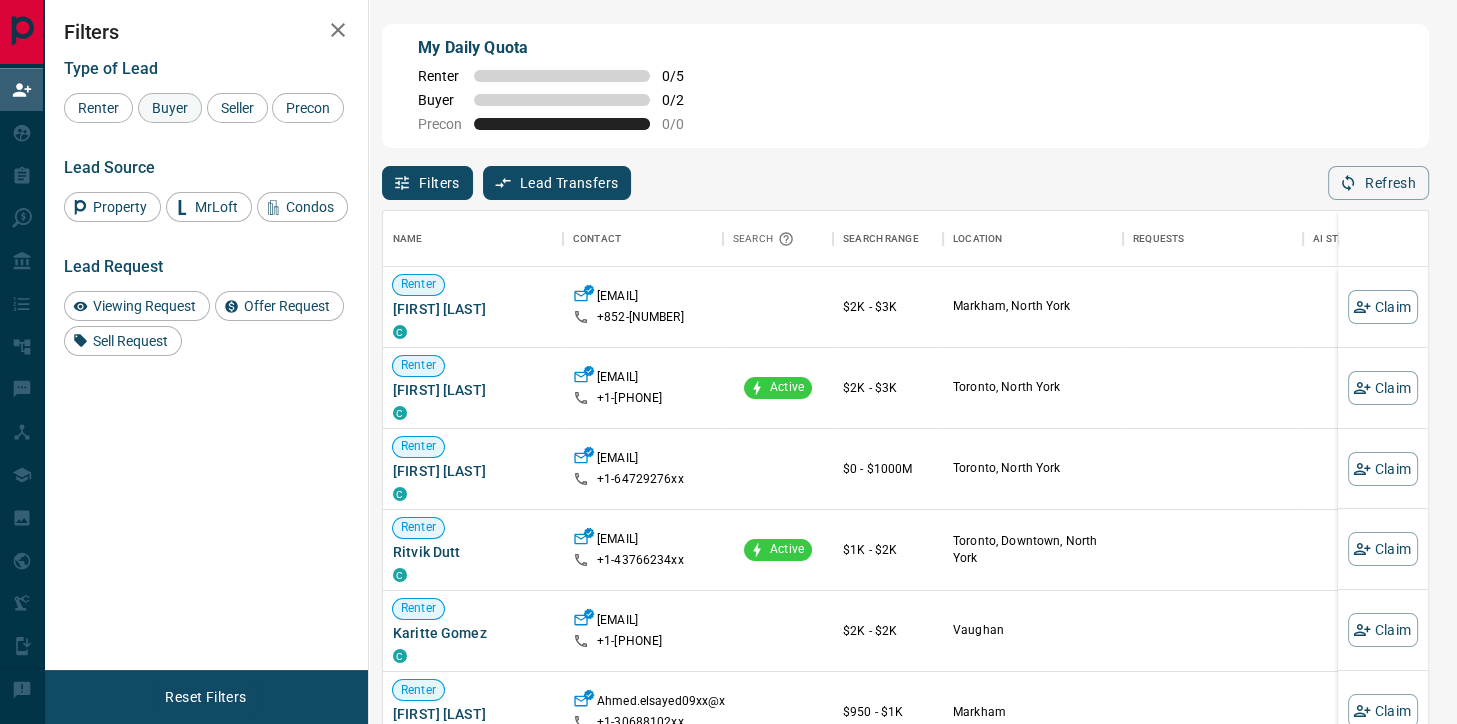click on "Buyer" at bounding box center [170, 108] 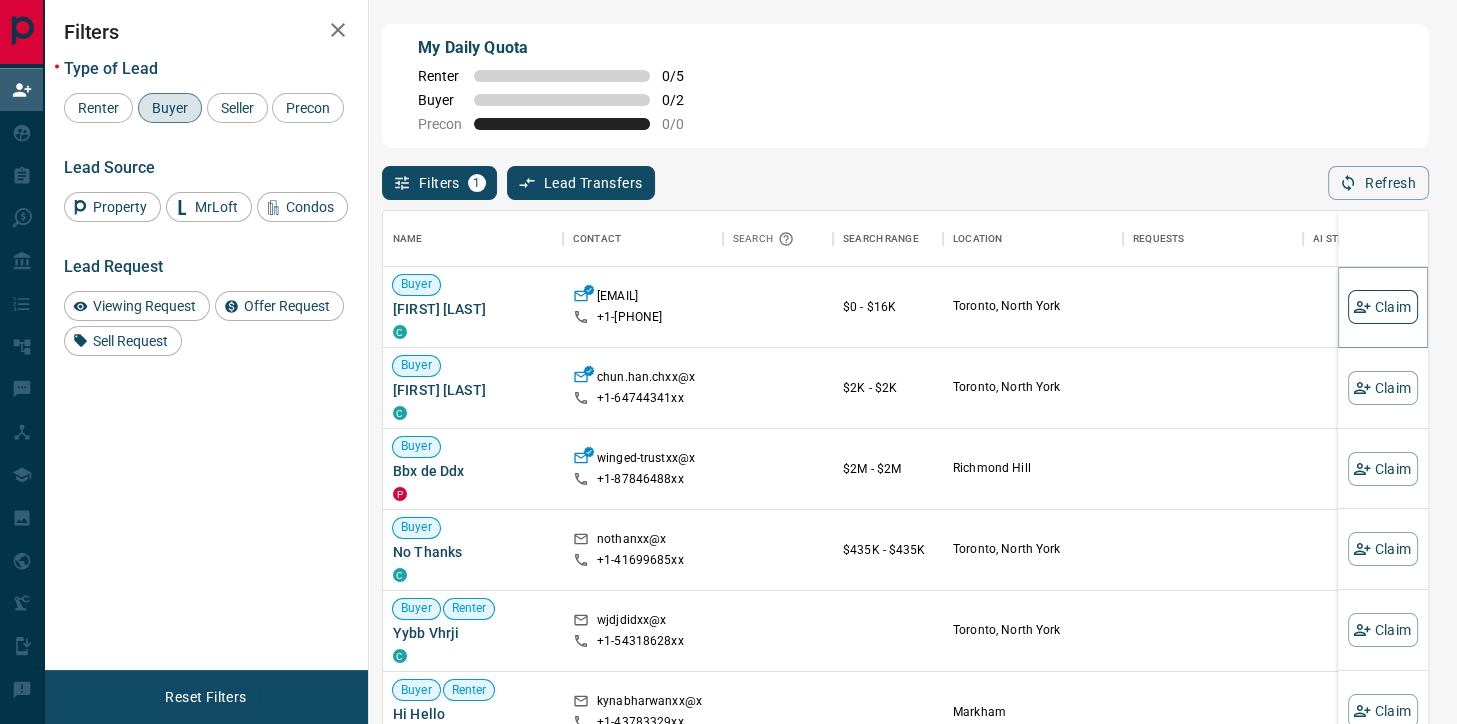 click 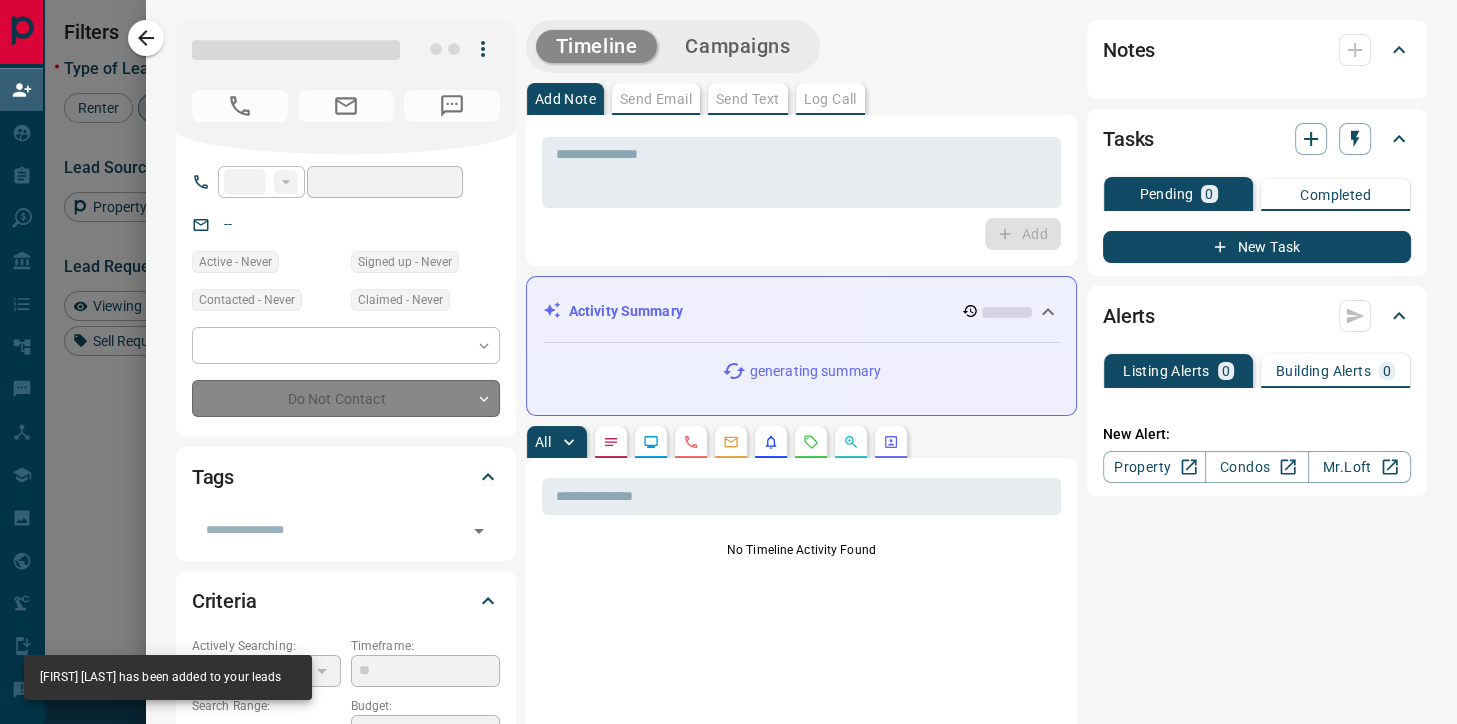 type on "**" 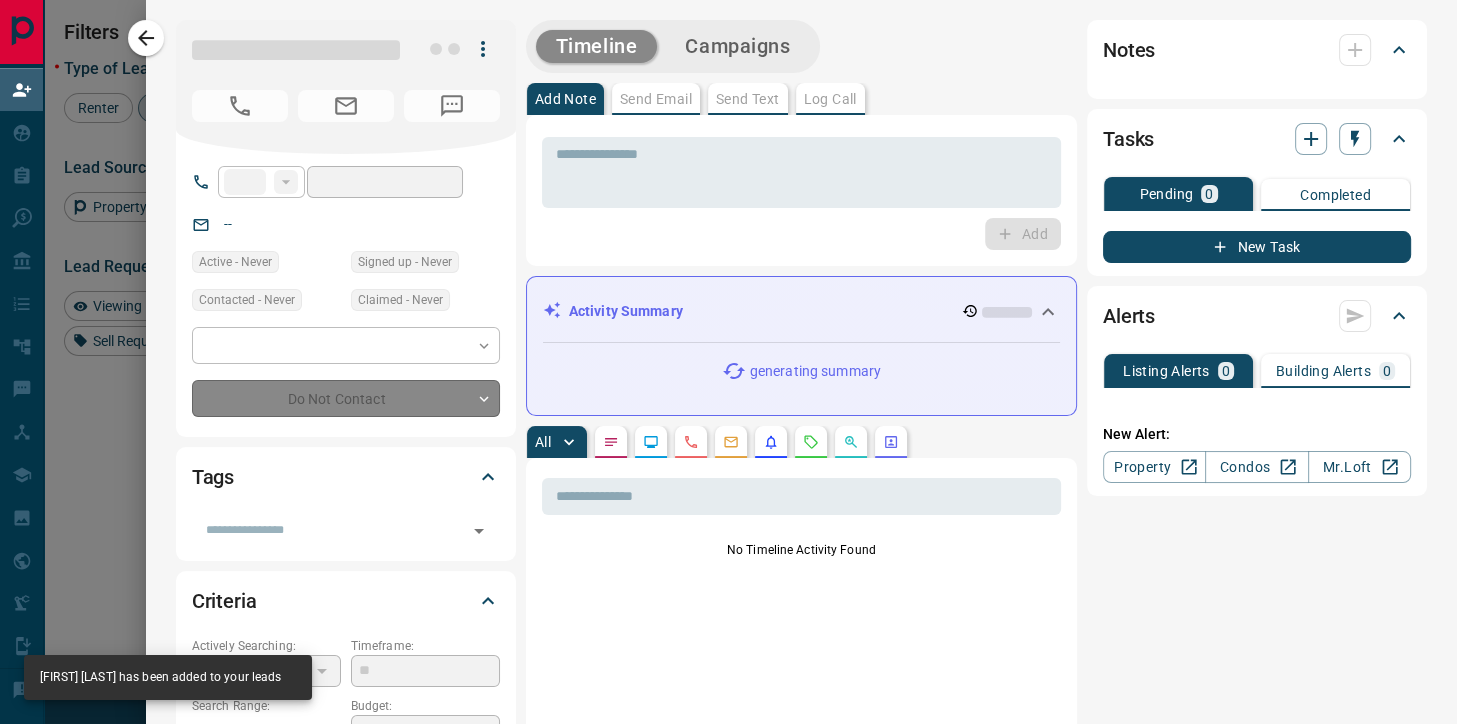 type on "**********" 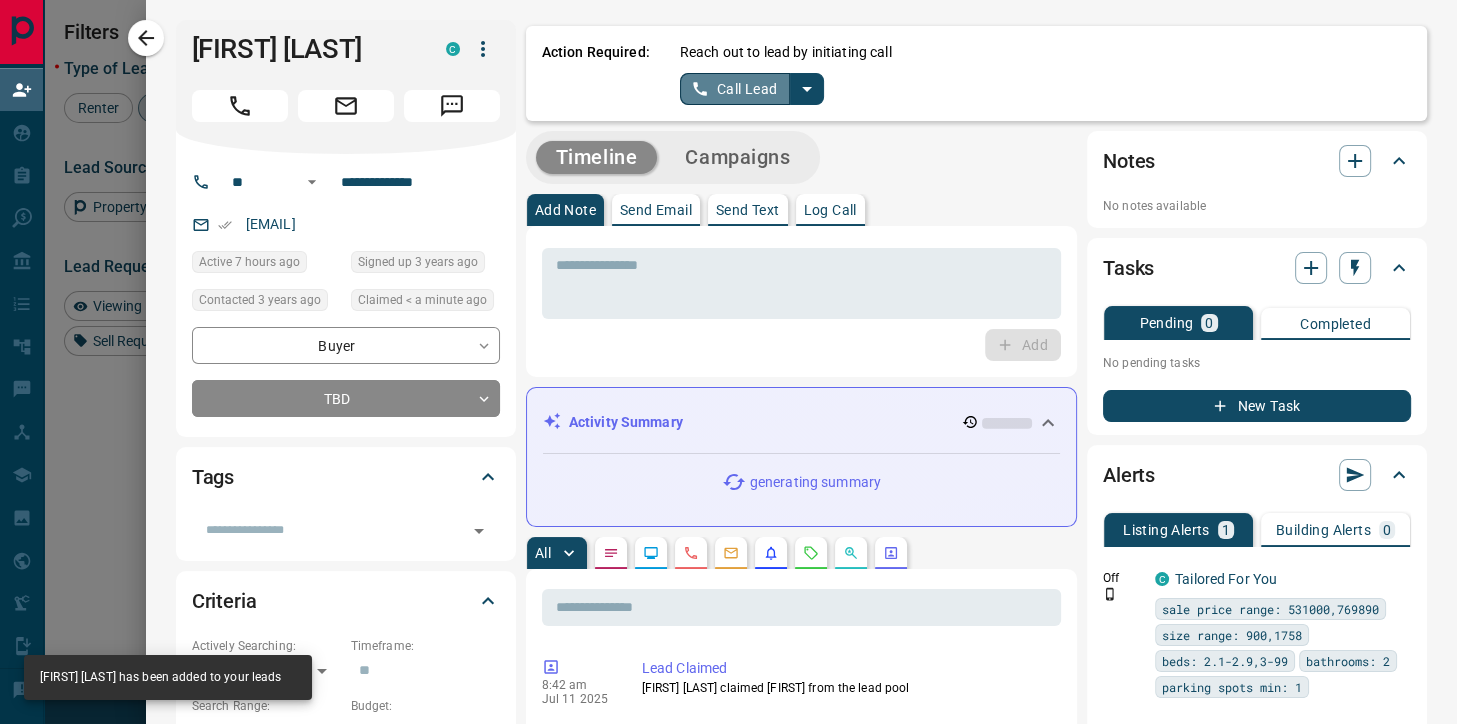 click on "Call Lead" at bounding box center [735, 89] 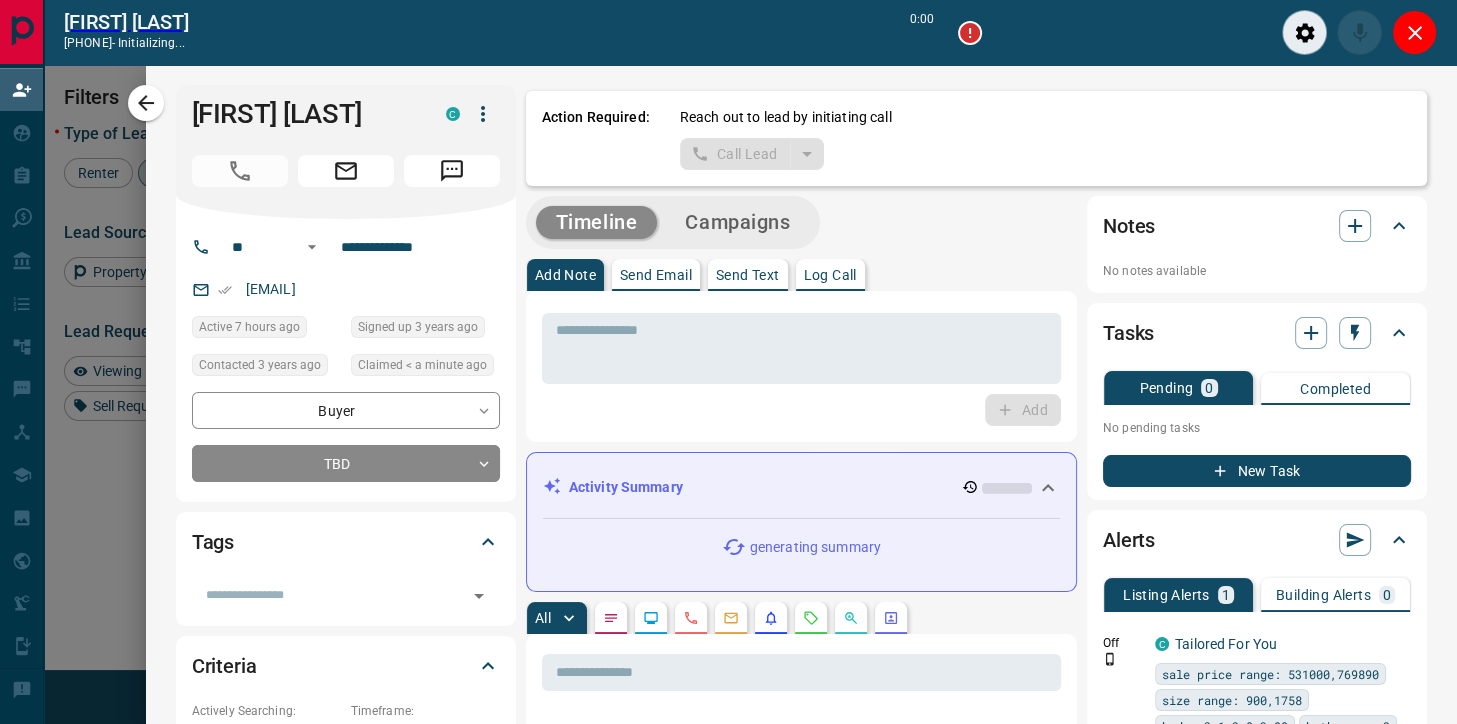 scroll, scrollTop: 498, scrollLeft: 1046, axis: both 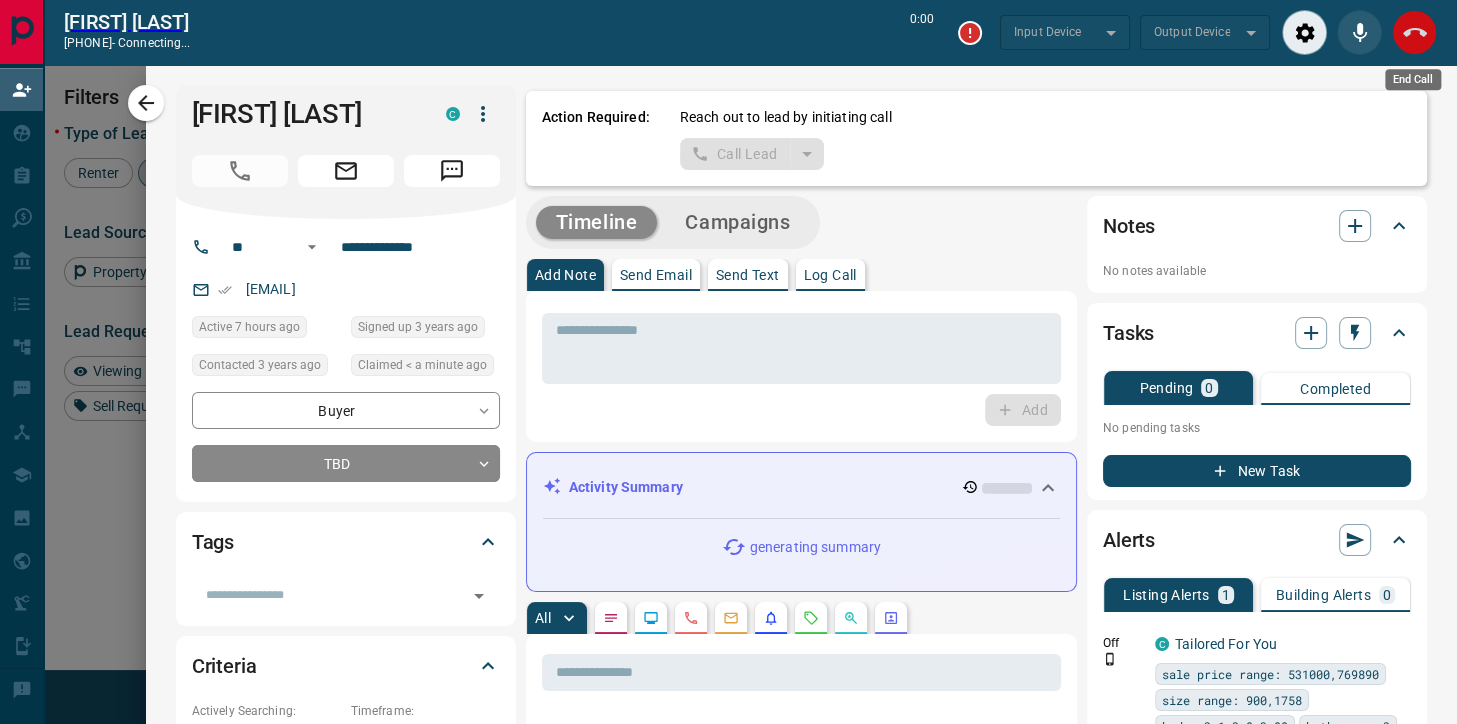 click at bounding box center [1414, 32] 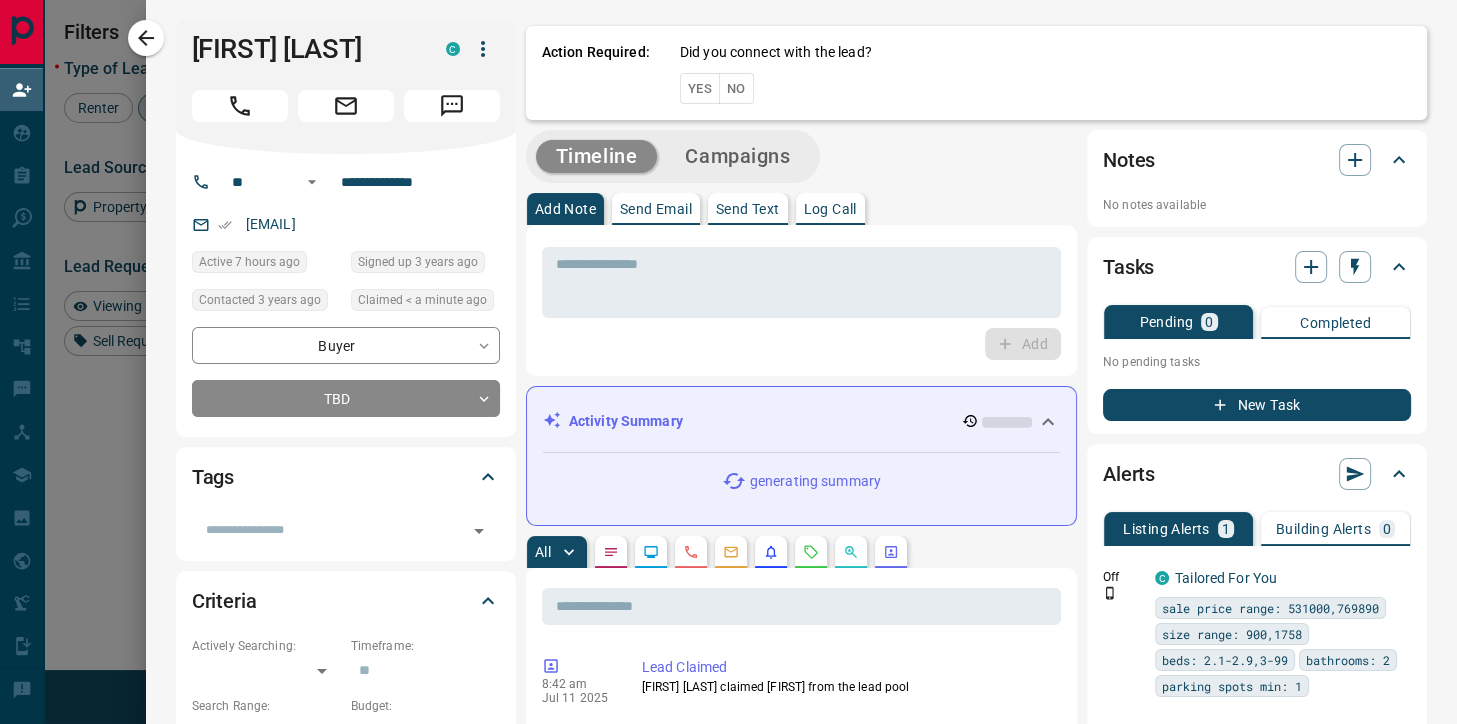 scroll, scrollTop: 1, scrollLeft: 1, axis: both 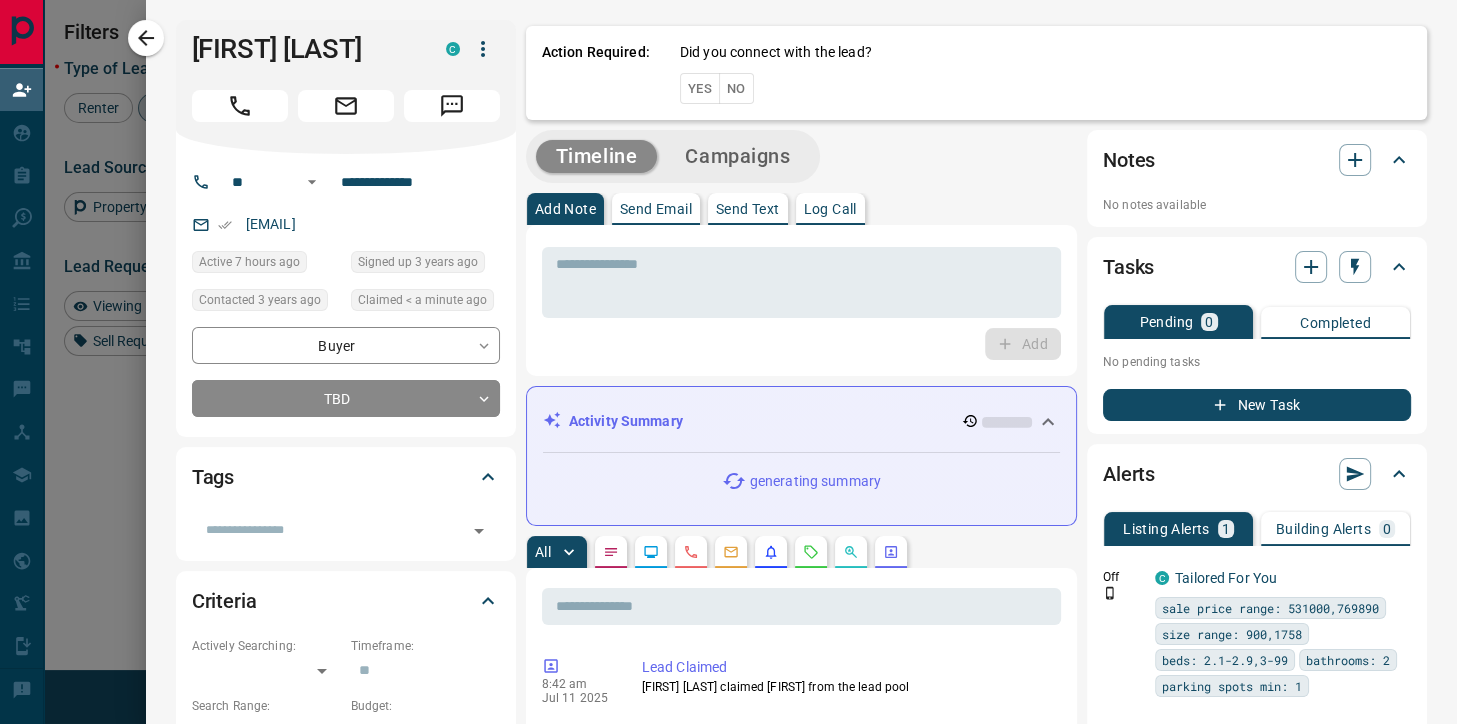 click on "No" at bounding box center [736, 88] 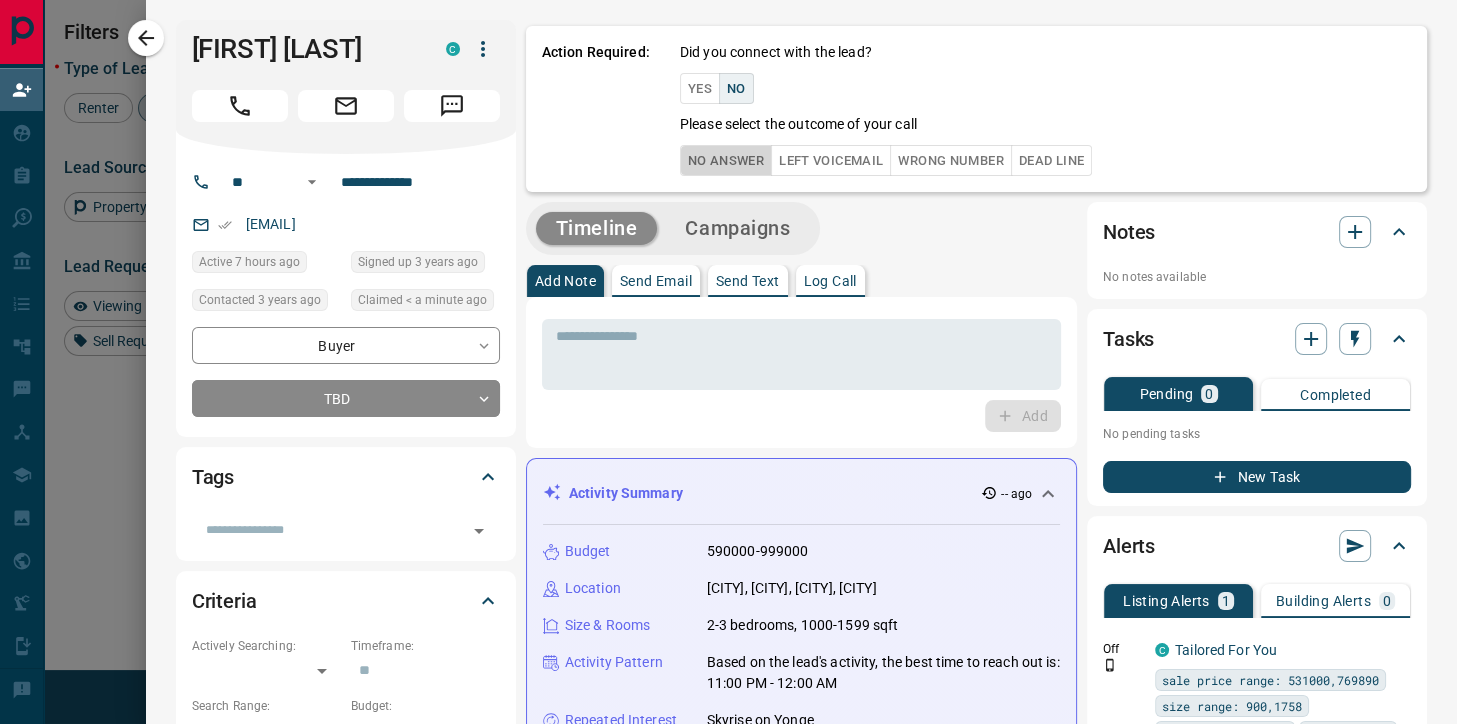 click on "No Answer" at bounding box center [726, 160] 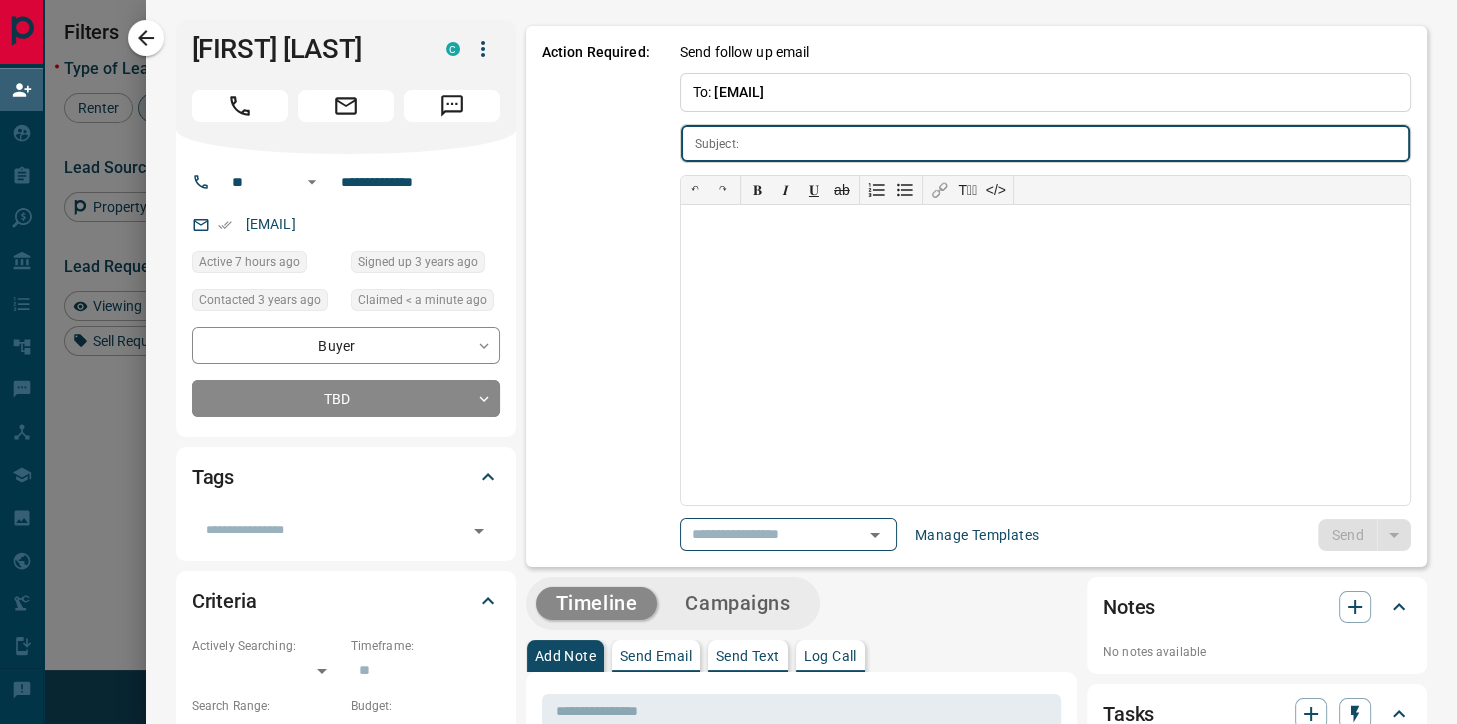 type on "**********" 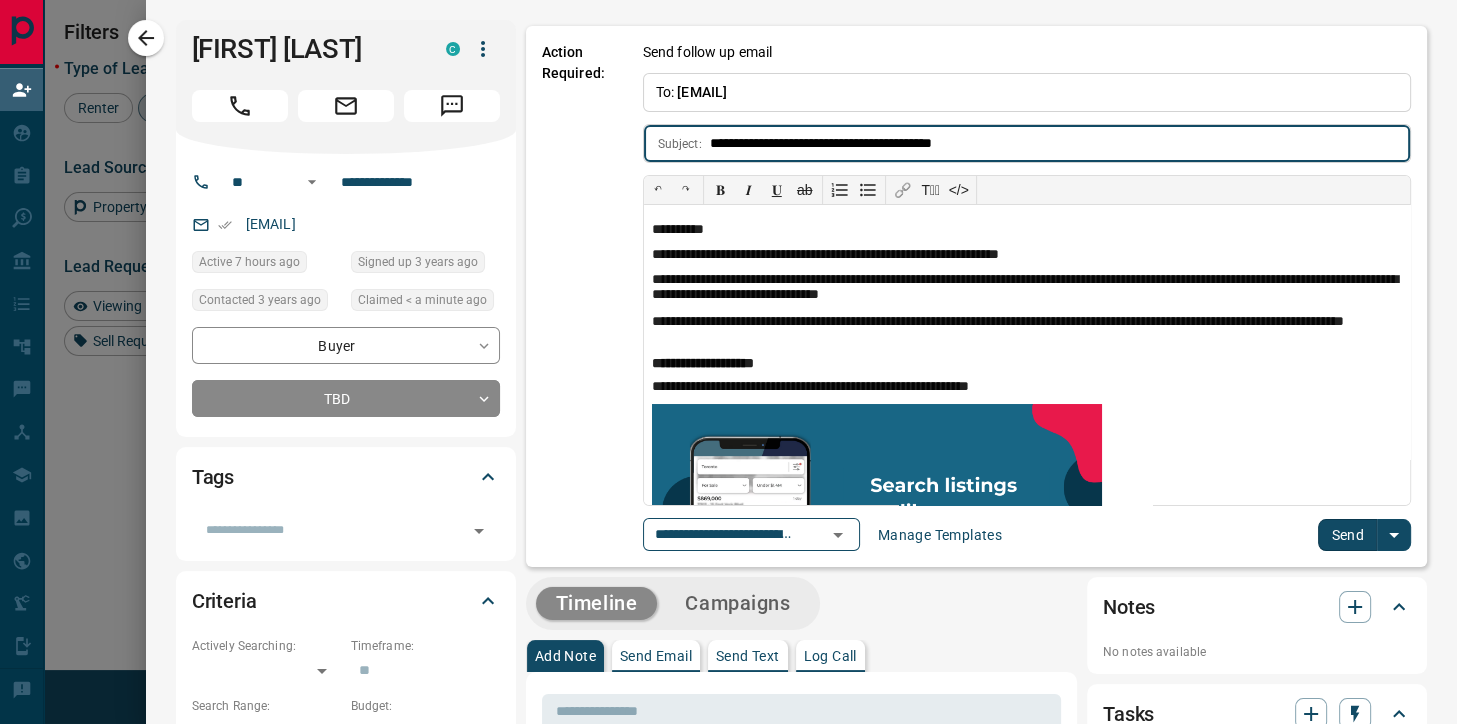 click on "Send" at bounding box center [1347, 535] 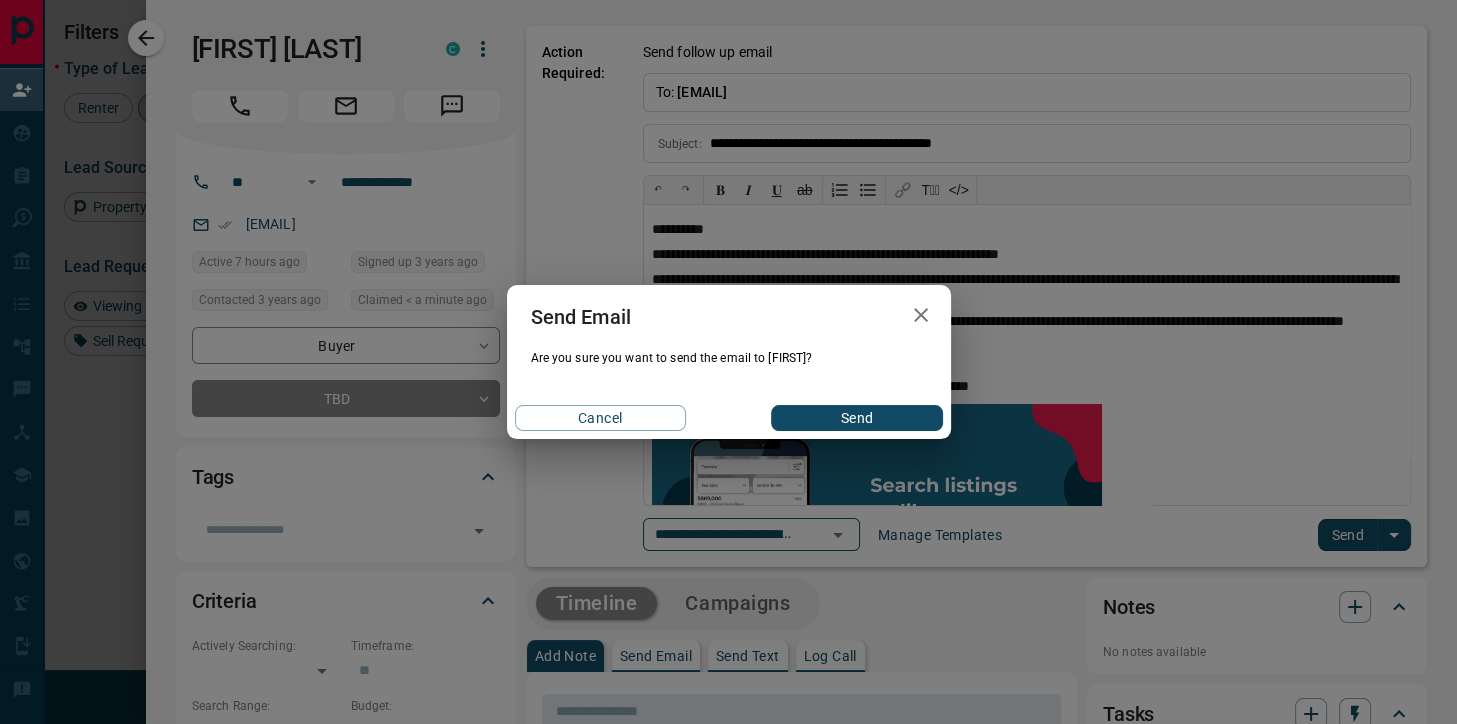 click on "Send" at bounding box center [856, 418] 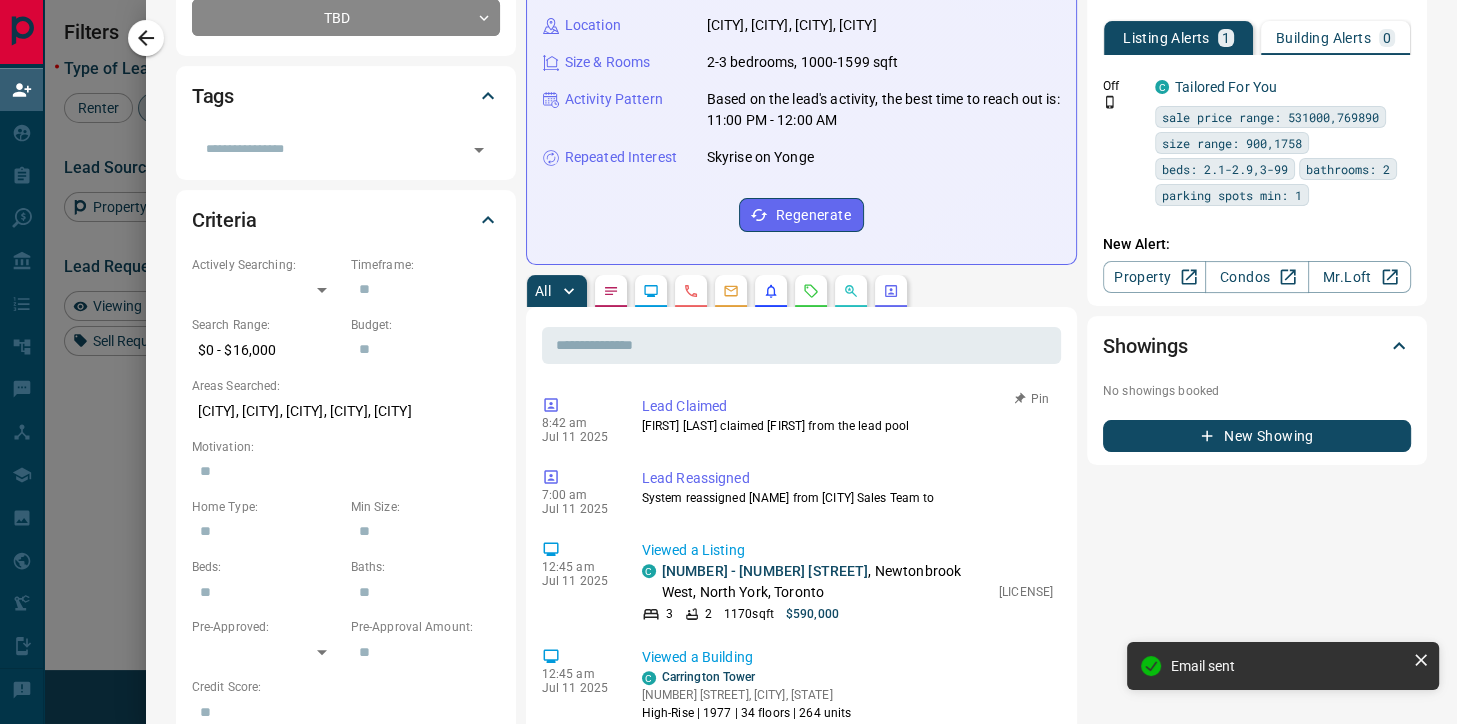 scroll, scrollTop: 384, scrollLeft: 0, axis: vertical 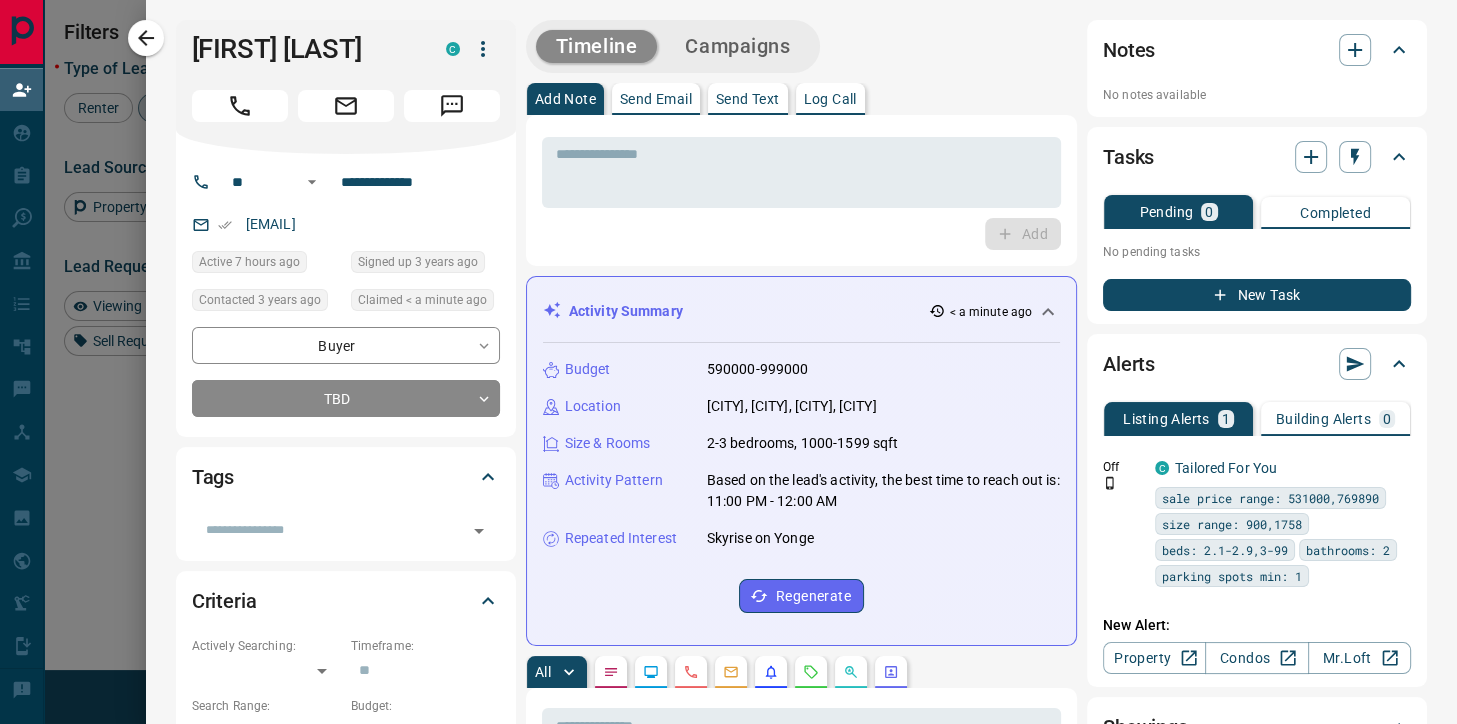 click on "Send Text" at bounding box center [748, 99] 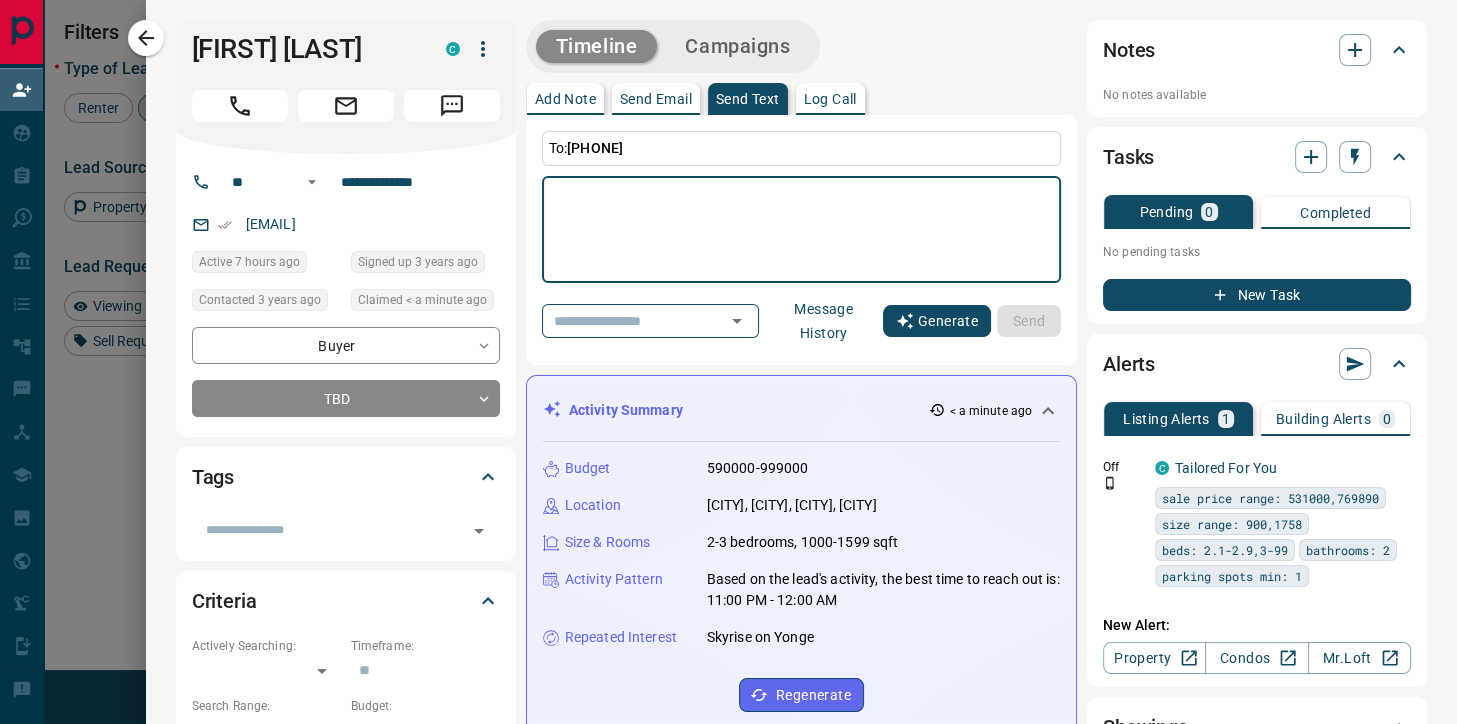 click on "Generate" at bounding box center (937, 321) 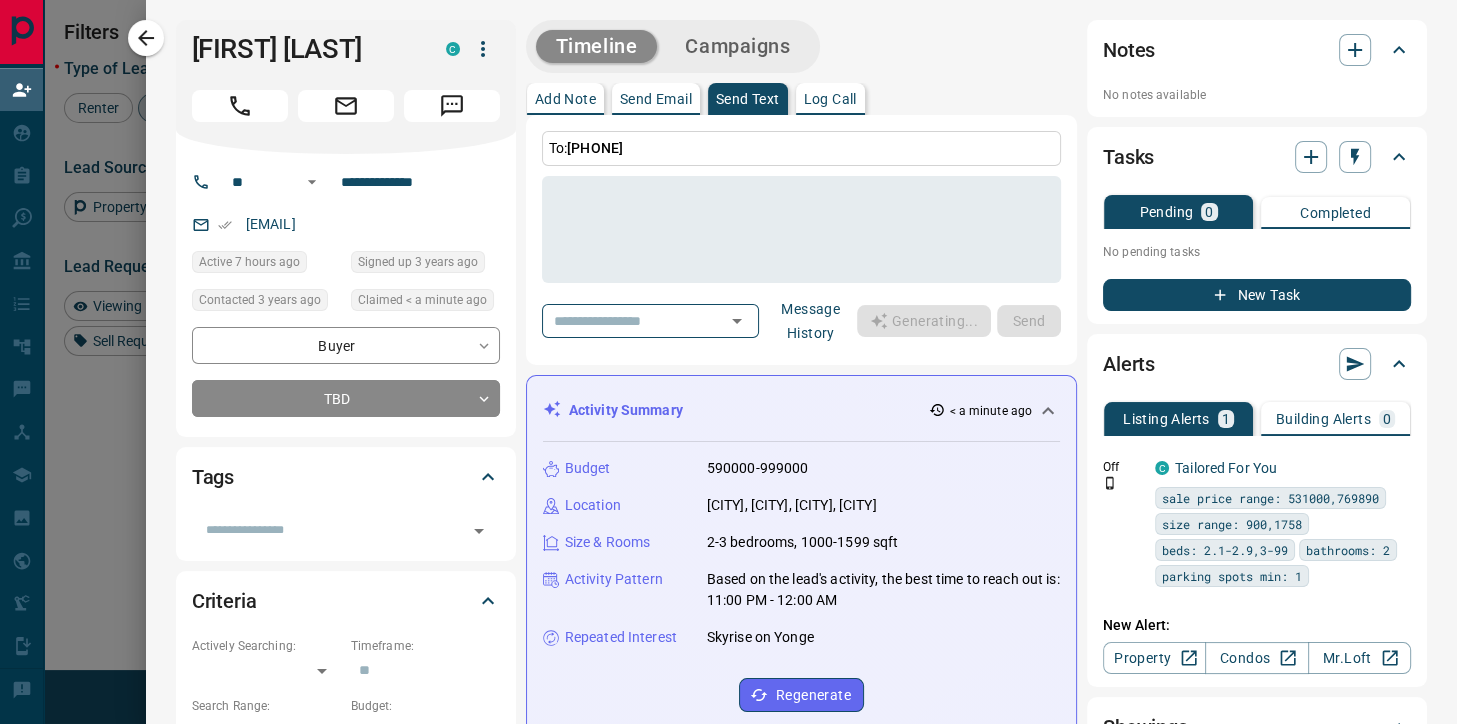 type on "**********" 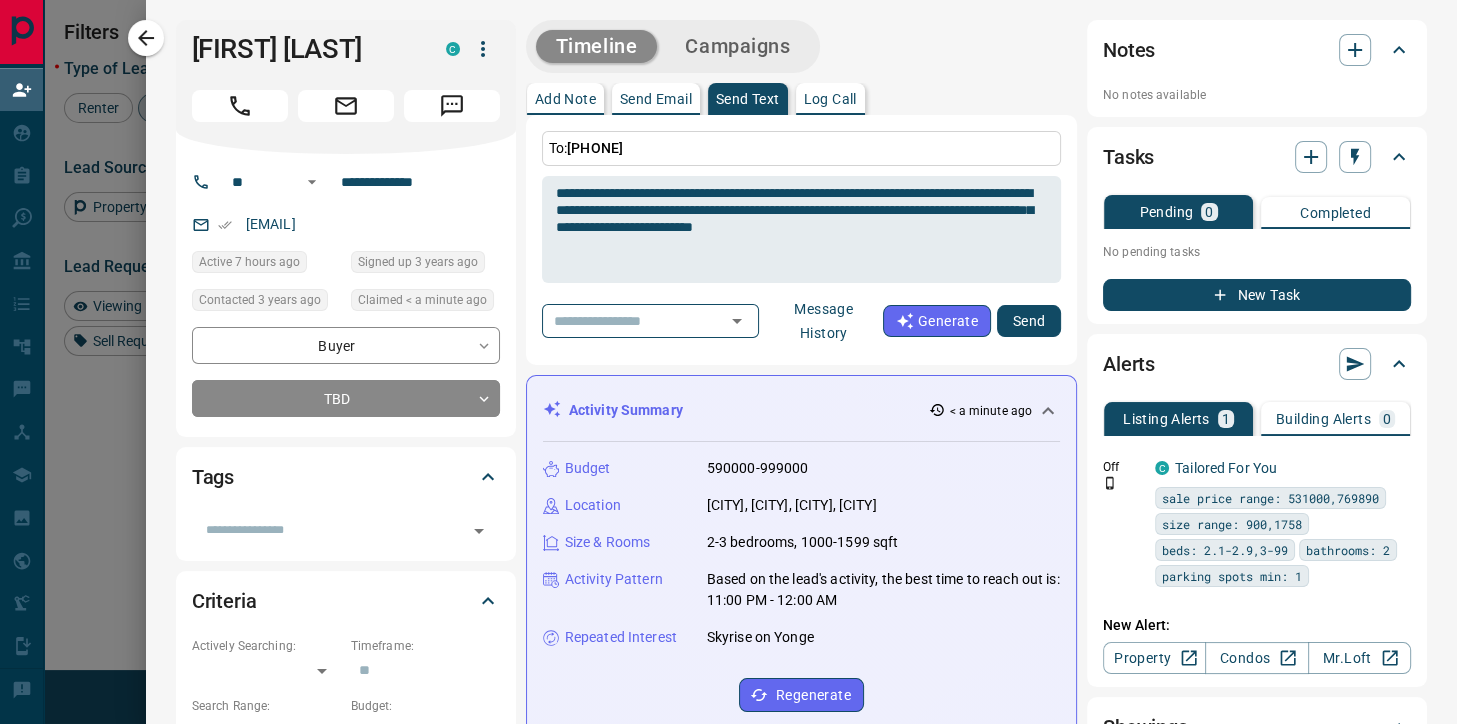 click on "Send" at bounding box center [1029, 321] 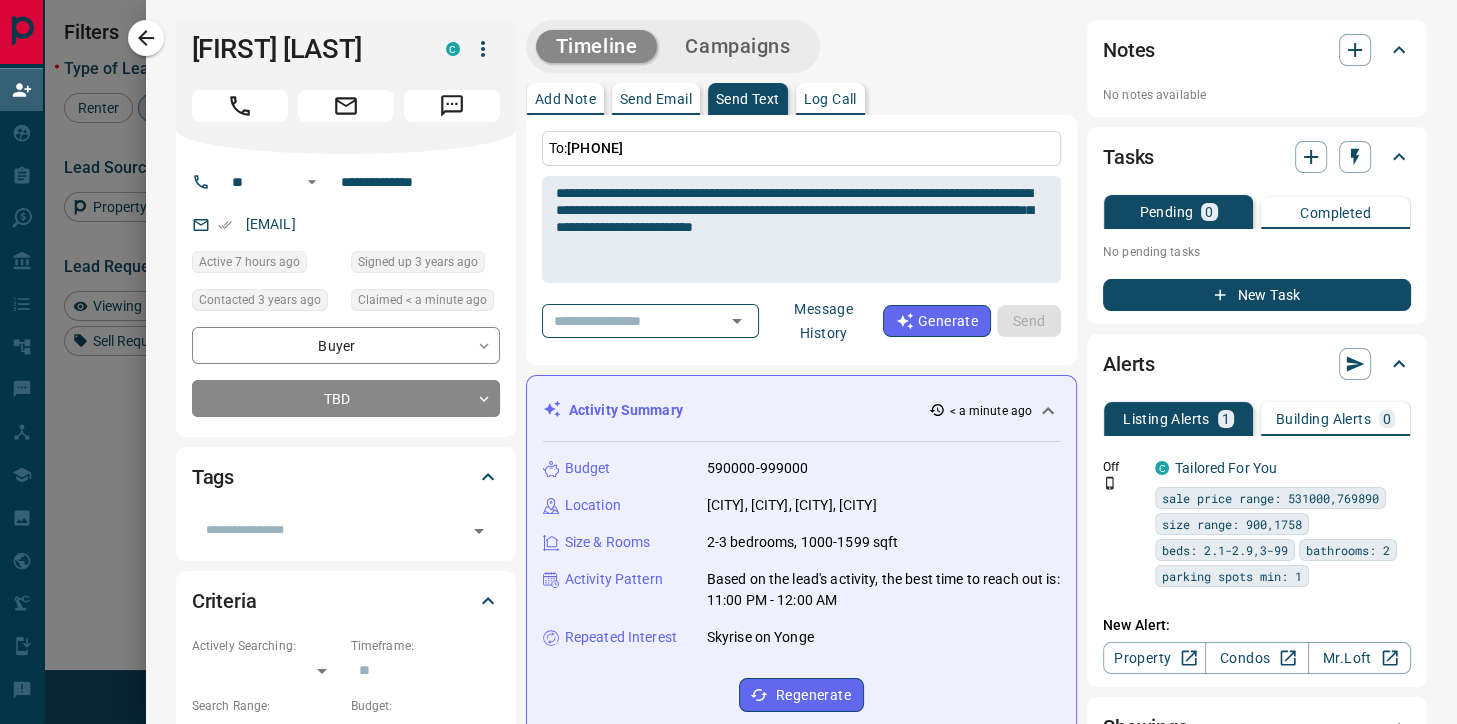 type 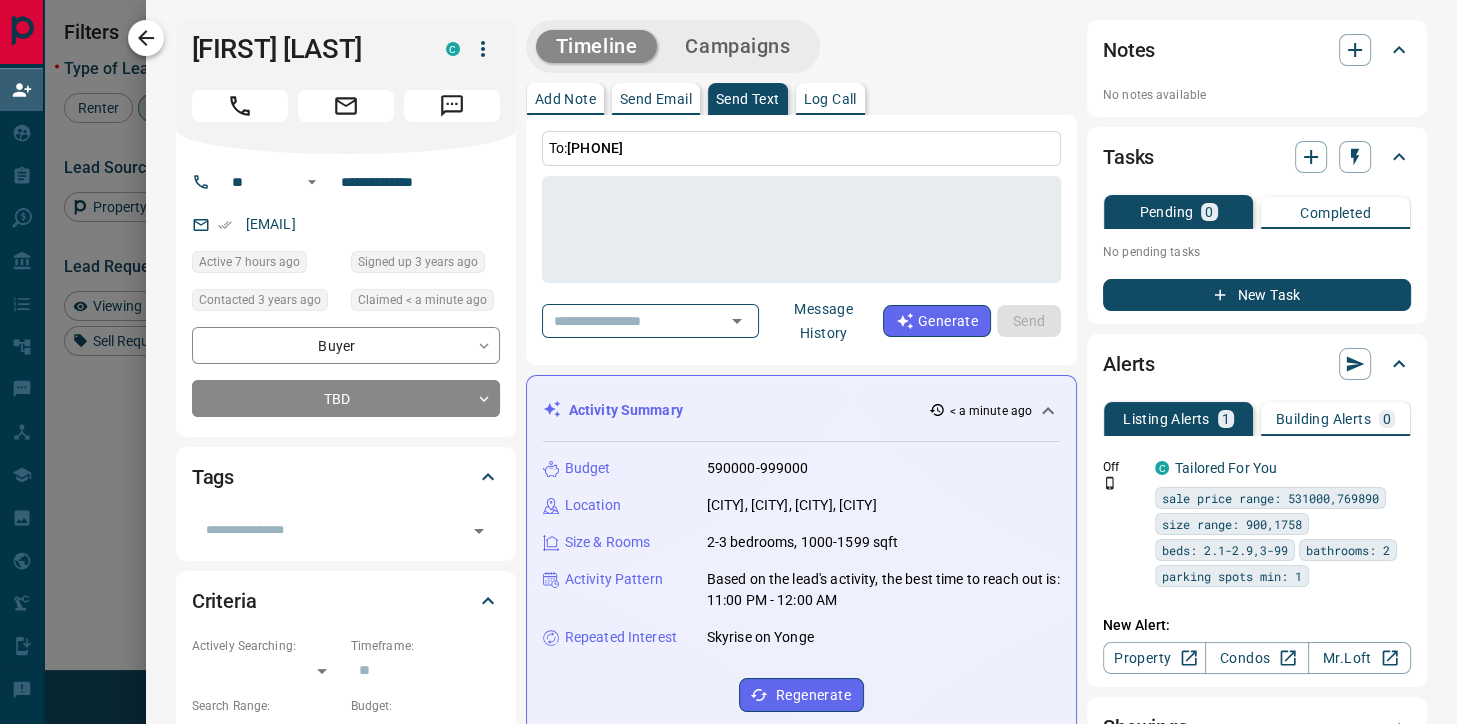 click 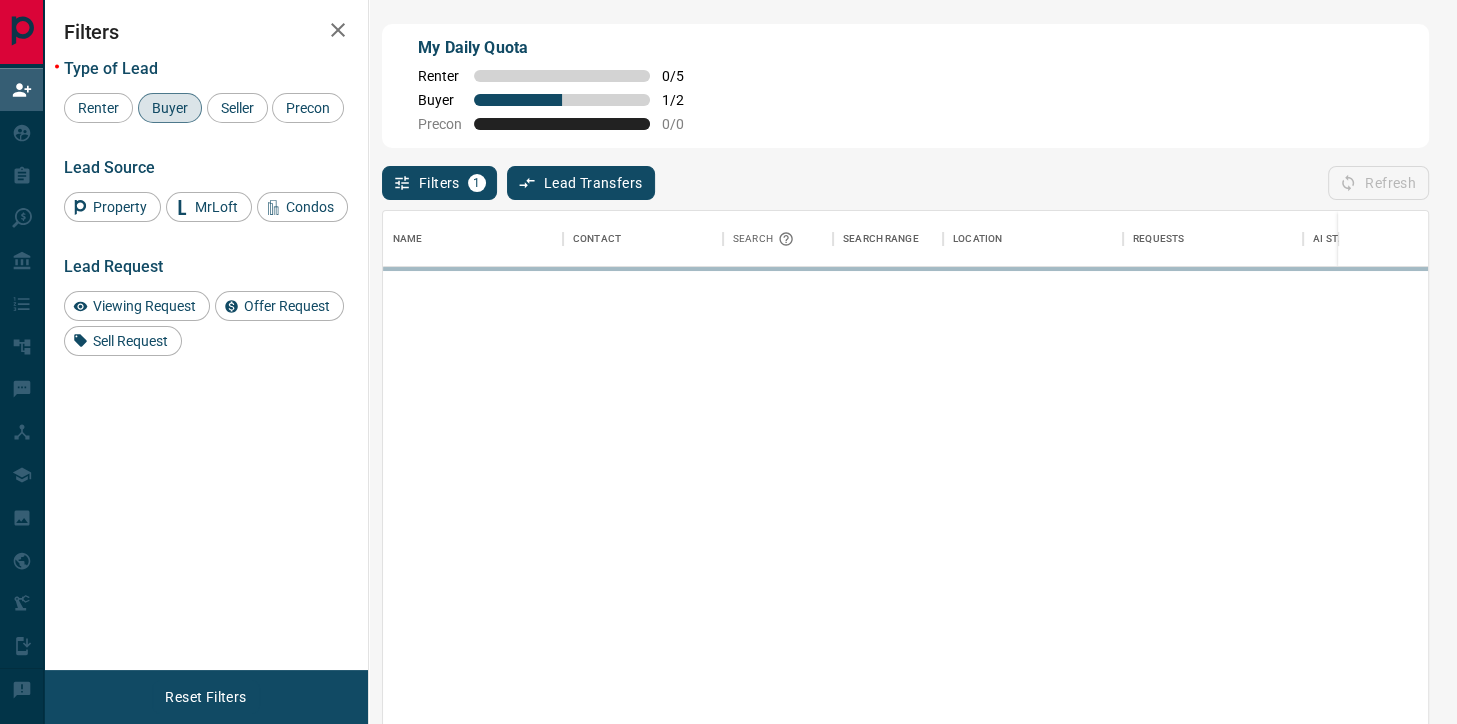 scroll, scrollTop: 1, scrollLeft: 1, axis: both 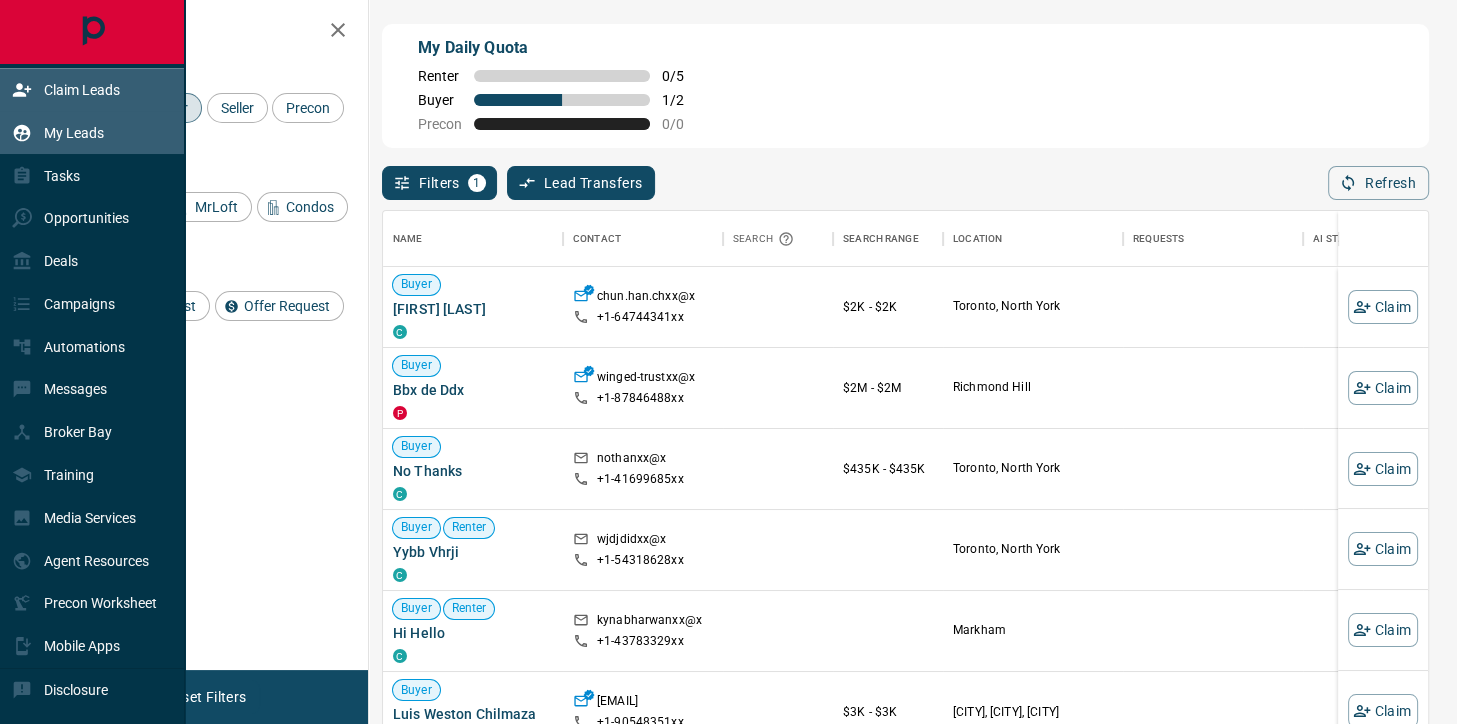 click on "My Leads" at bounding box center (58, 132) 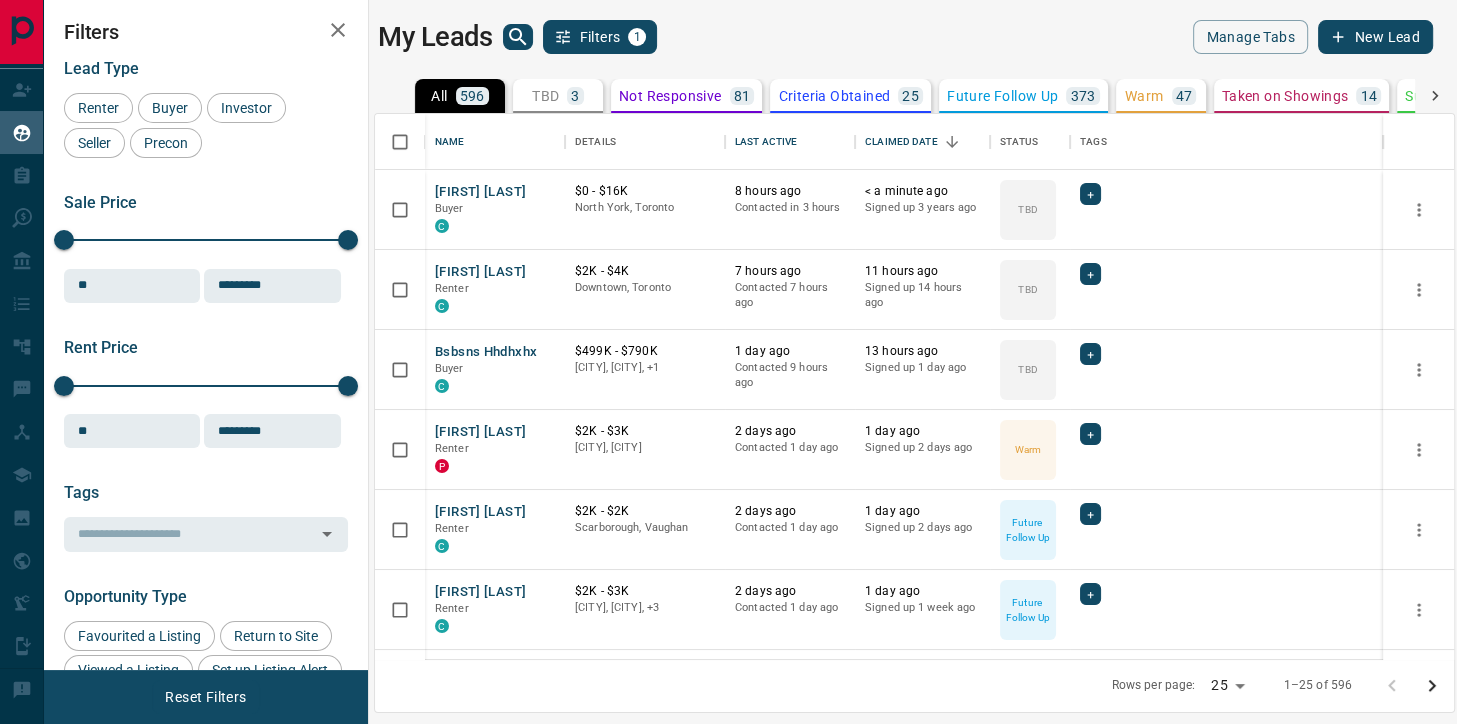 scroll, scrollTop: 2, scrollLeft: 1, axis: both 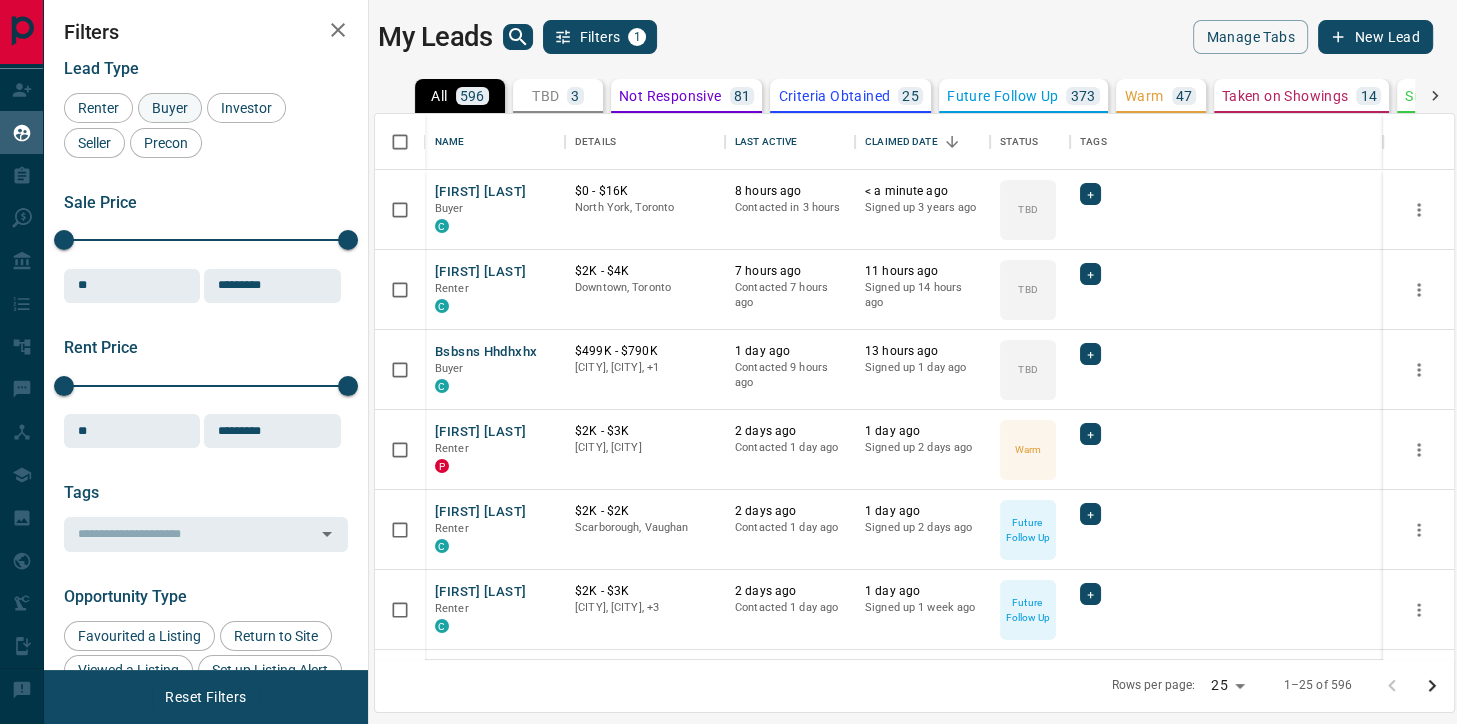 click on "Buyer" at bounding box center [170, 108] 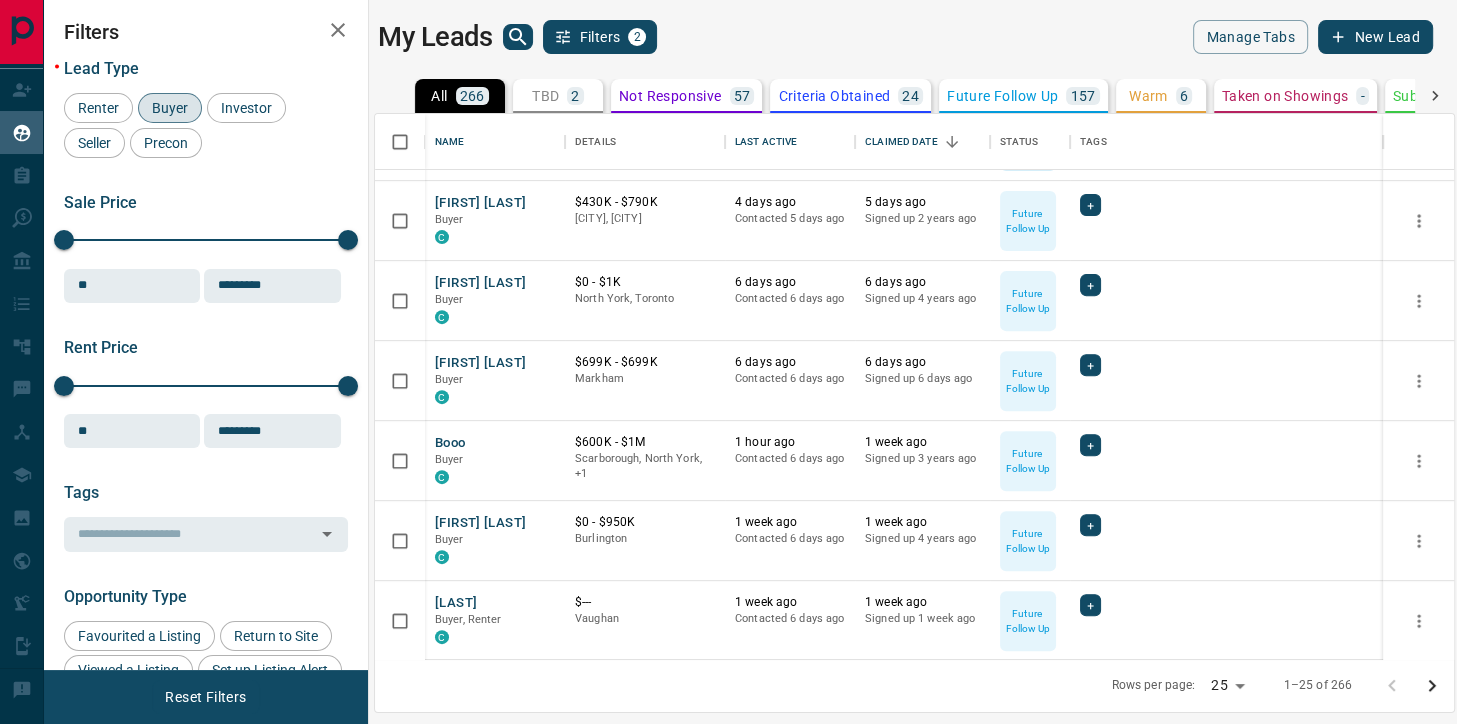 scroll, scrollTop: 925, scrollLeft: 0, axis: vertical 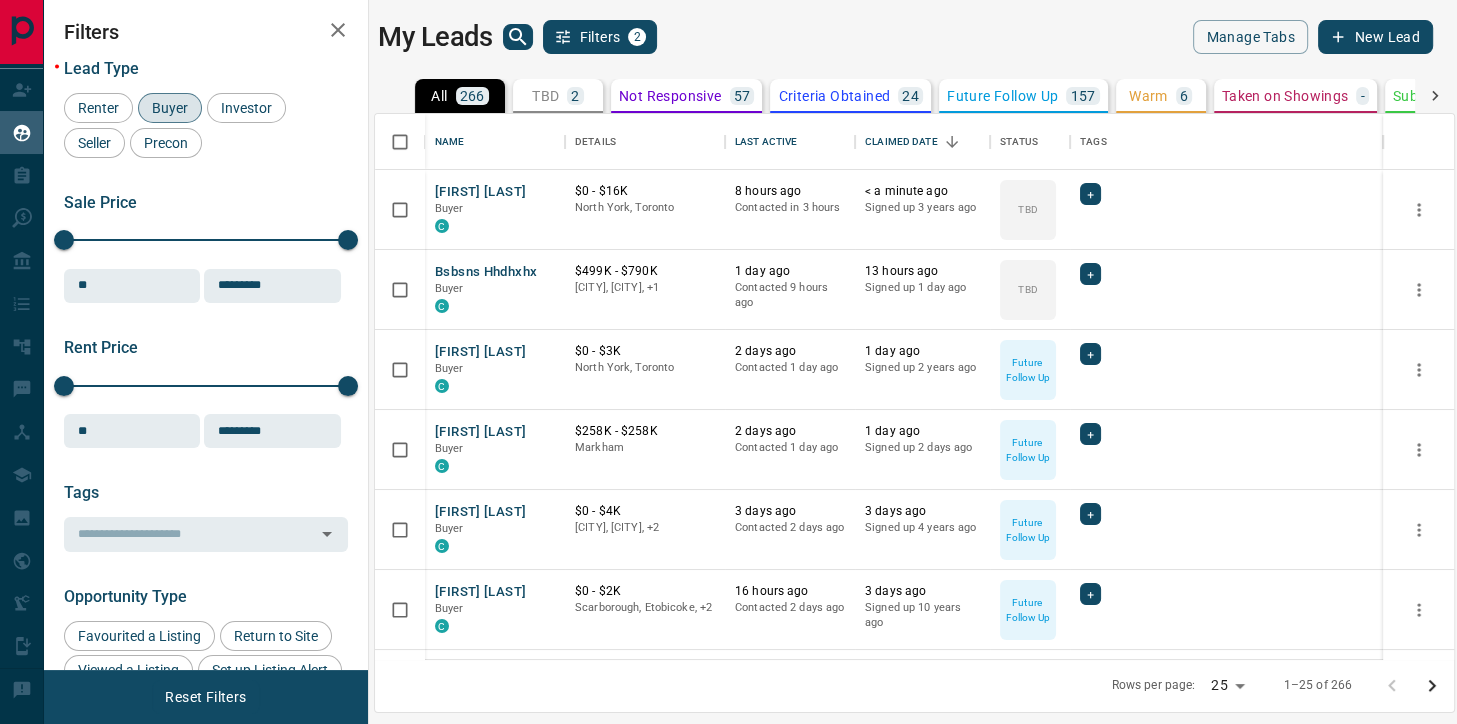 click on "Future Follow Up" at bounding box center [1002, 96] 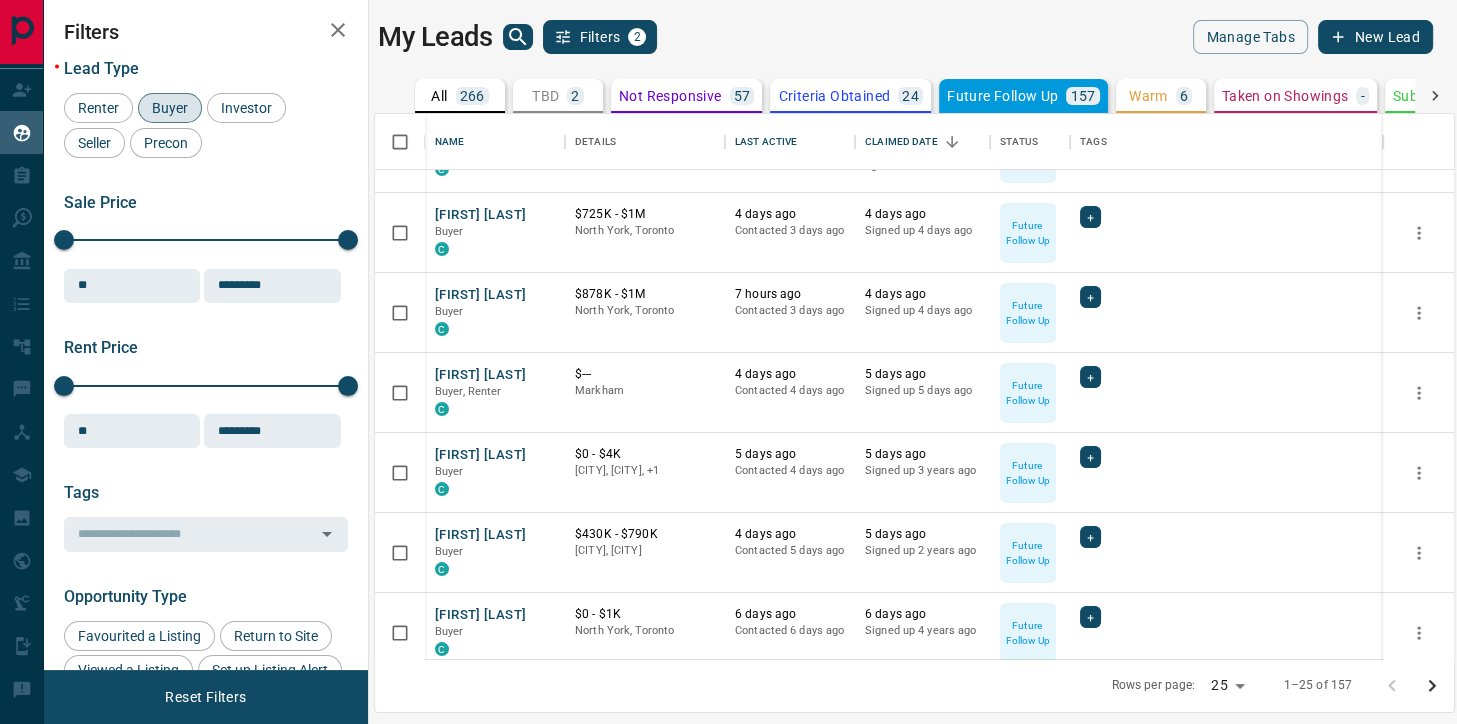 scroll, scrollTop: 299, scrollLeft: 0, axis: vertical 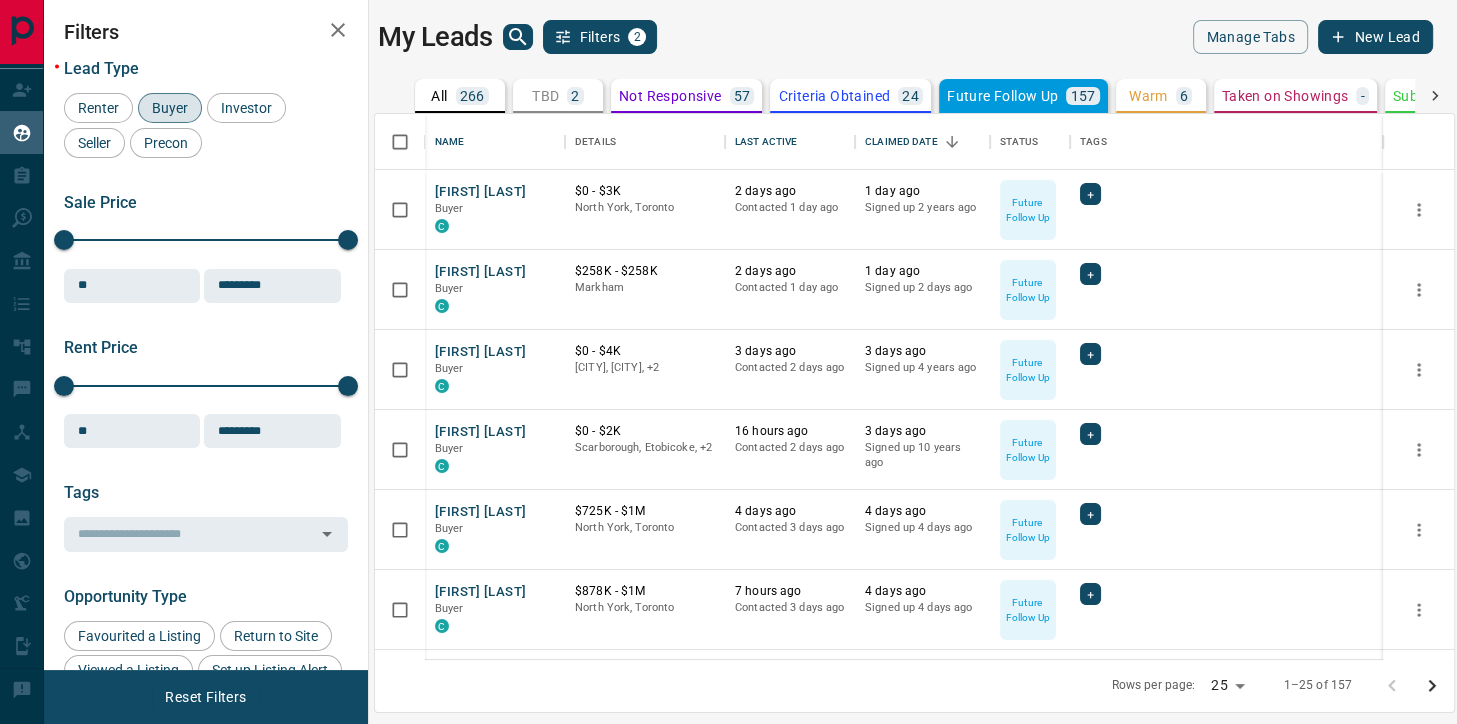 click on "Warm" at bounding box center [1148, 96] 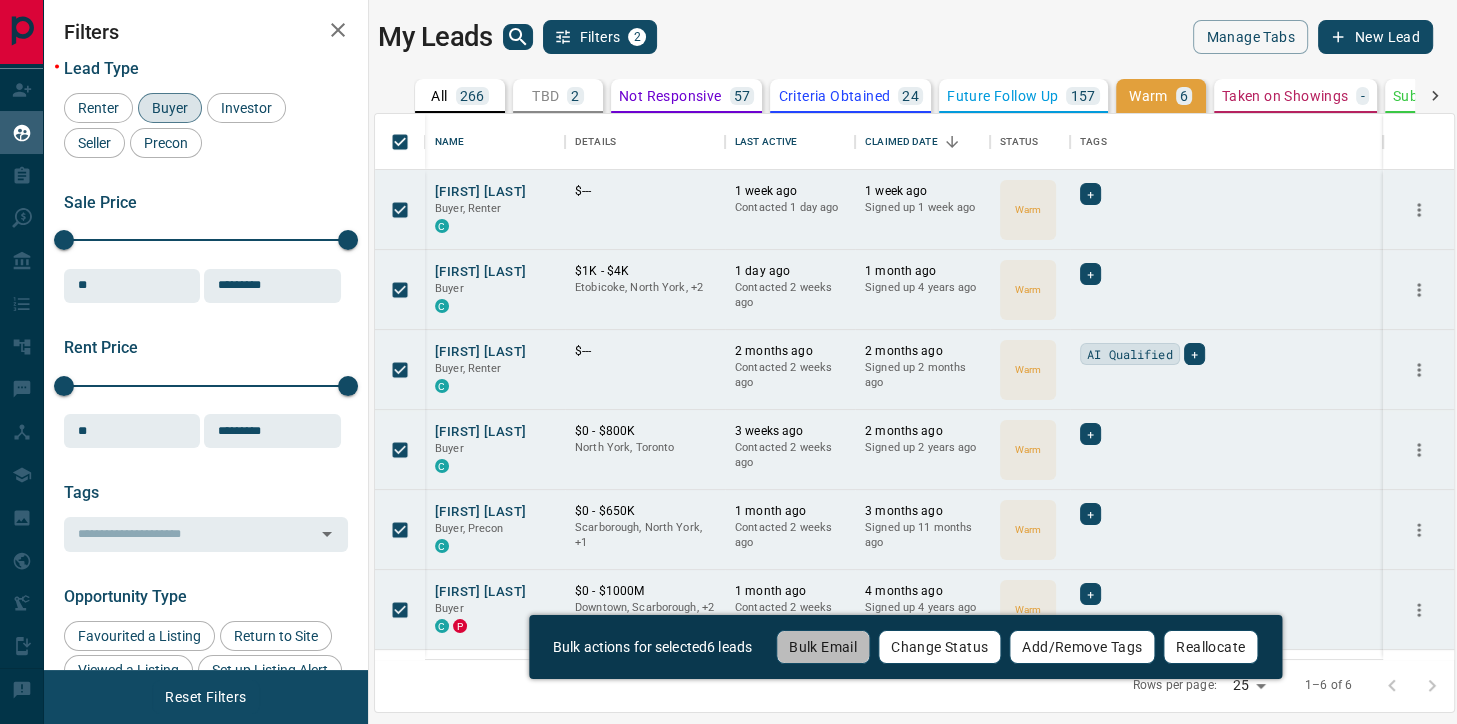 click on "Bulk Email" at bounding box center [823, 647] 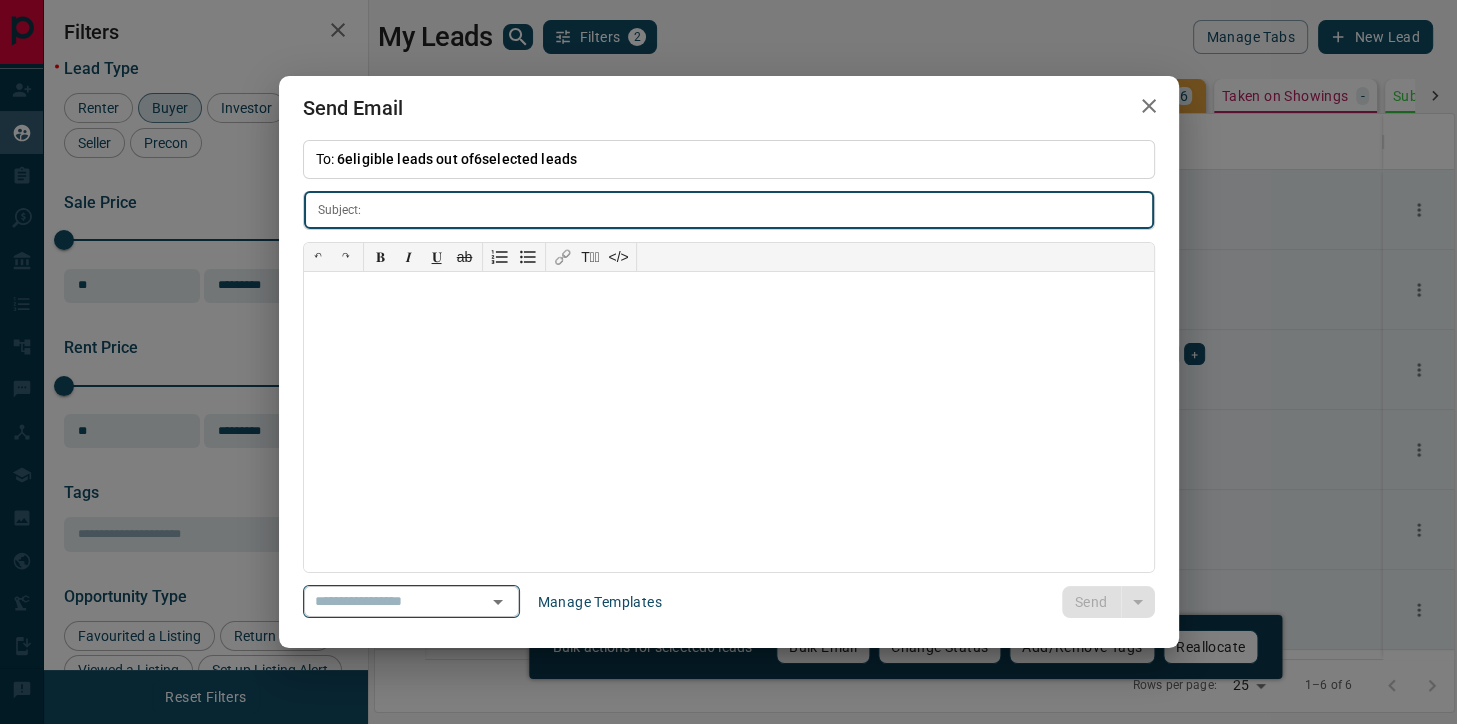 click 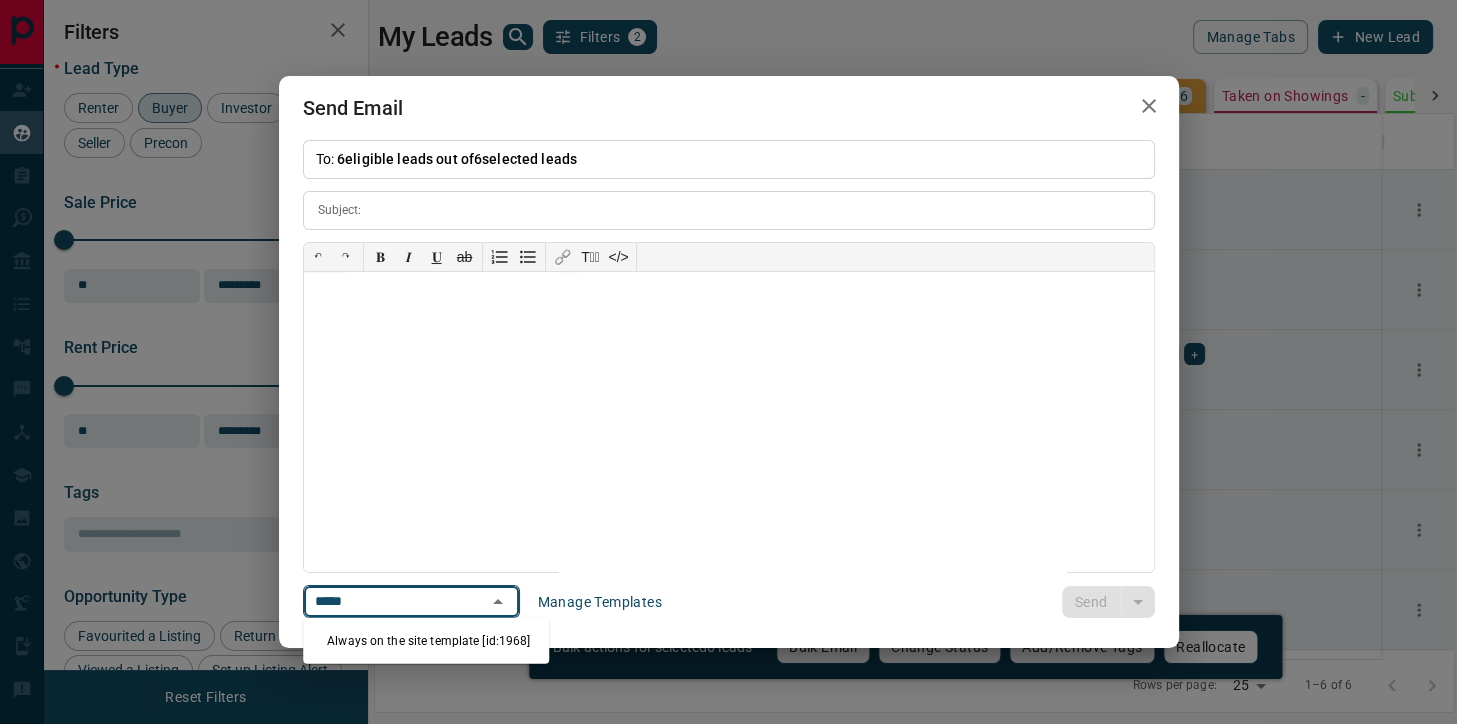 click on "Always on the site template [id:1968]" at bounding box center (426, 641) 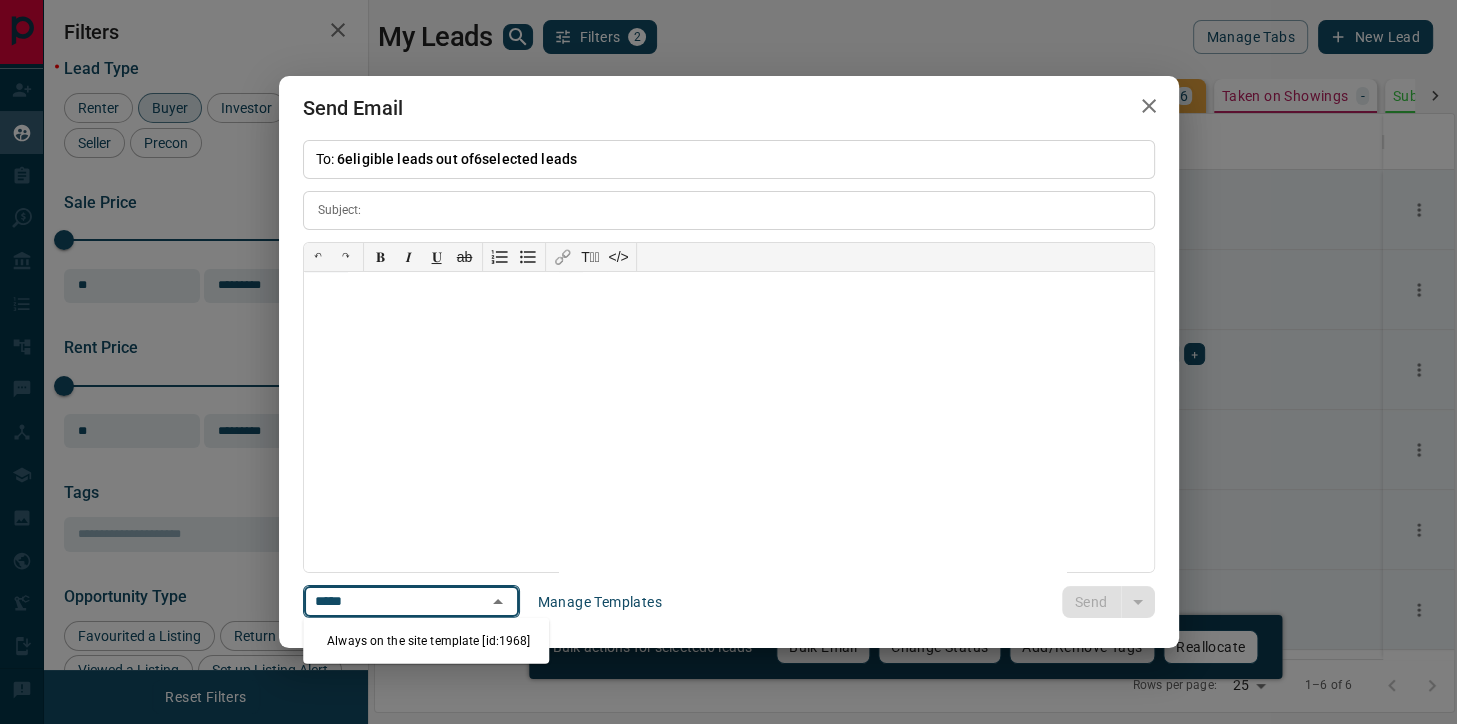 type on "**********" 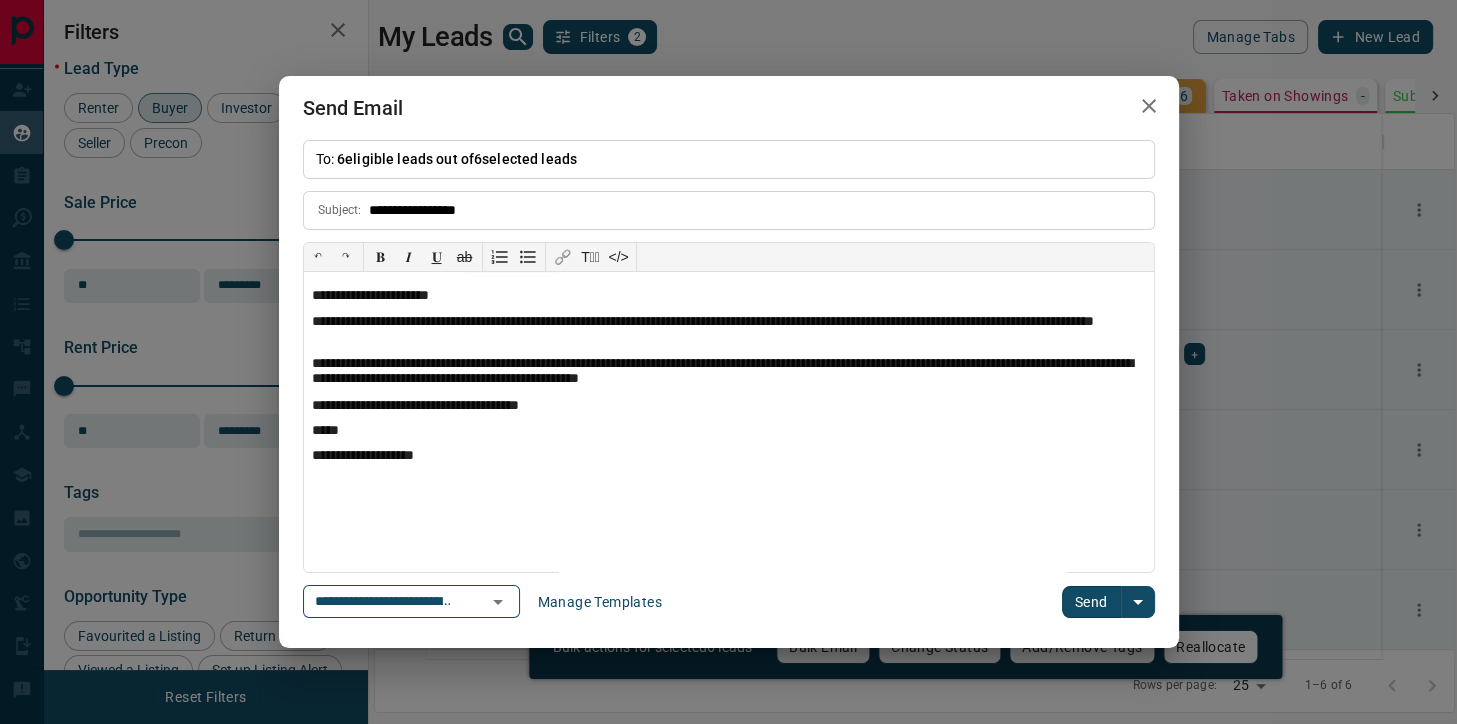 click on "Send" at bounding box center (1091, 602) 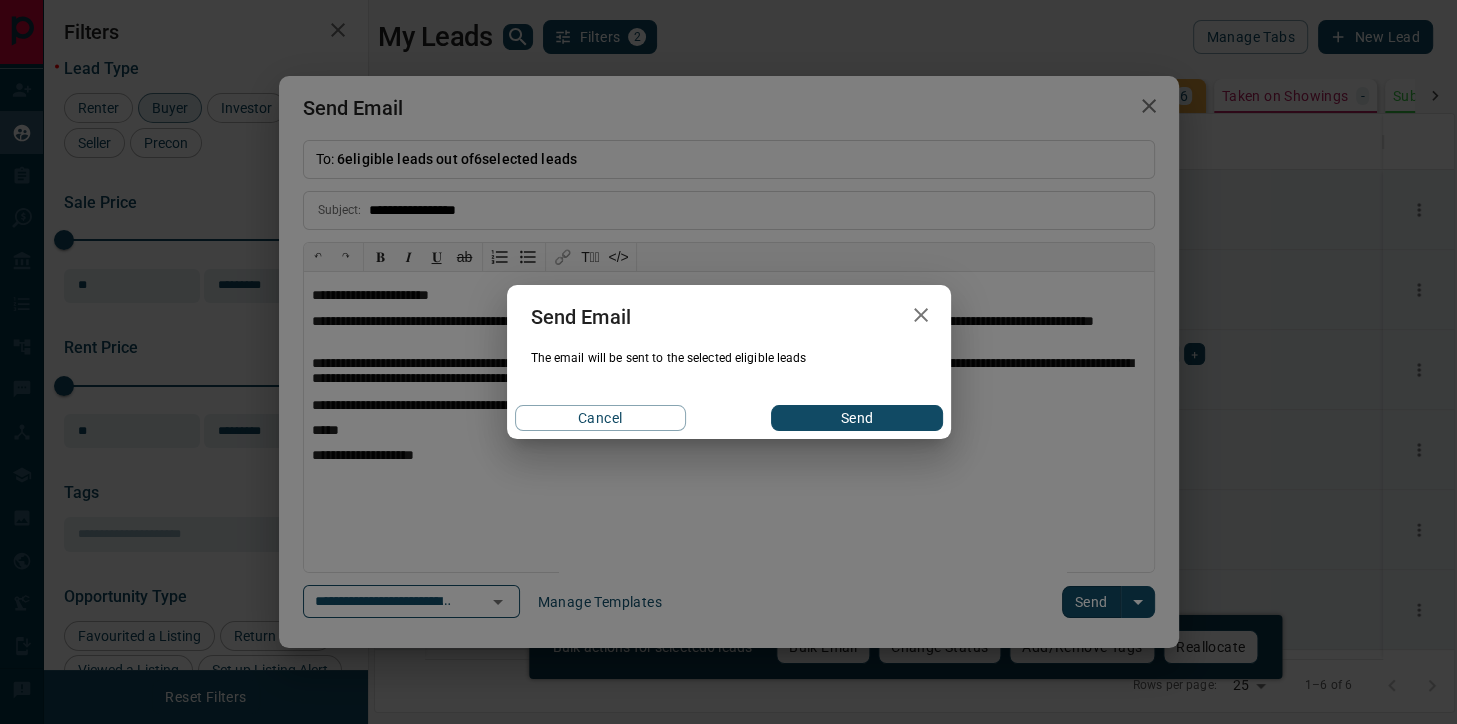 click on "Send" at bounding box center [856, 418] 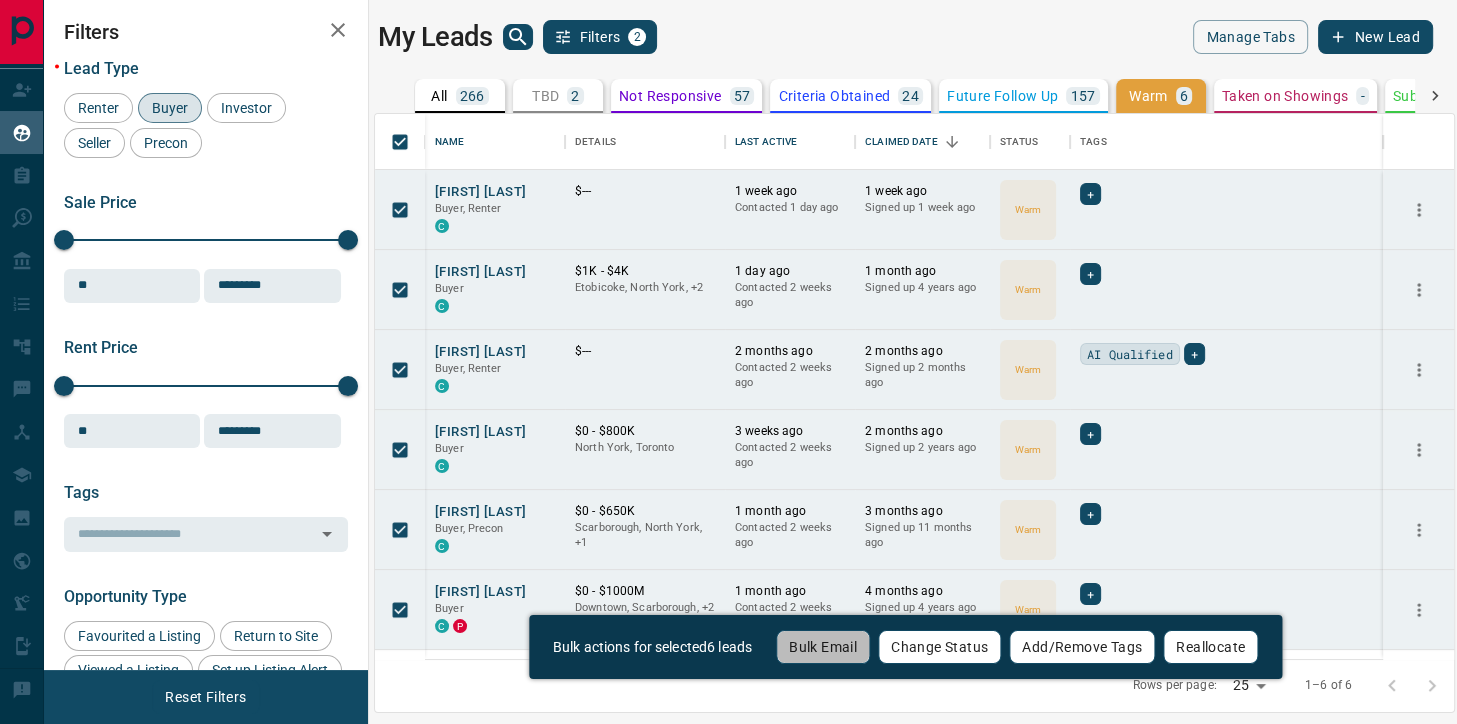 click on "Bulk Email" at bounding box center (823, 647) 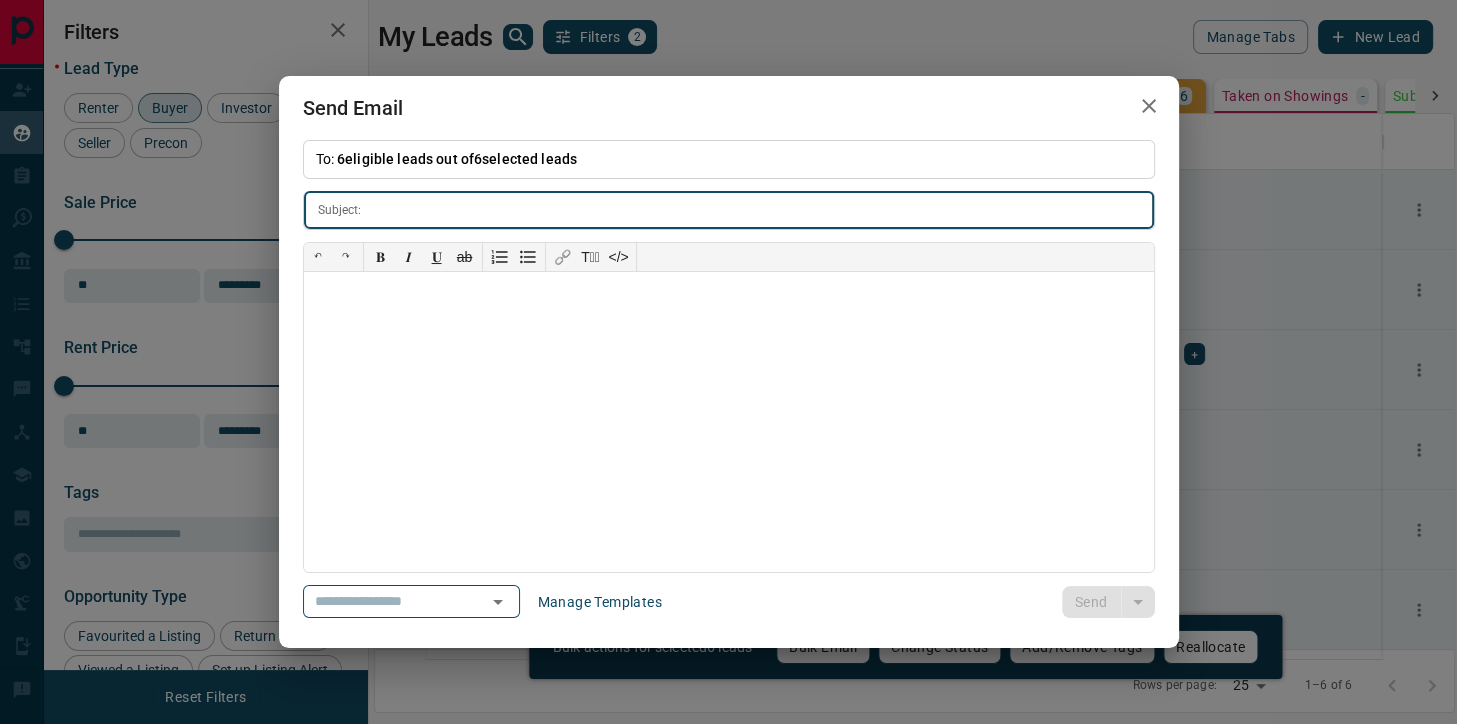 click 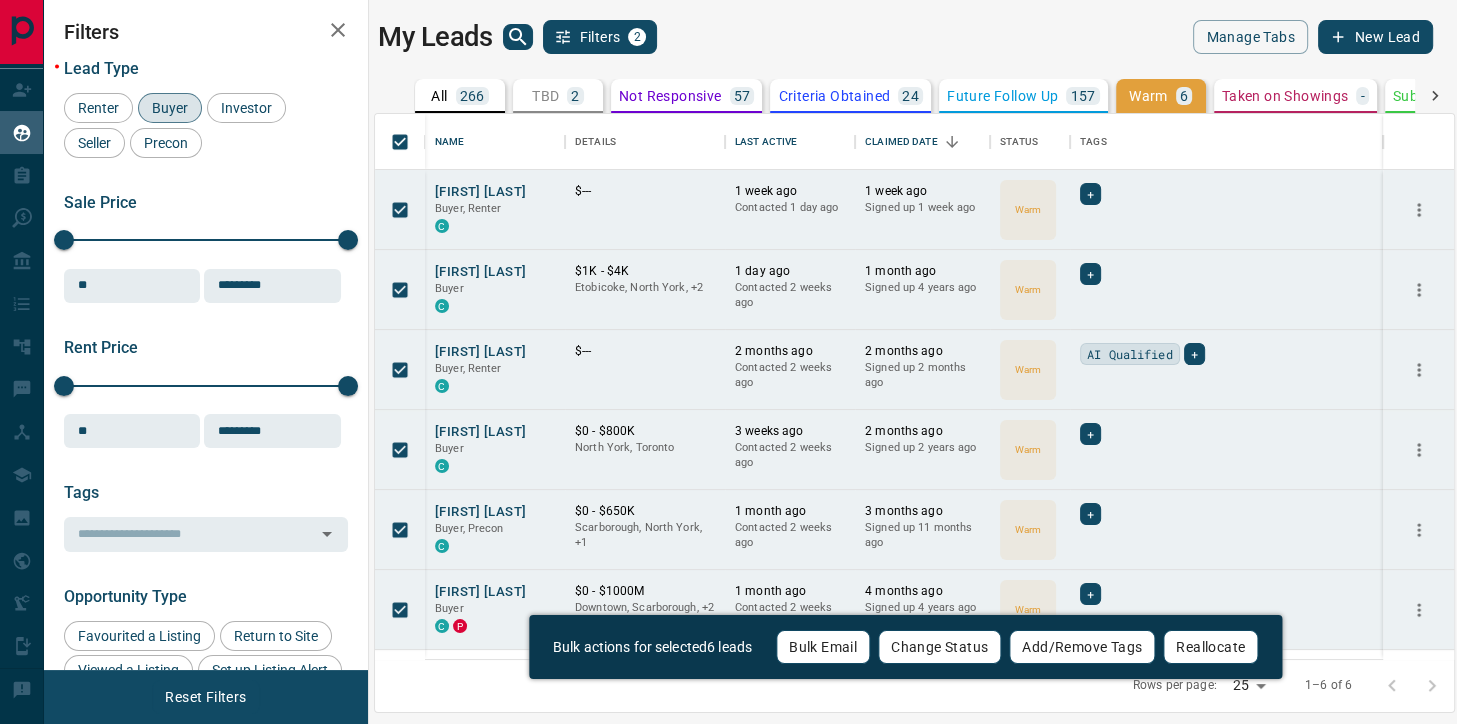 click on "Future Follow Up" at bounding box center [1002, 96] 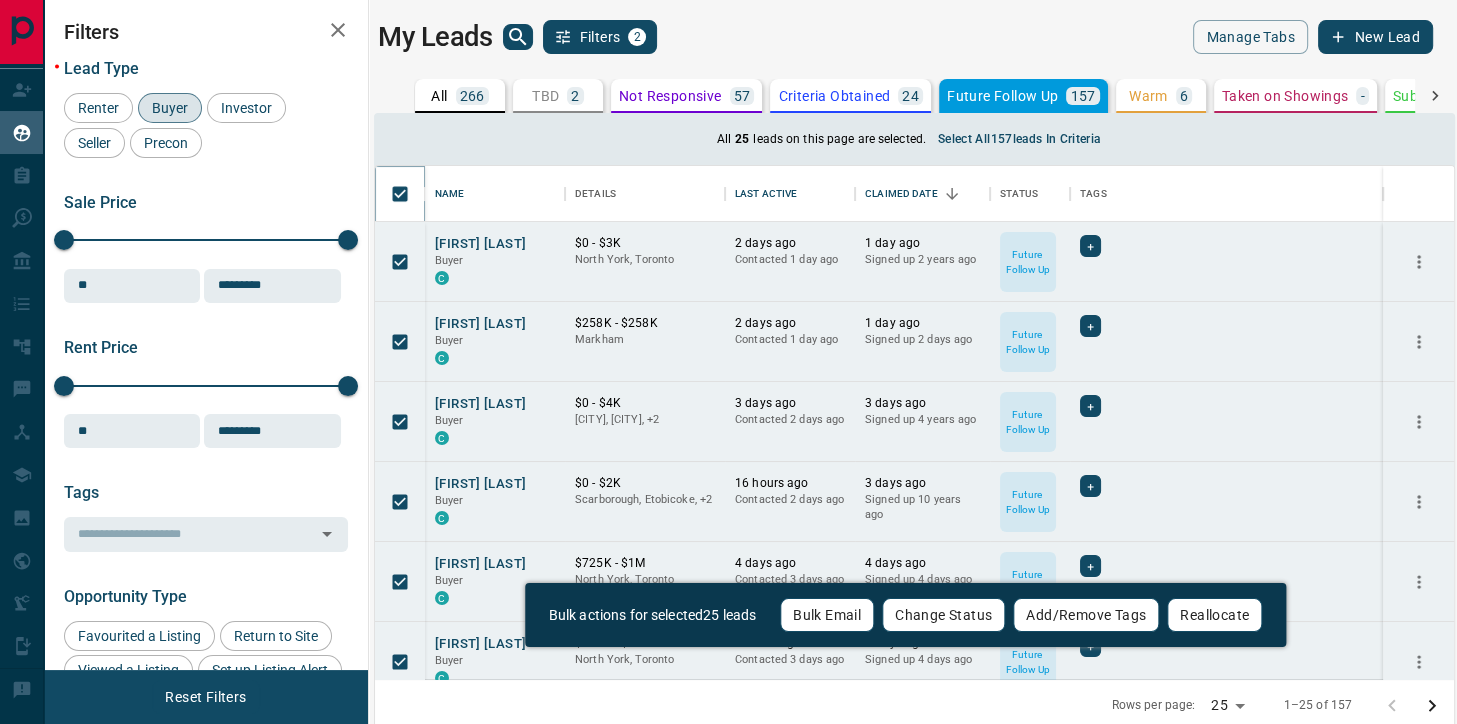 scroll, scrollTop: 514, scrollLeft: 1079, axis: both 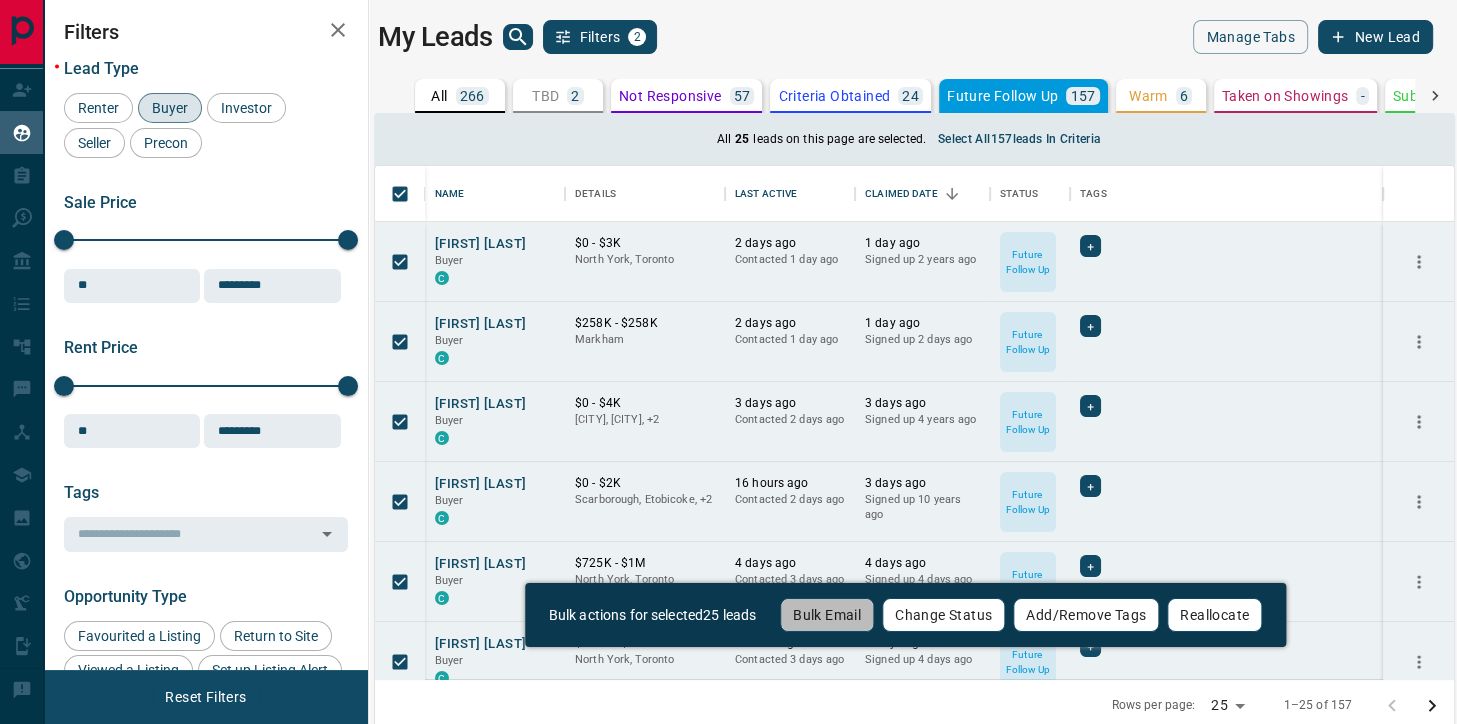 click on "Bulk Email" at bounding box center [827, 615] 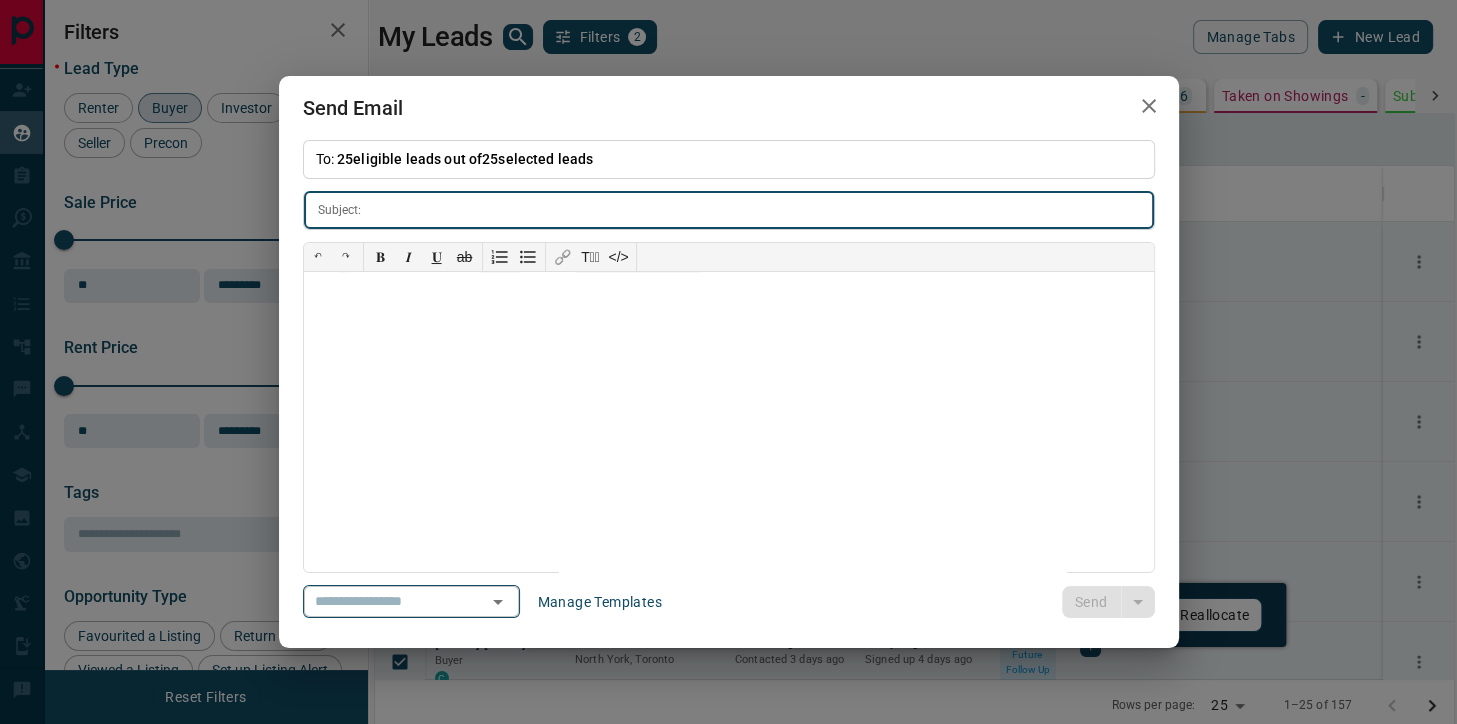 click 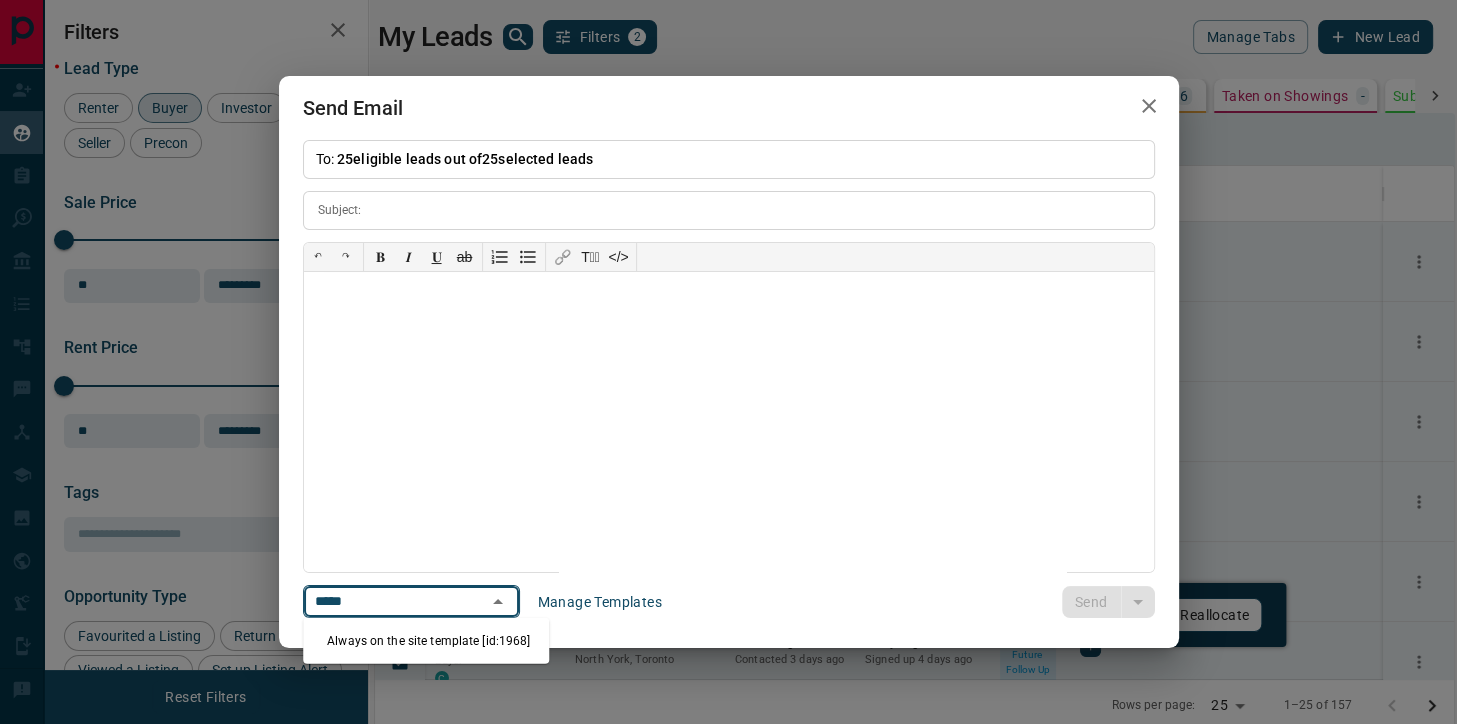 click on "Always on the site template [id:1968]" at bounding box center [426, 641] 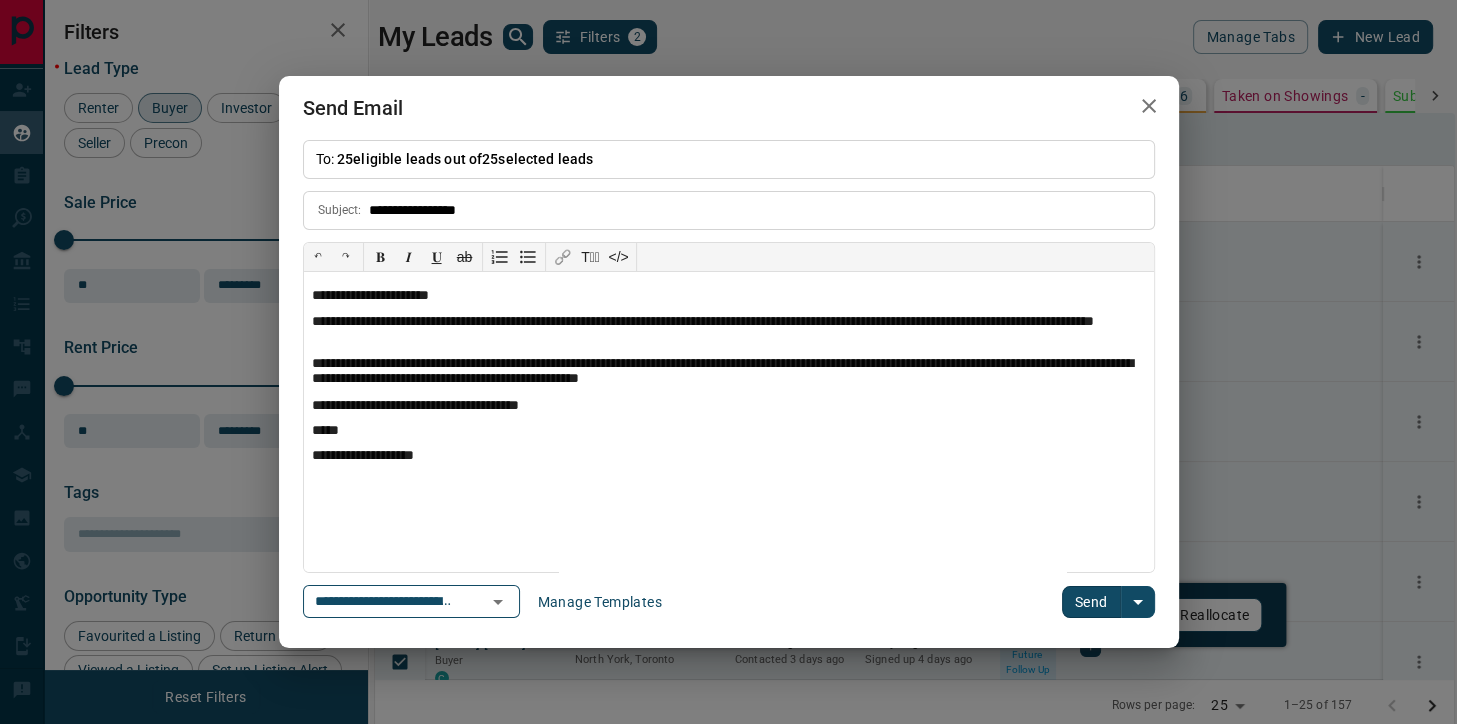 click on "Send" at bounding box center [1091, 602] 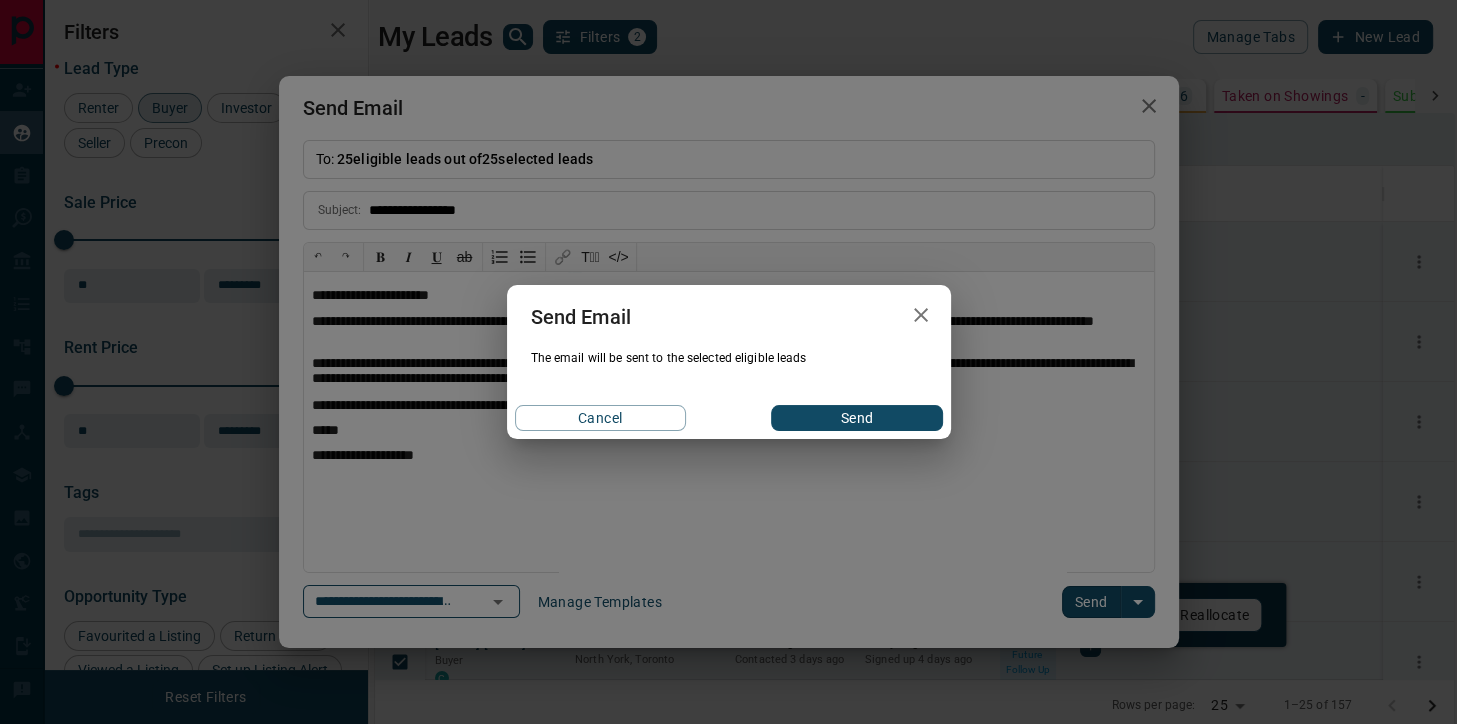 click on "Send" at bounding box center (856, 418) 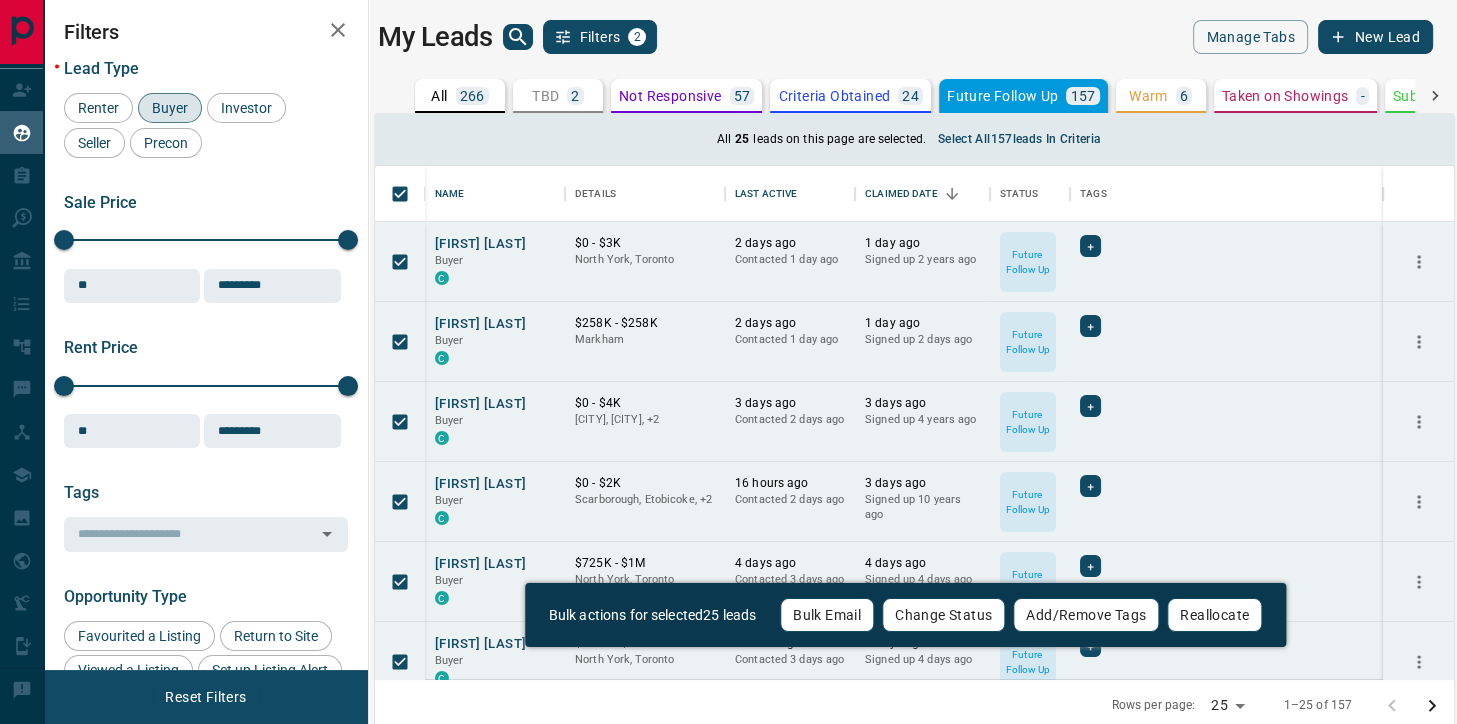 click on "Email sent" at bounding box center (1283, 674) 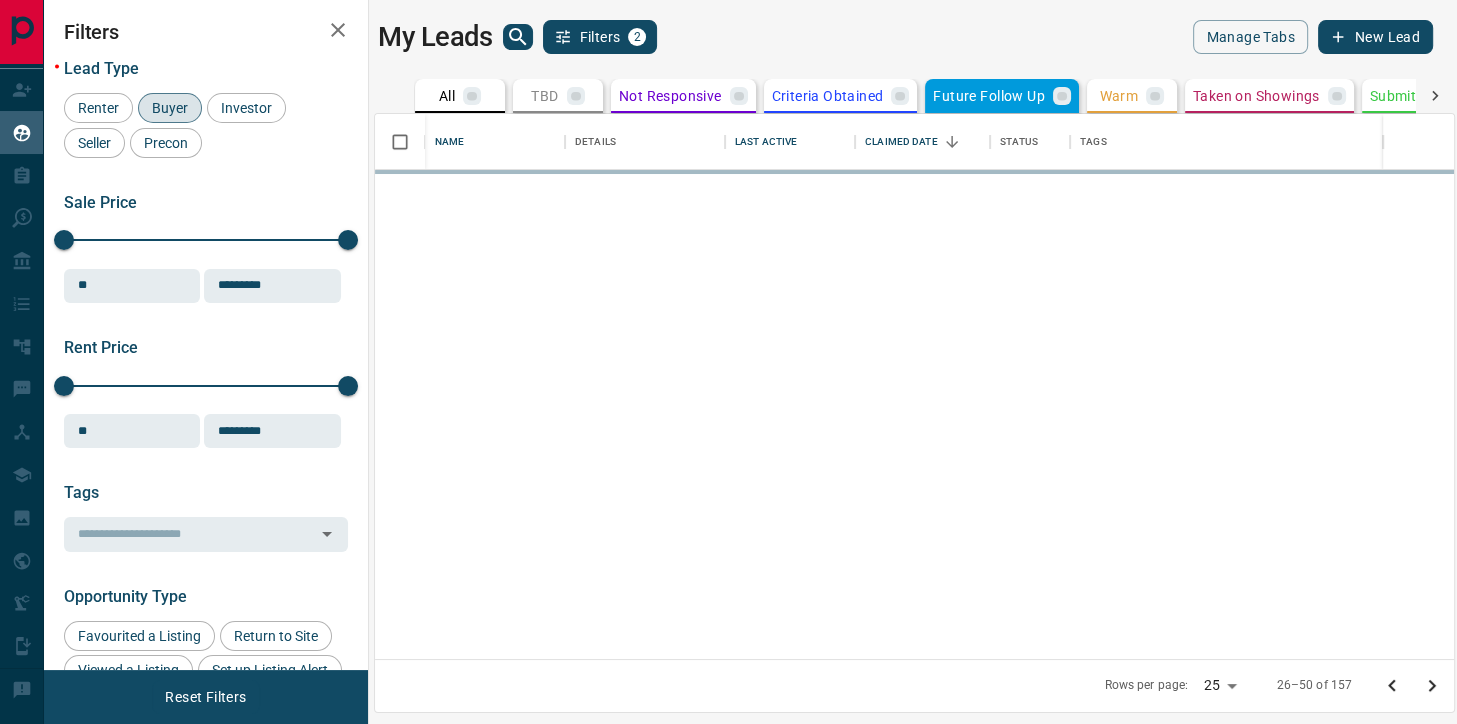 scroll, scrollTop: 2, scrollLeft: 1, axis: both 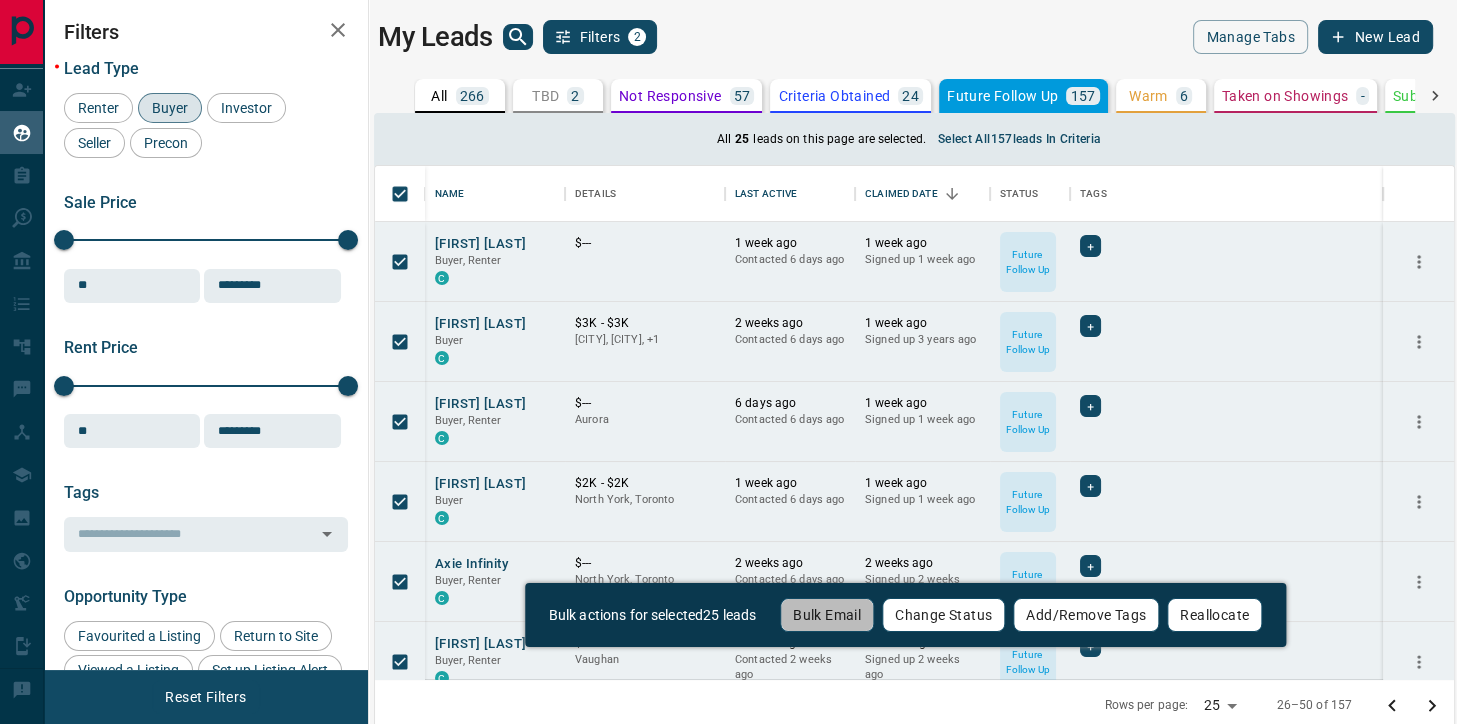 click on "Bulk Email" at bounding box center [827, 615] 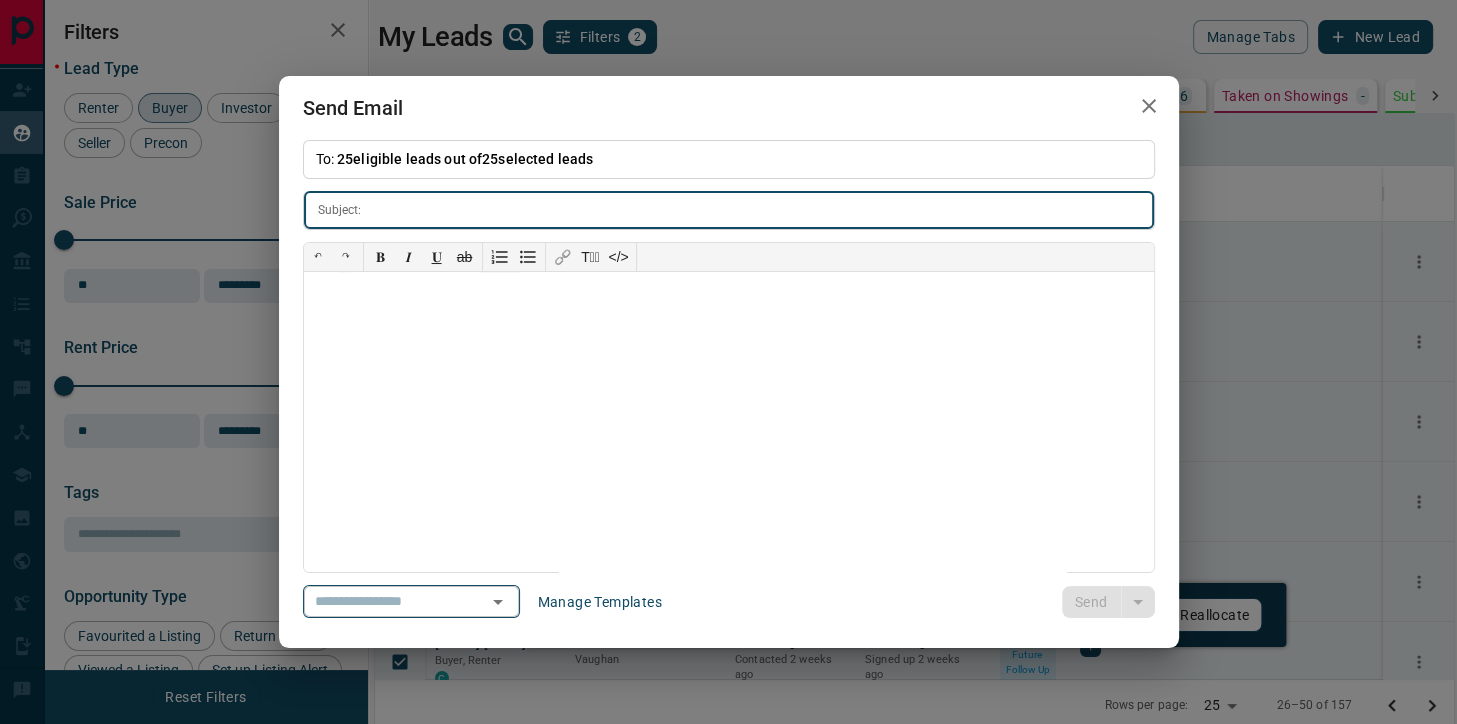click 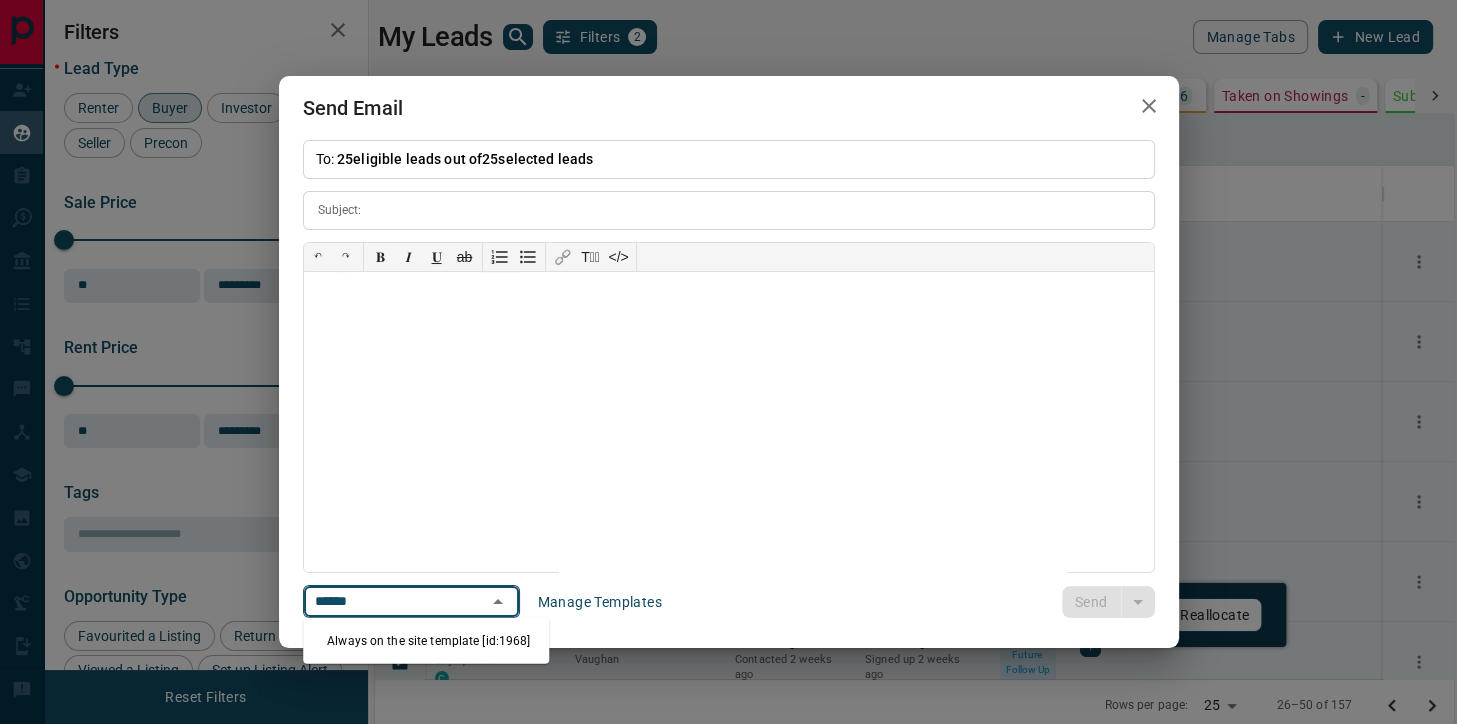 click on "Always on the site template [id:1968]" at bounding box center (426, 641) 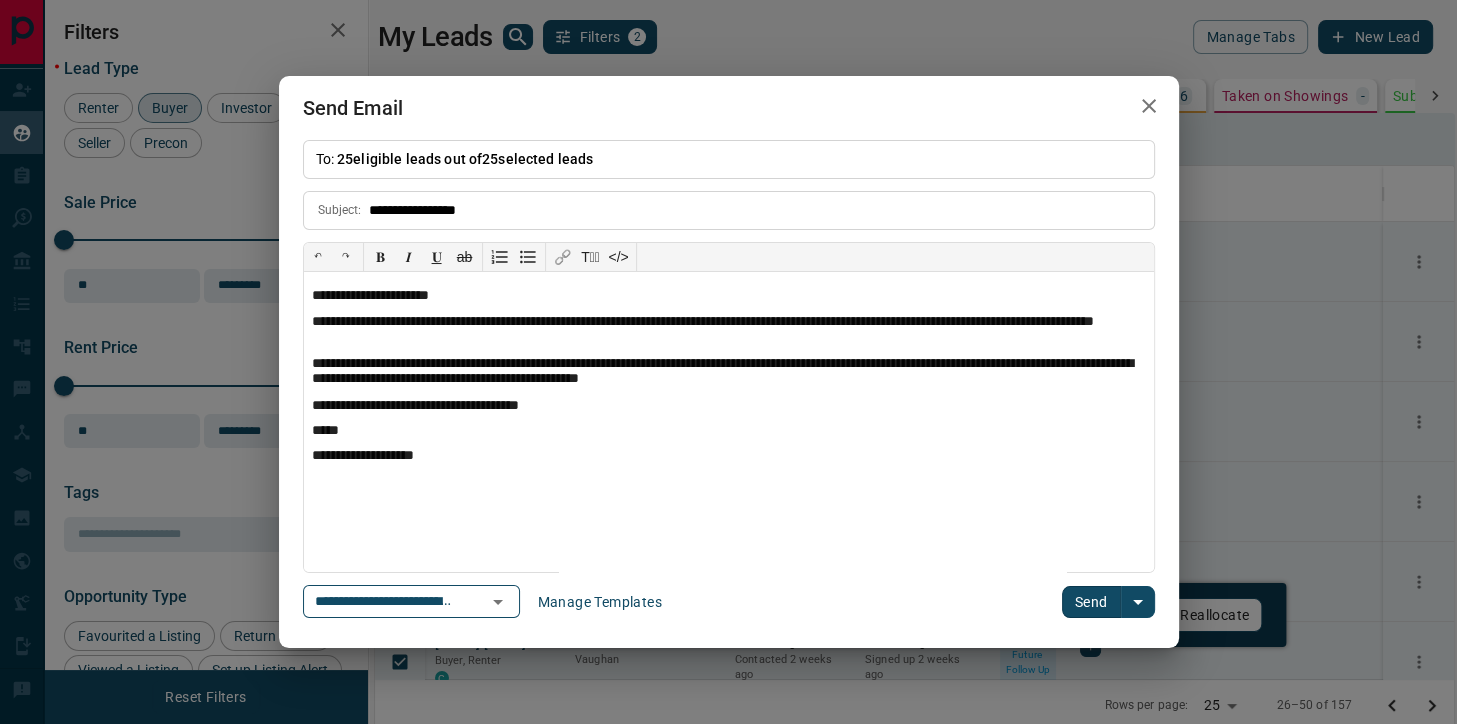 click on "Send" at bounding box center [1091, 602] 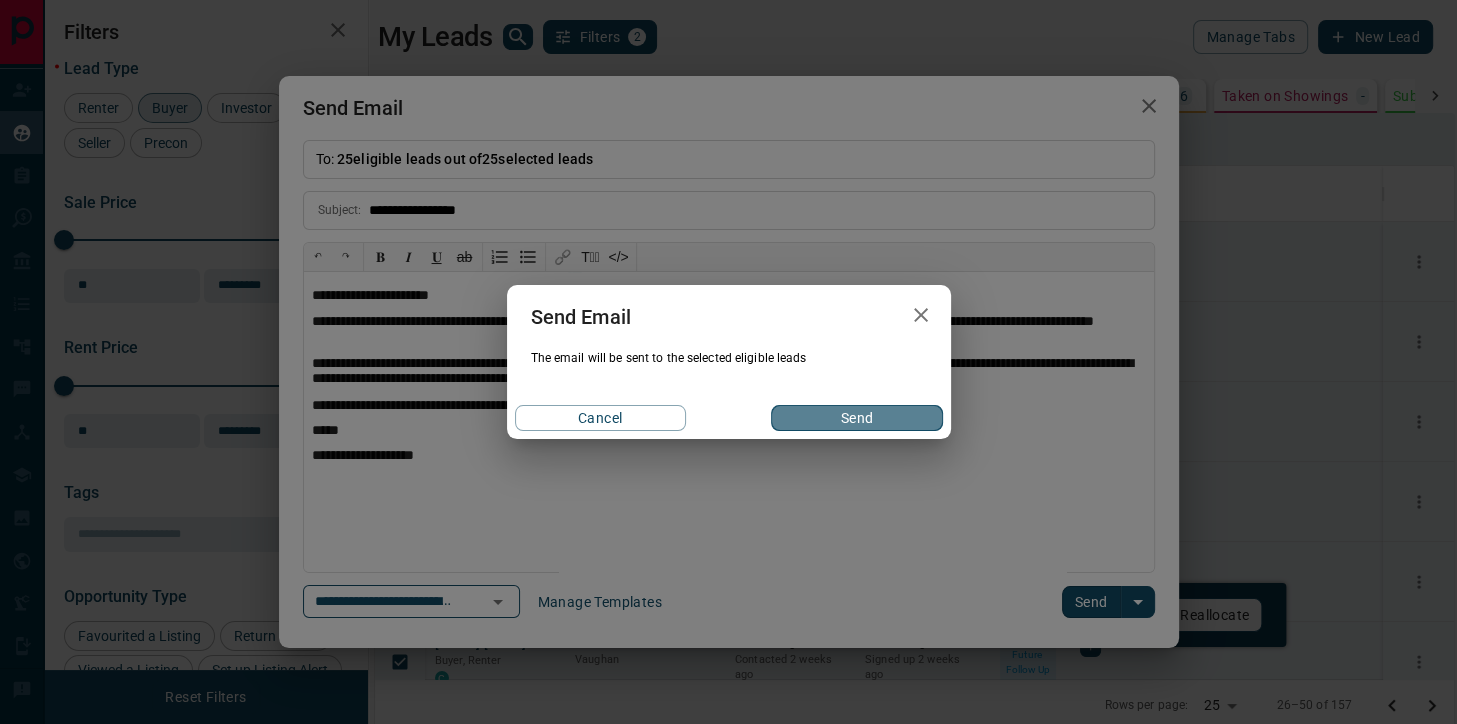 click on "Send" at bounding box center [856, 418] 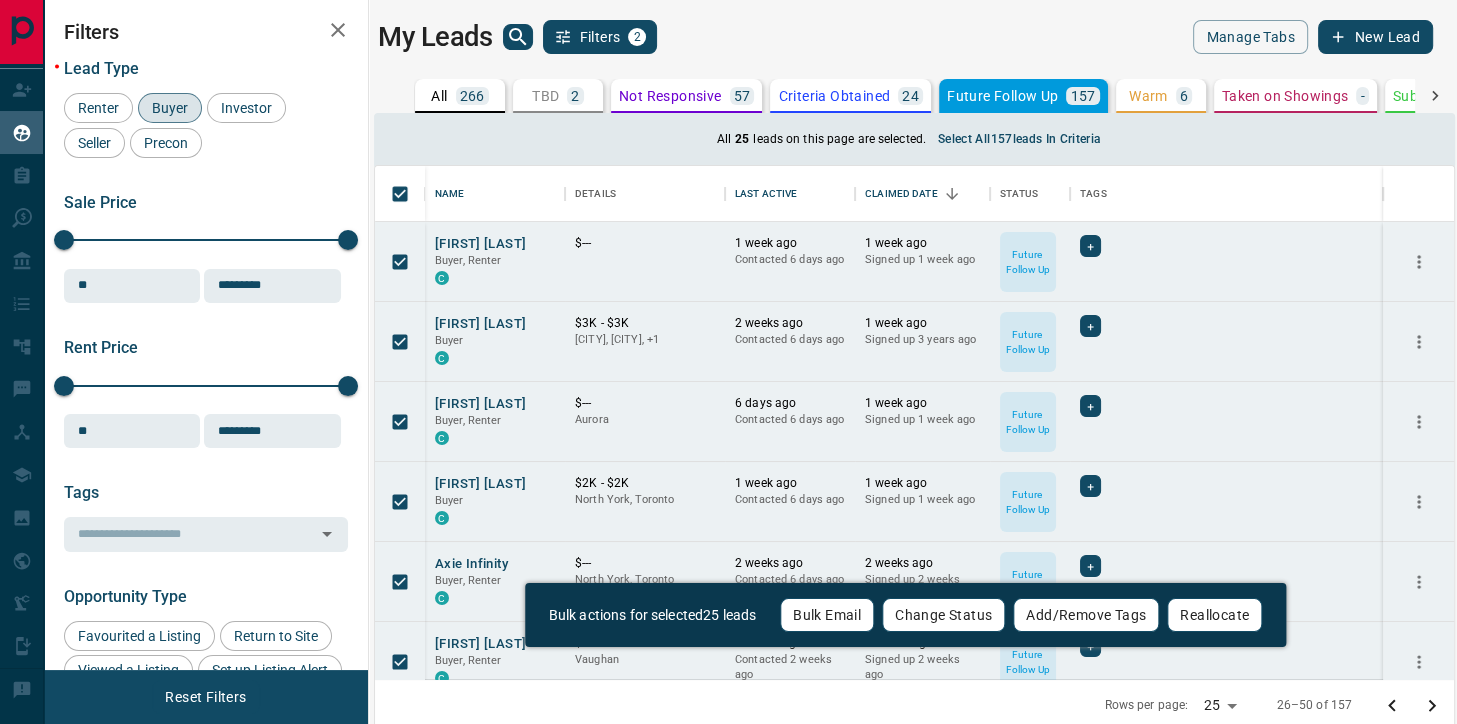 click 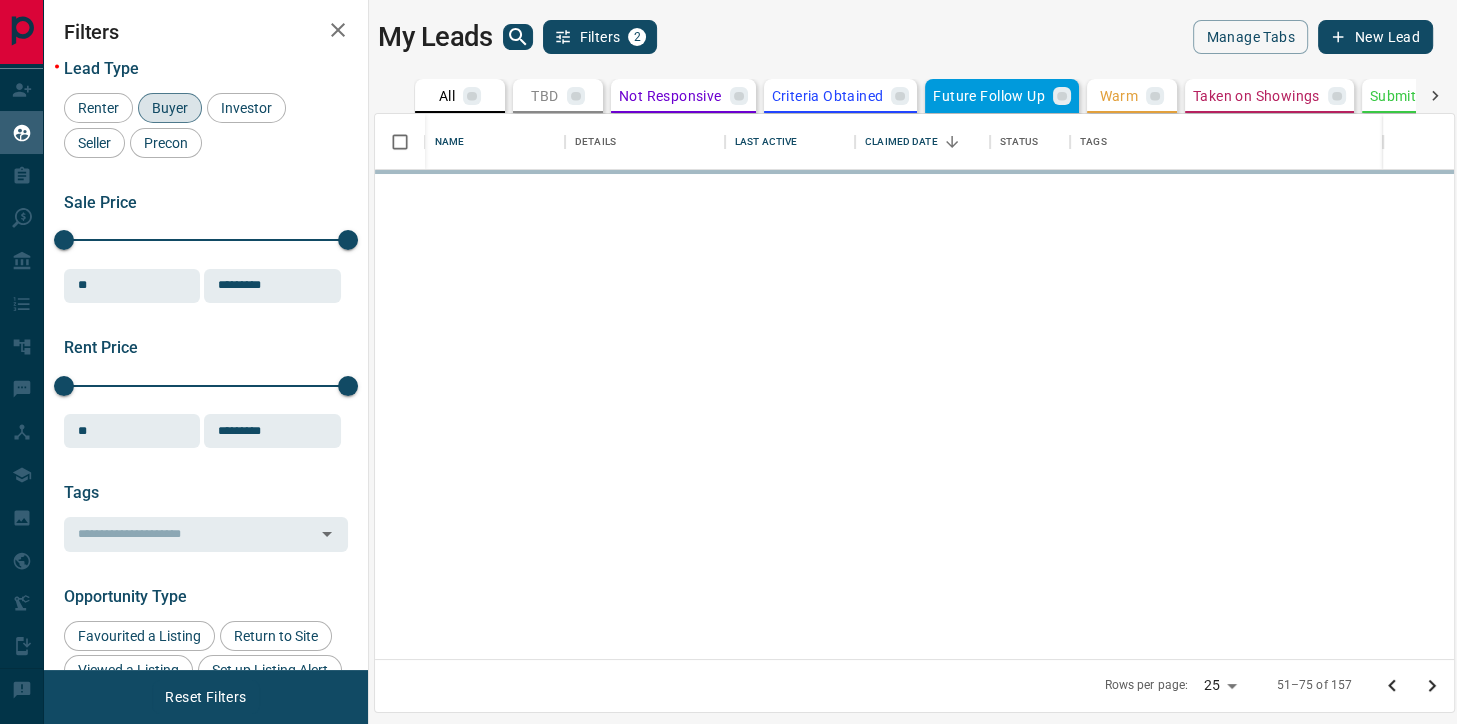 scroll, scrollTop: 2, scrollLeft: 1, axis: both 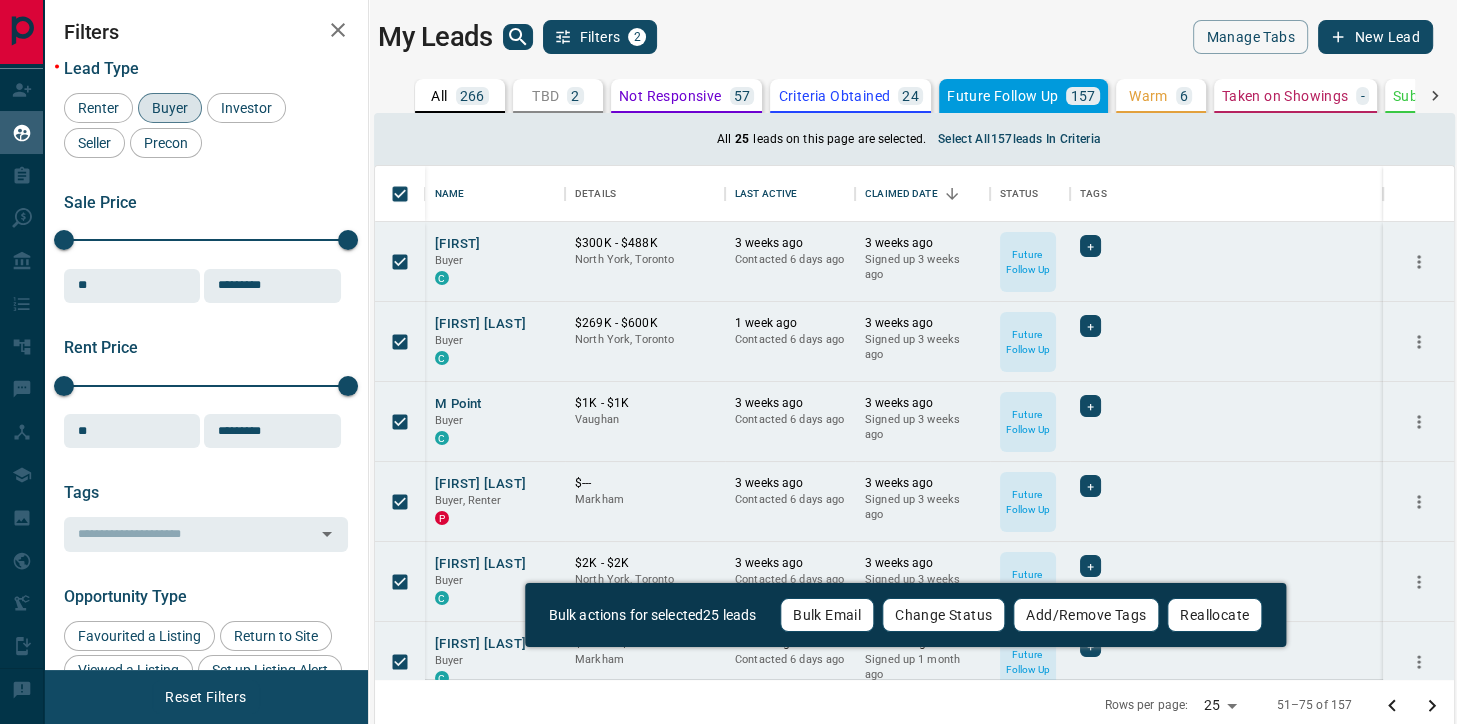 click on "Bulk Email" at bounding box center (827, 615) 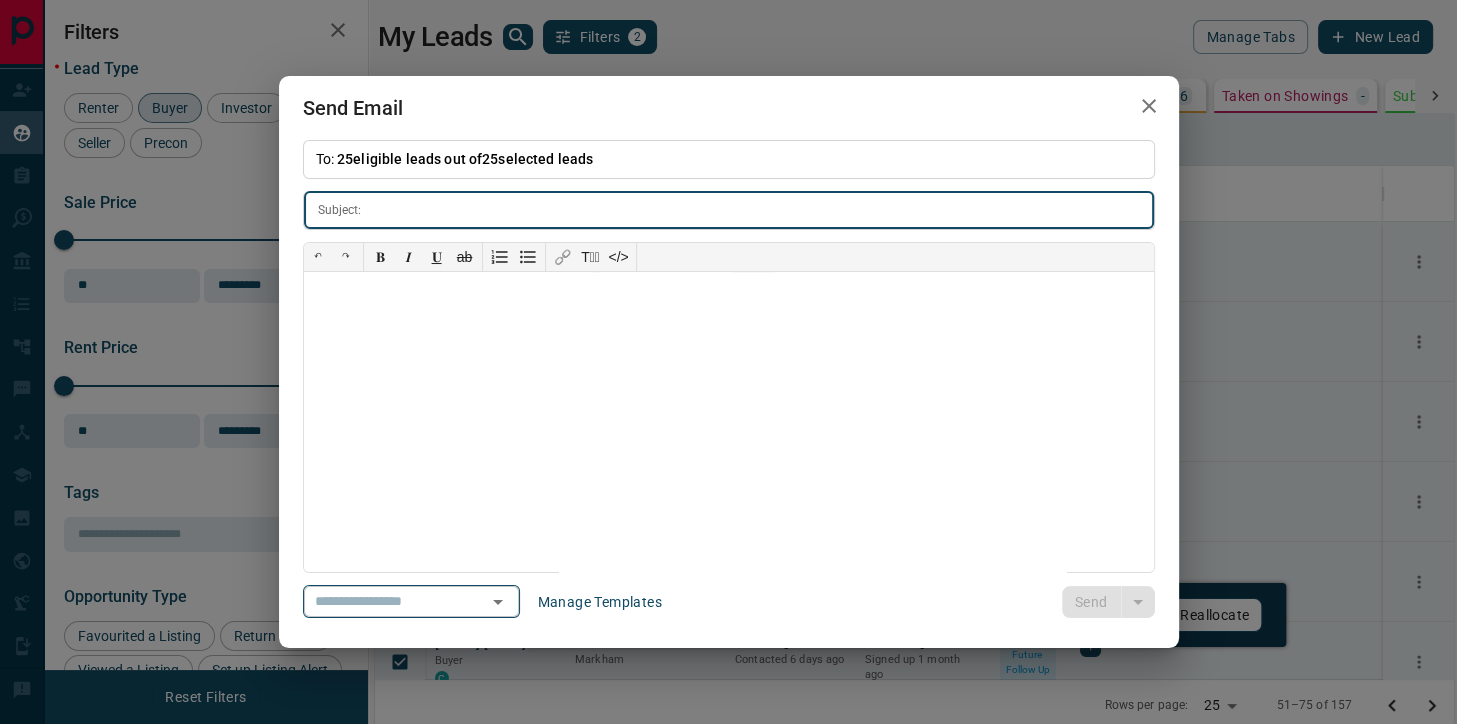 click at bounding box center [498, 602] 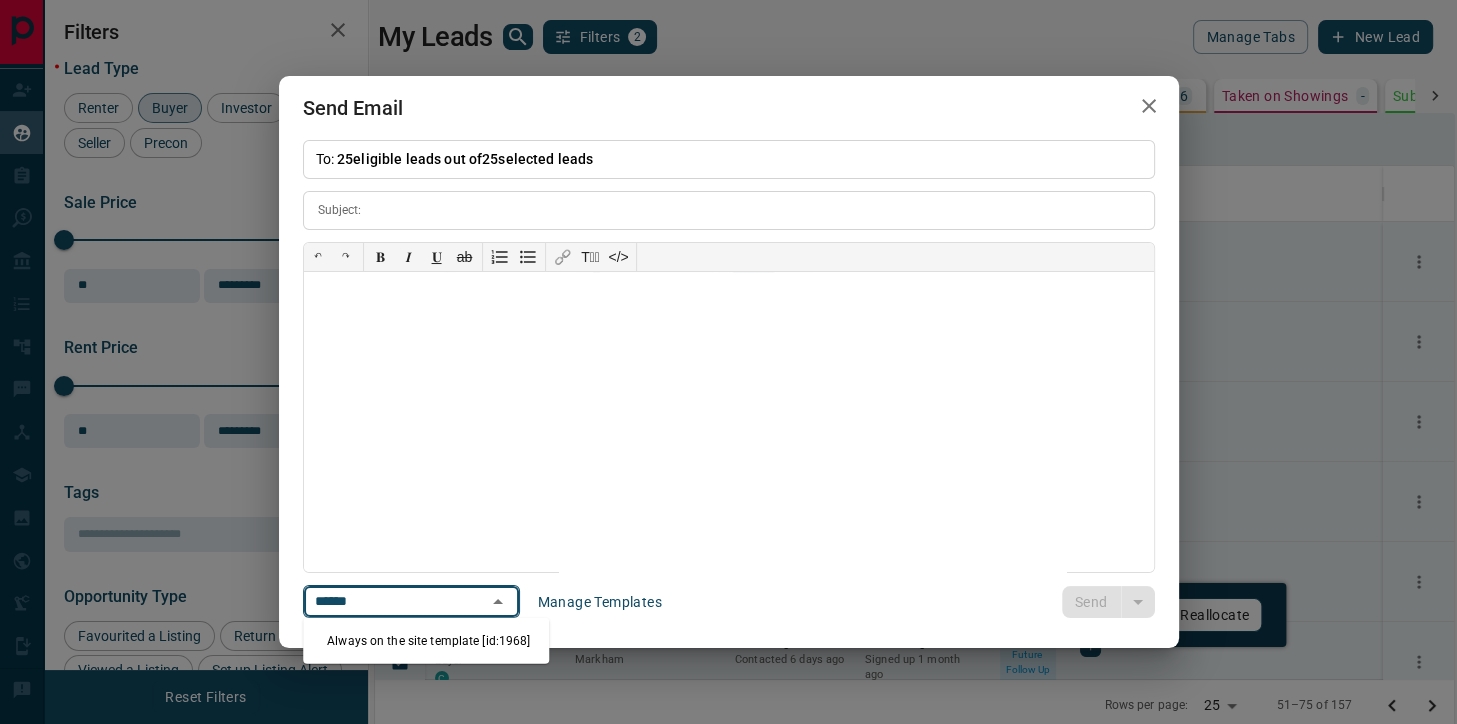 click on "Always on the site template [id:1968]" at bounding box center [426, 641] 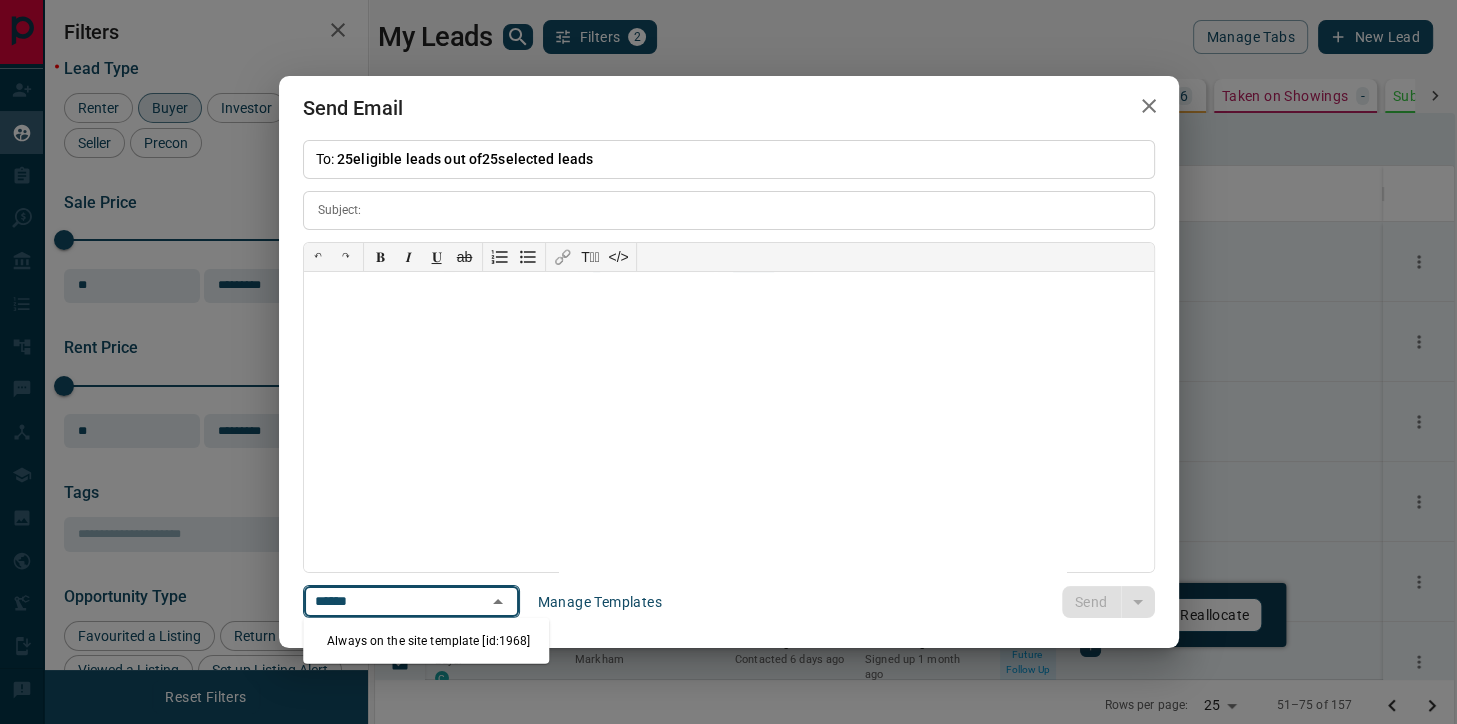 type on "******" 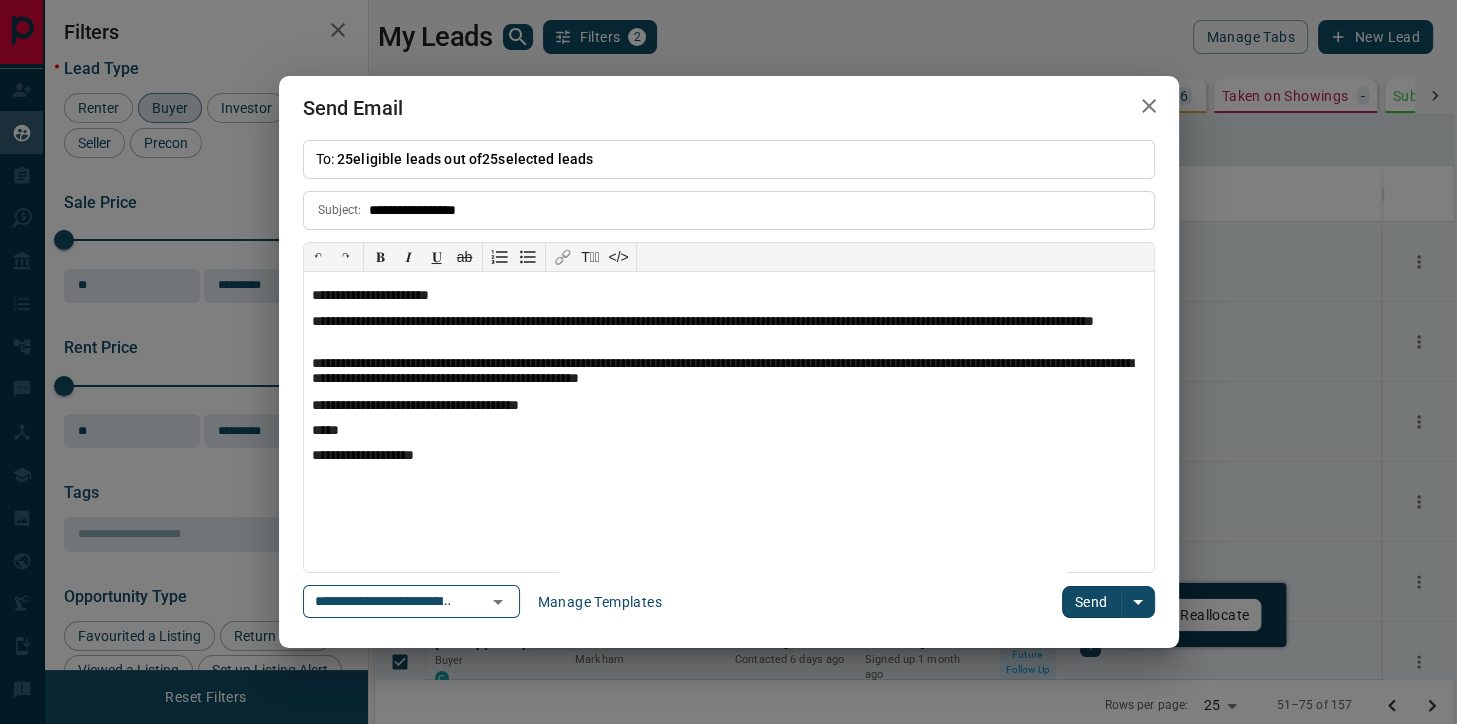click on "Send" at bounding box center [1091, 602] 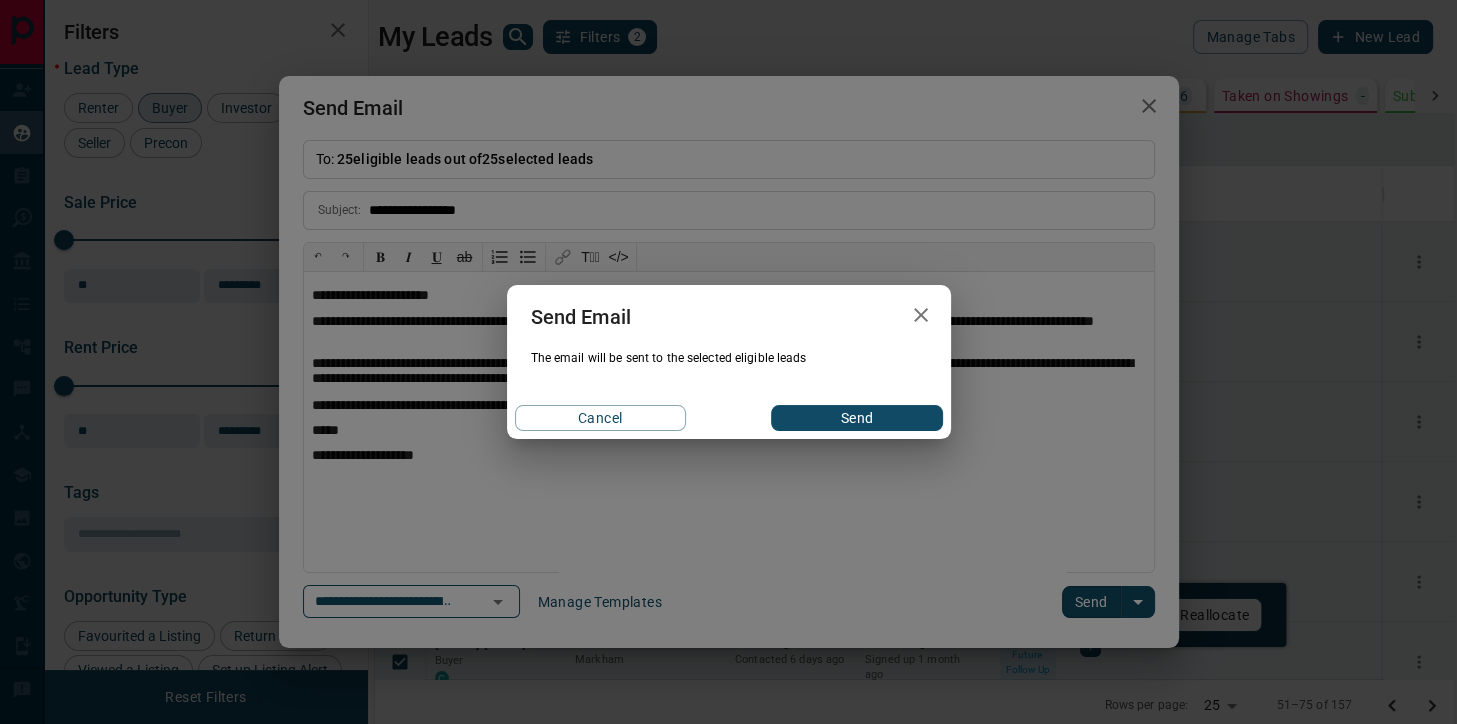 click on "Send" at bounding box center (856, 418) 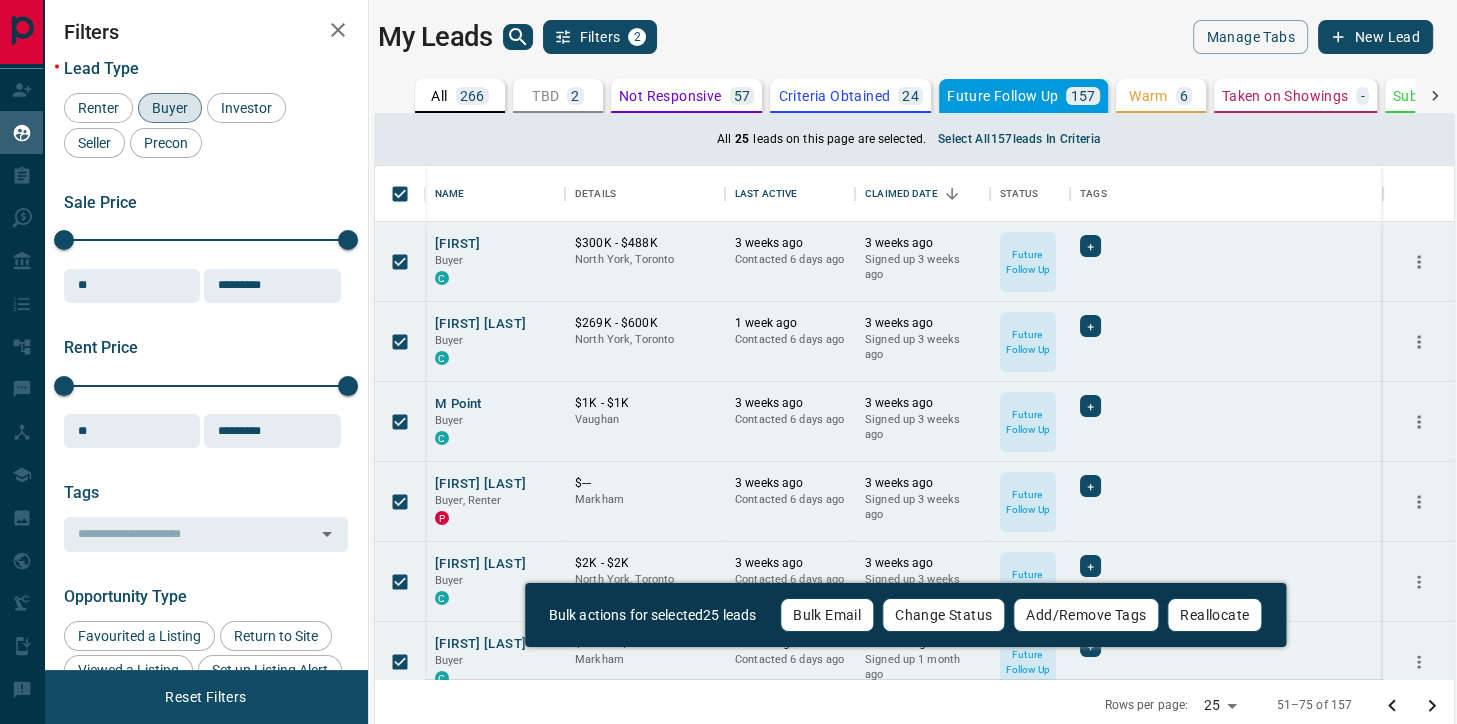 click on "Email sent" at bounding box center (1283, 706) 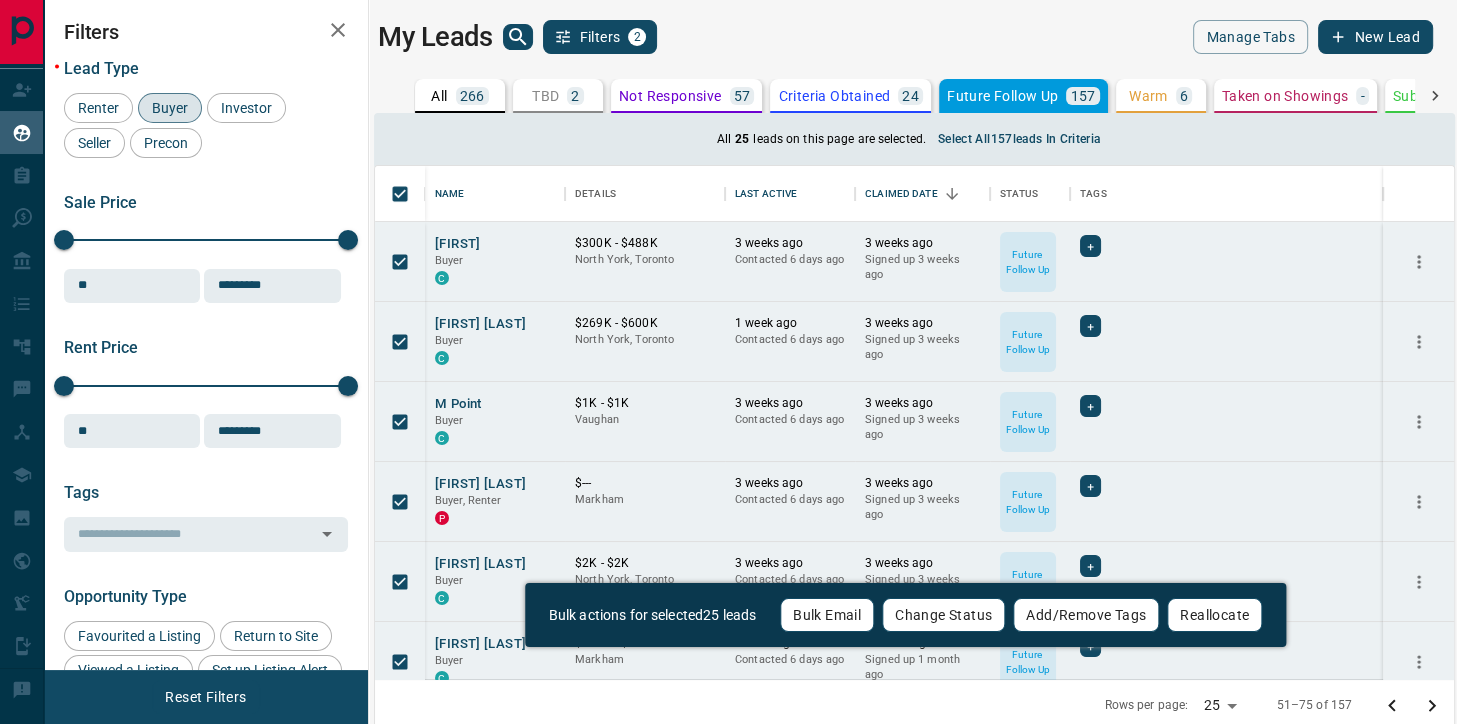 click 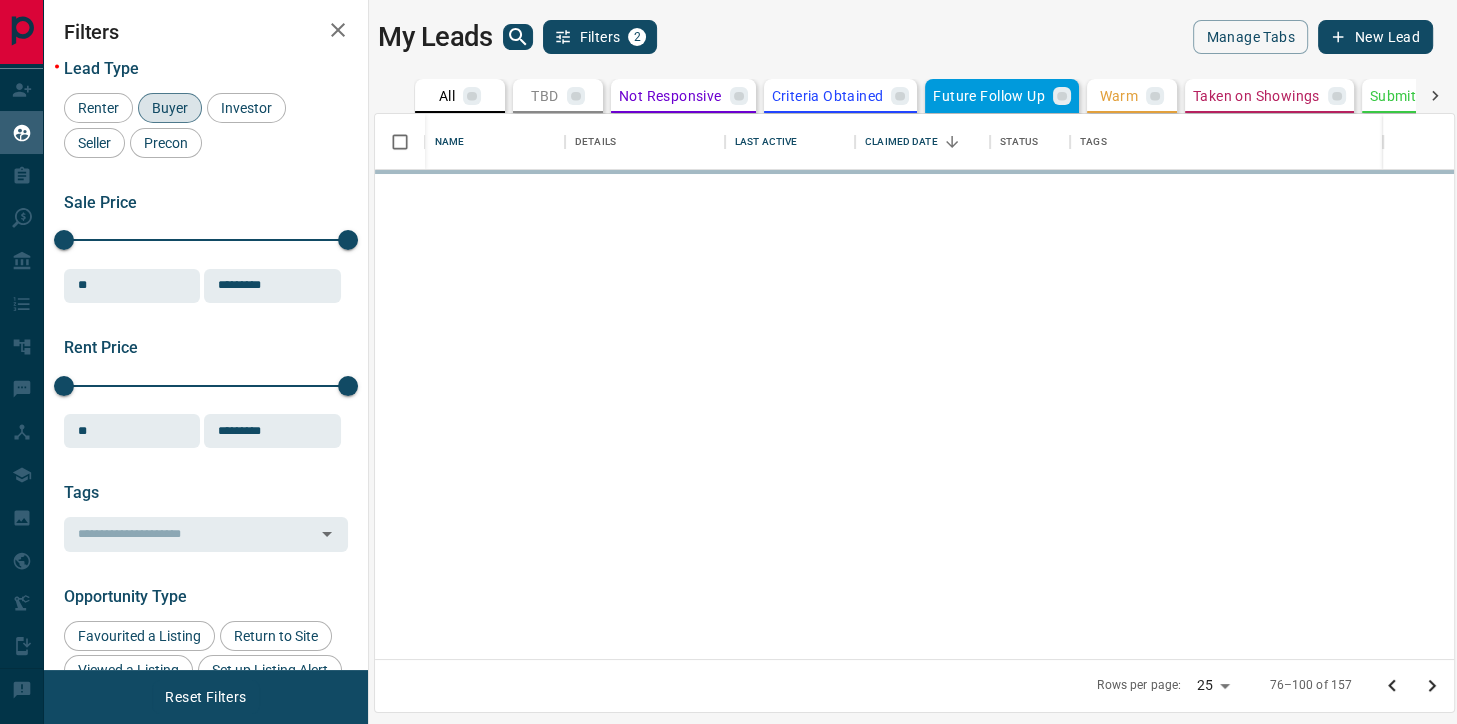 scroll, scrollTop: 2, scrollLeft: 1, axis: both 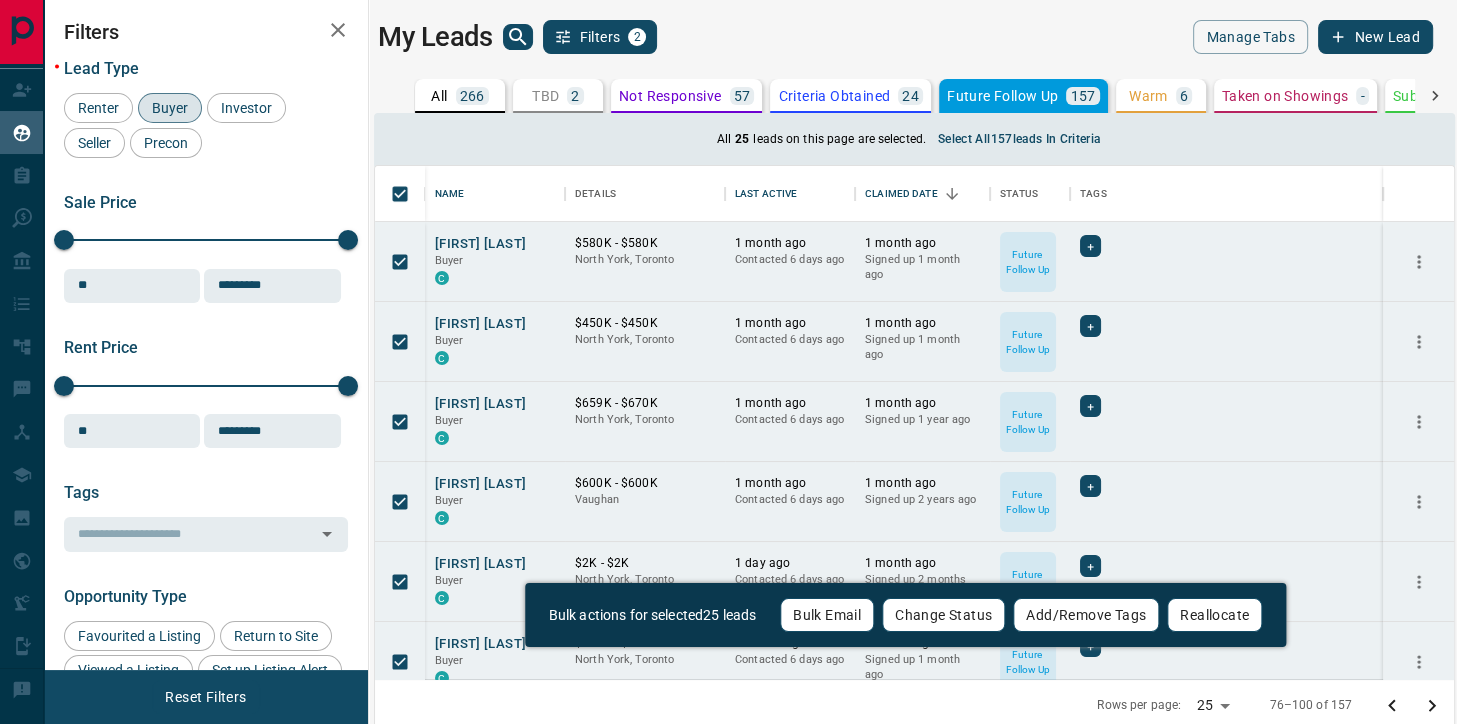 click on "Bulk Email" at bounding box center (827, 615) 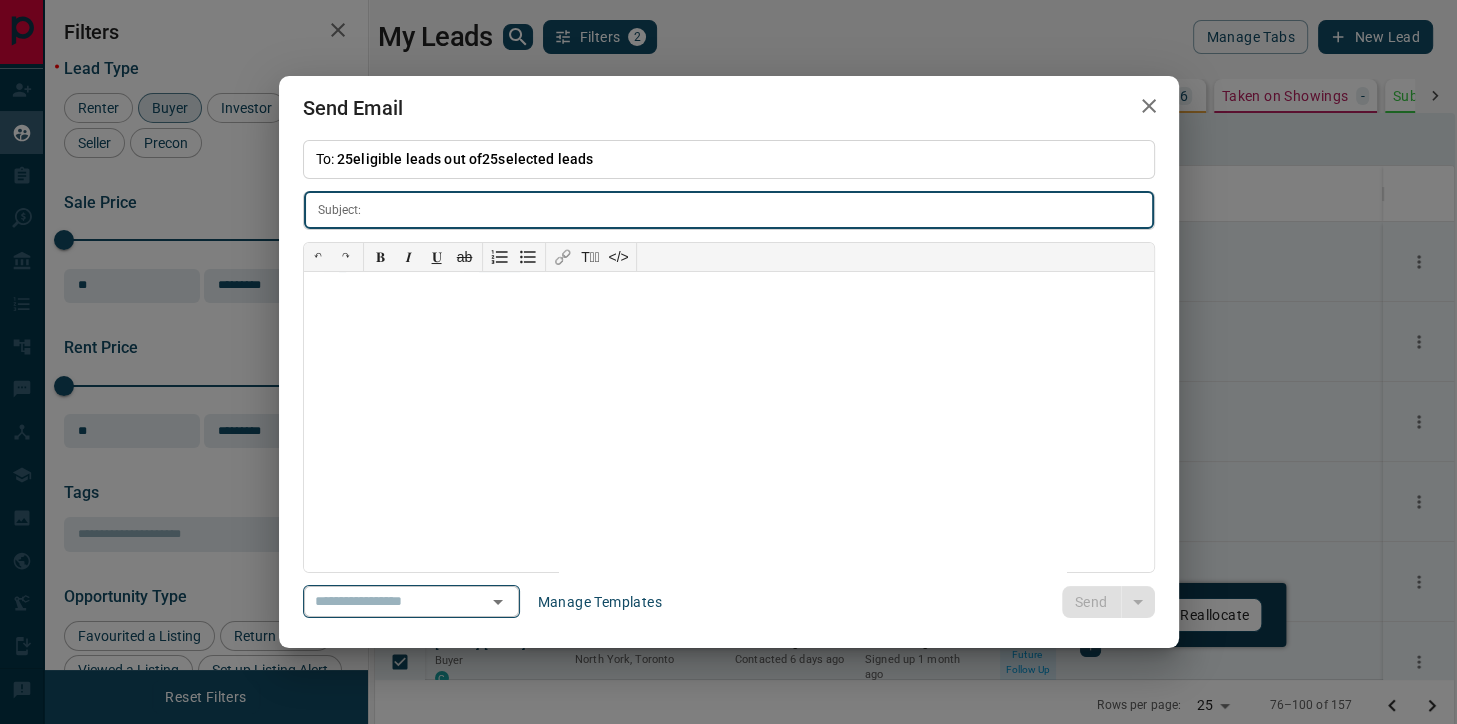 click 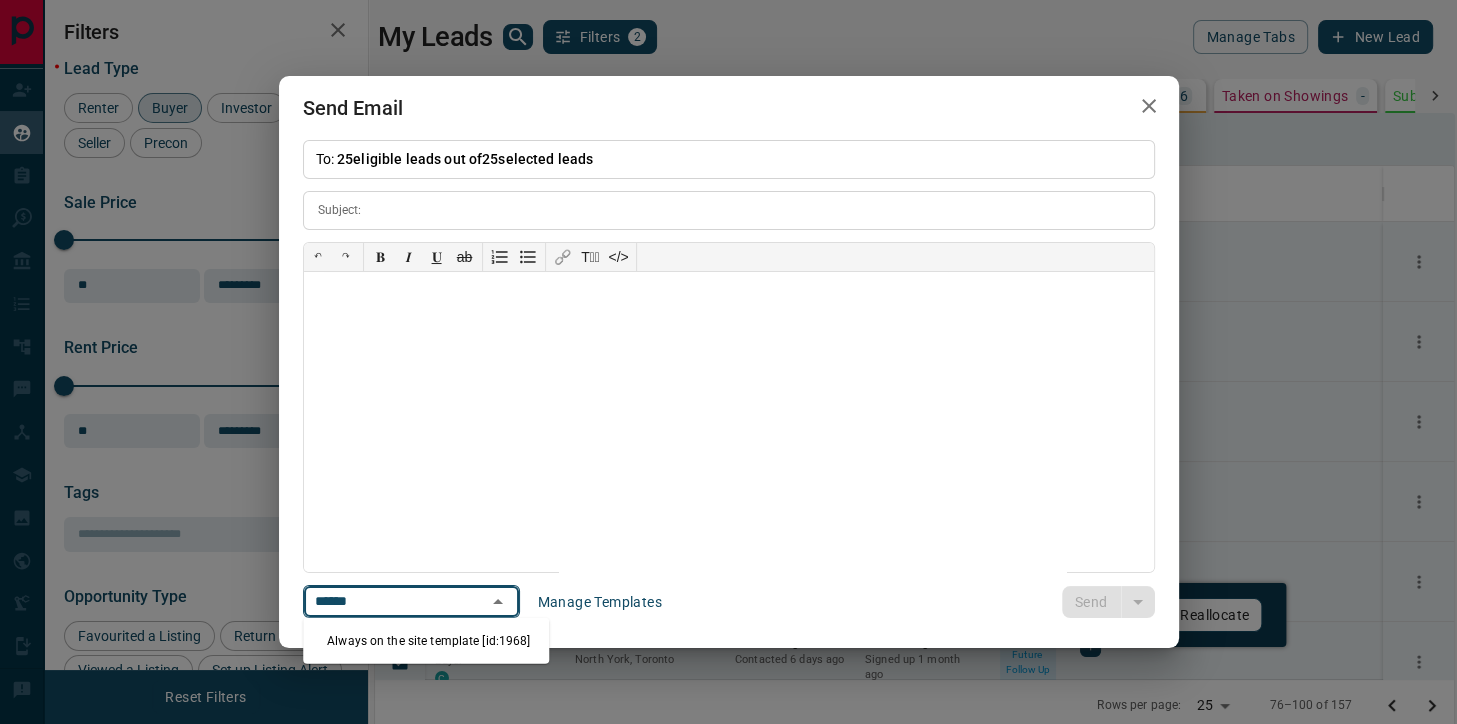 click on "Always on the site template [id:1968]" at bounding box center [426, 641] 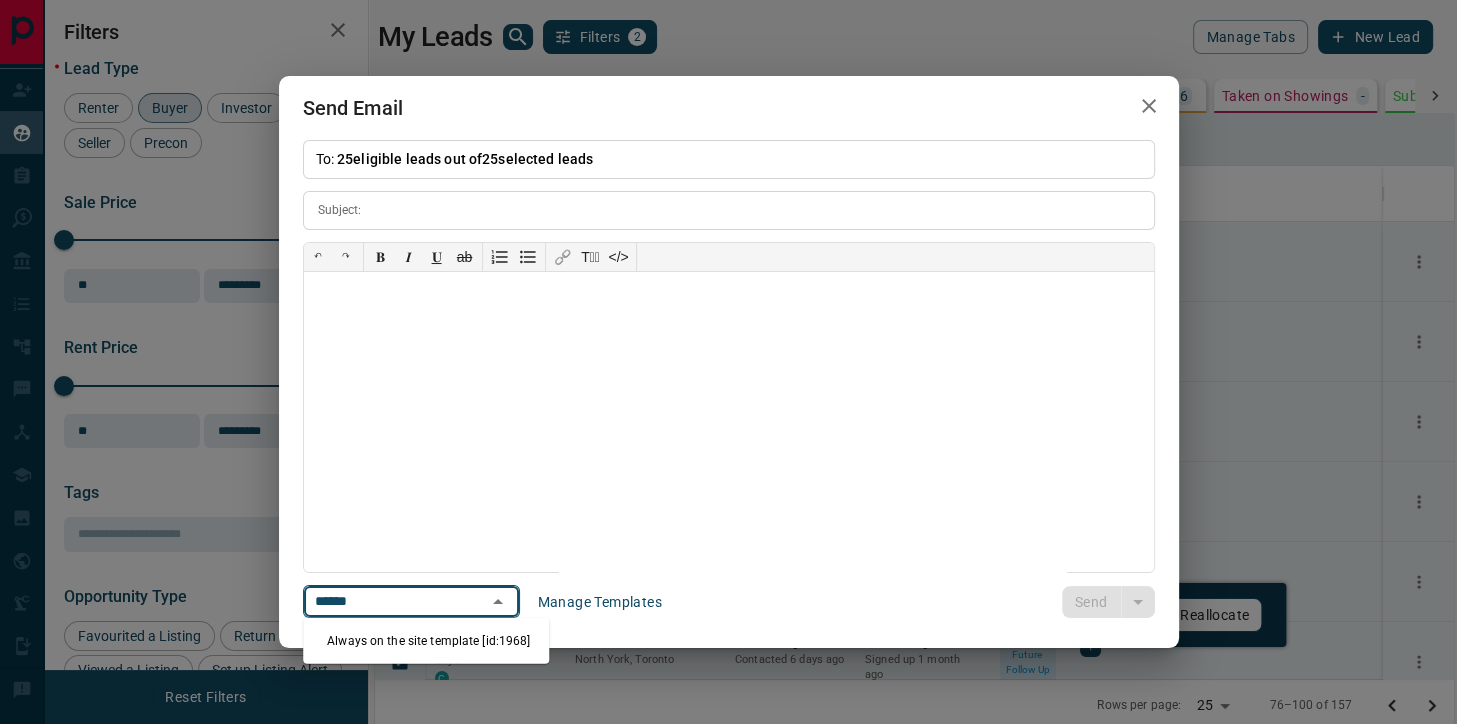 type on "******" 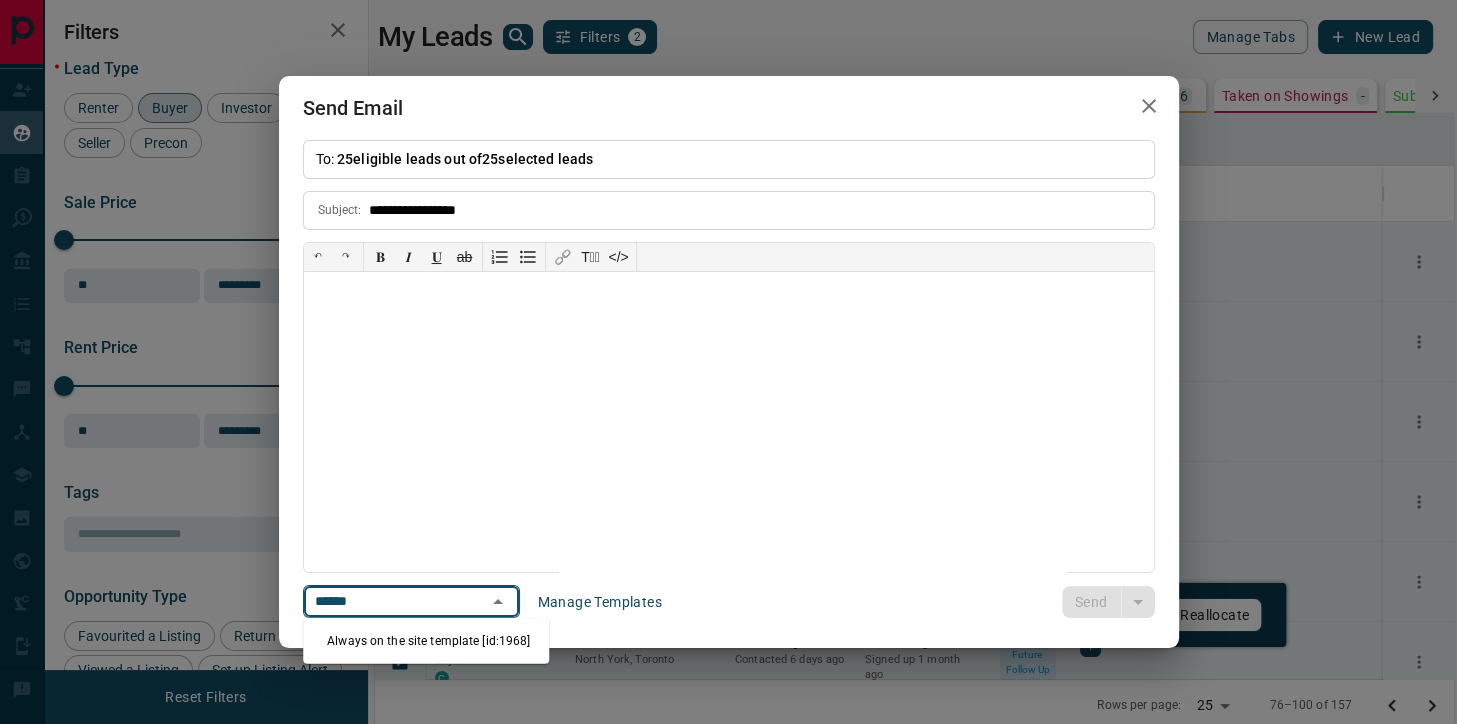 type on "**********" 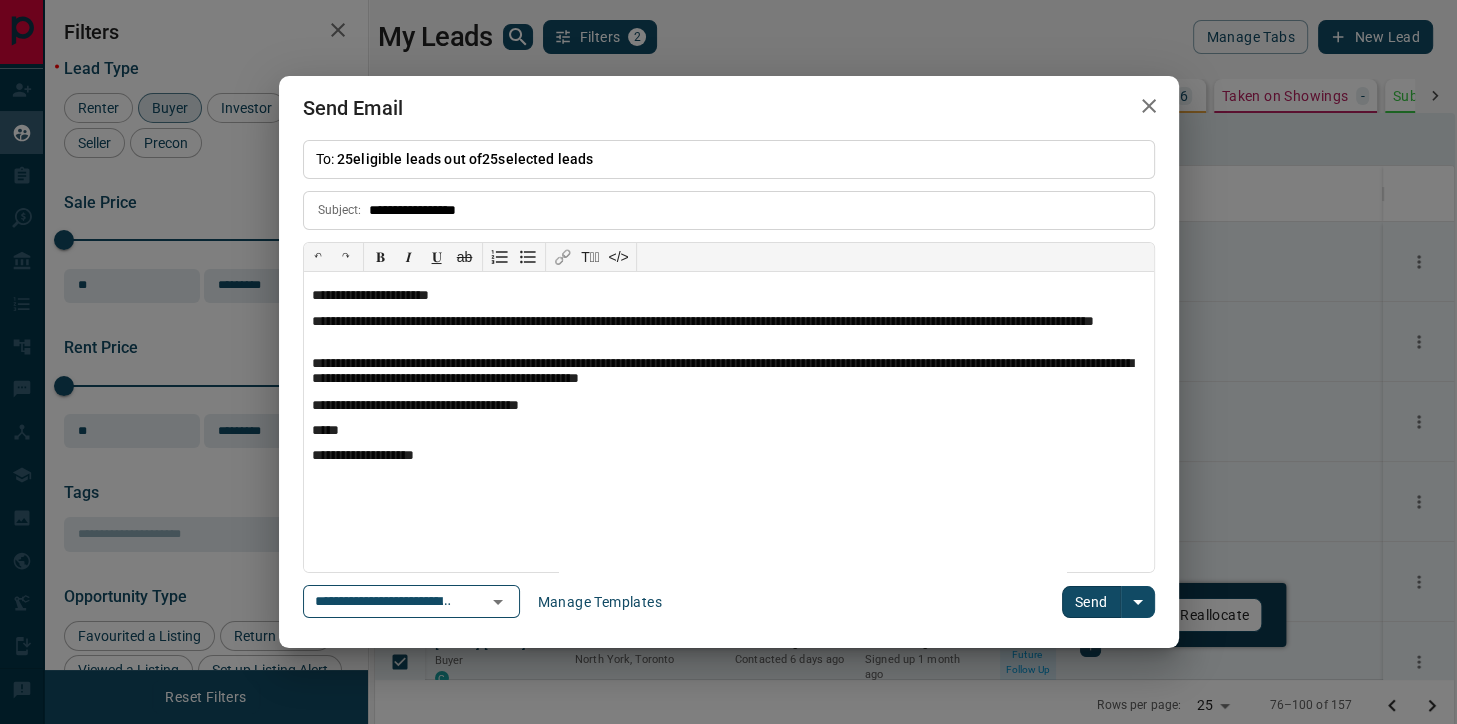 click on "Send" at bounding box center (1091, 602) 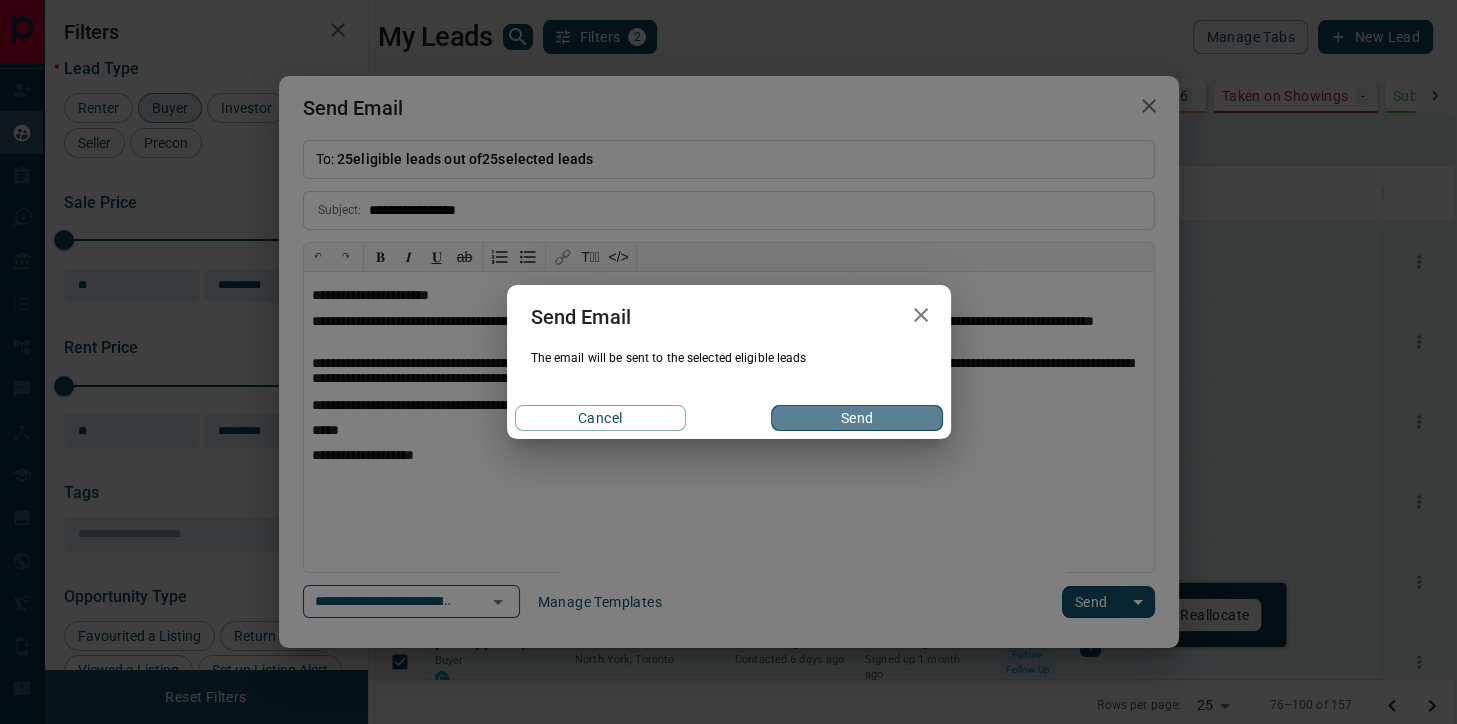 click on "Send" at bounding box center [856, 418] 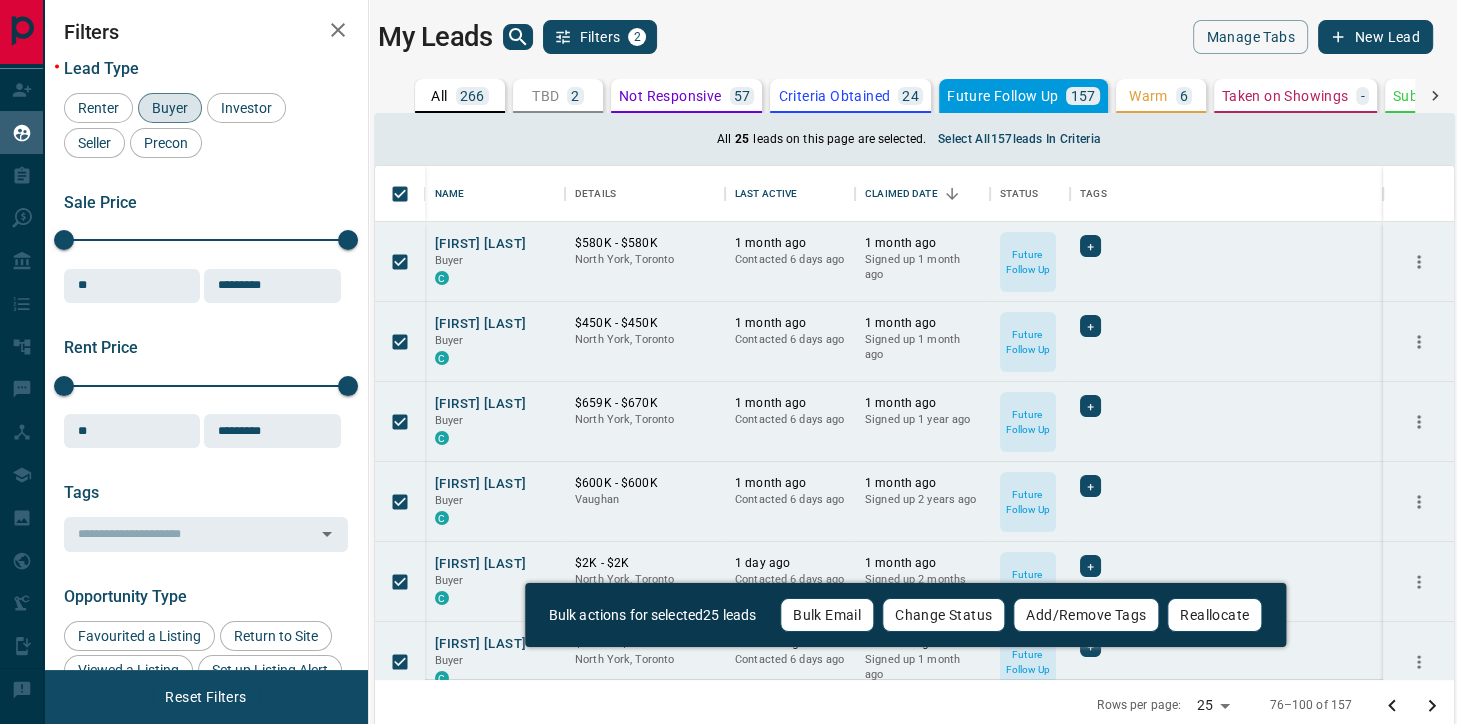 click on "[CITY], [CITY], +1 month ago Contacted 6 days ago 1 month ago Signed up 1 month ago Future Follow Up + [NAME] Buyer C $580K - $580K [CITY], [CITY] 1 month ago Contacted 6 days ago 1 month ago Signed up 1 month ago Future Follow Up + [NAME] Buyer C $450K - $450K [CITY], [CITY] 1 month ago Contacted 6 days ago 1 month ago Signed up 1 year ago Future Follow Up + [NAME] Buyer C $659K - $670K [CITY], [CITY] 1 month ago Contacted 6 days ago 1 month ago Signed up 1 year ago Future Follow Up + [NAME] Buyer C $600K - $600K [CITY] 1 month ago Contacted 6 days ago + C" at bounding box center [728, 333] 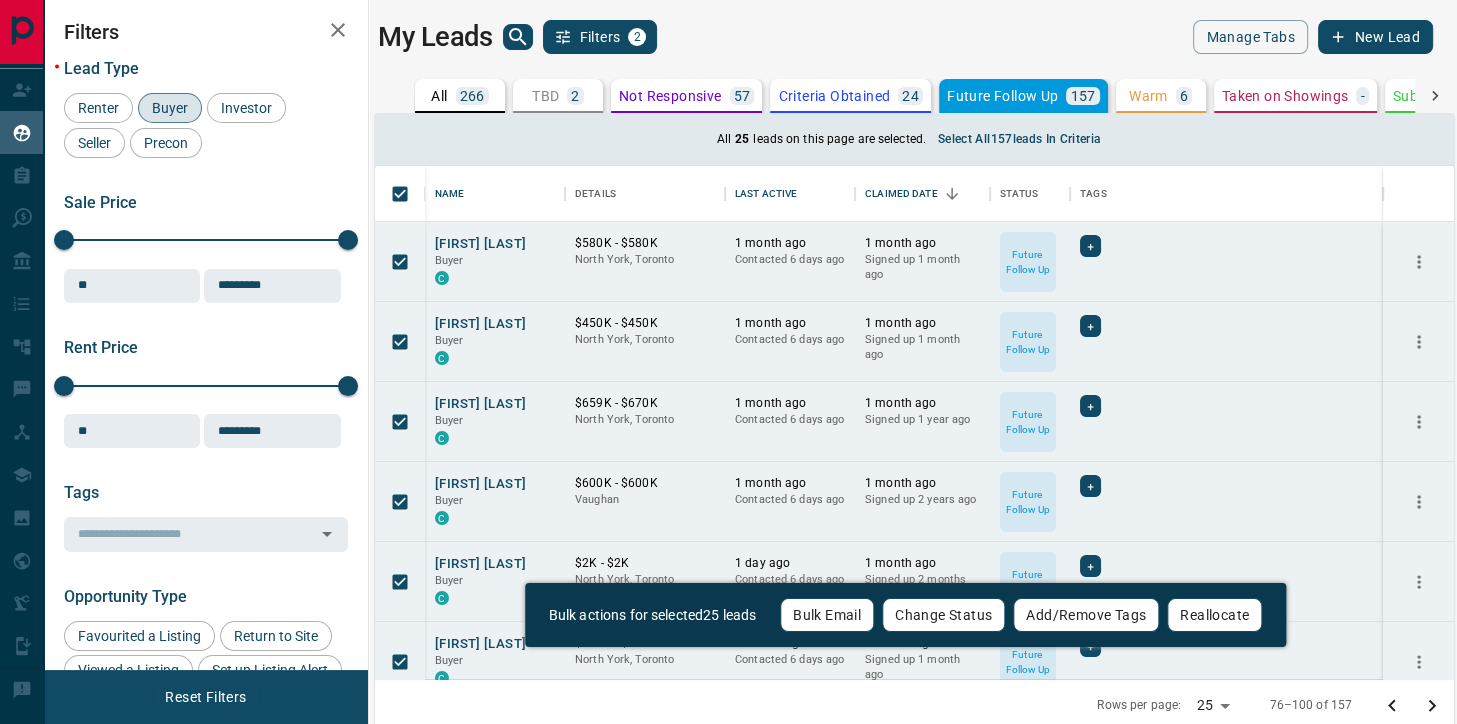 click 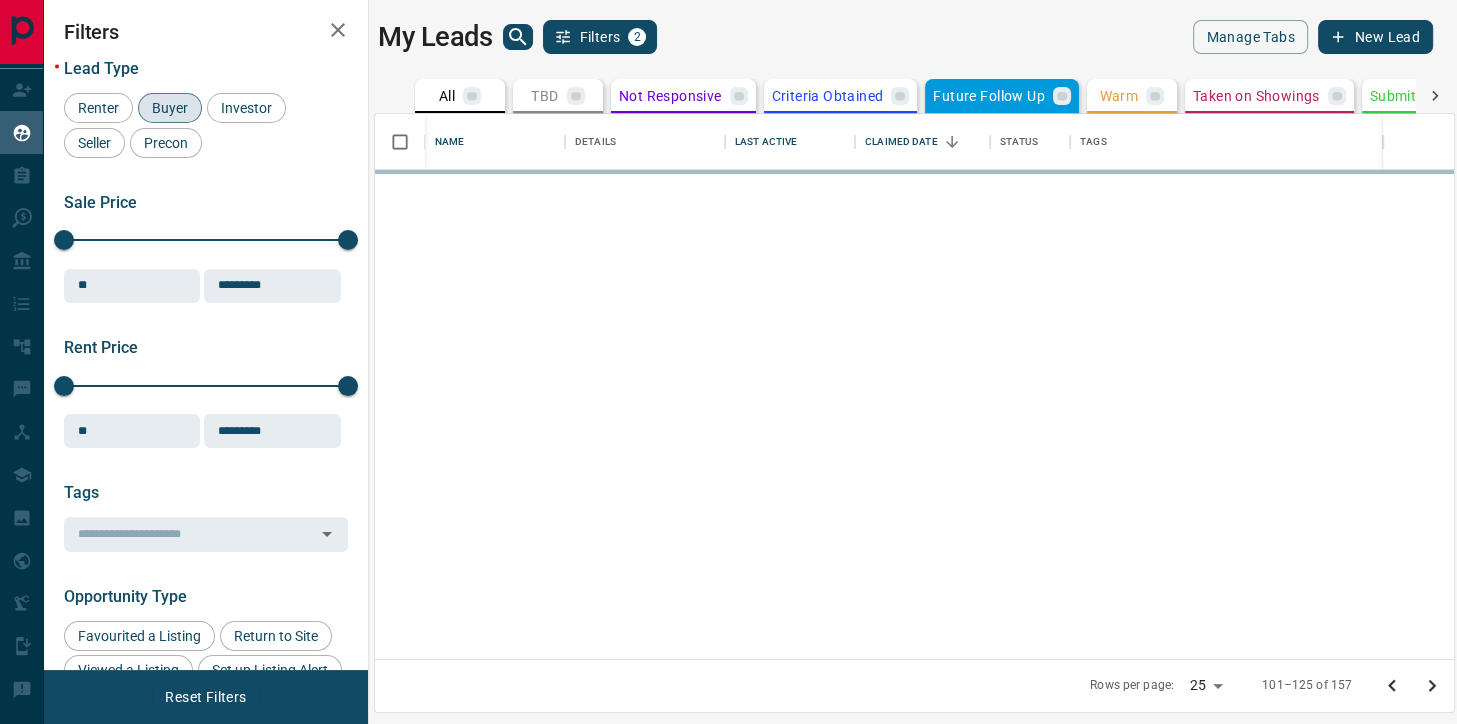 scroll, scrollTop: 2, scrollLeft: 1, axis: both 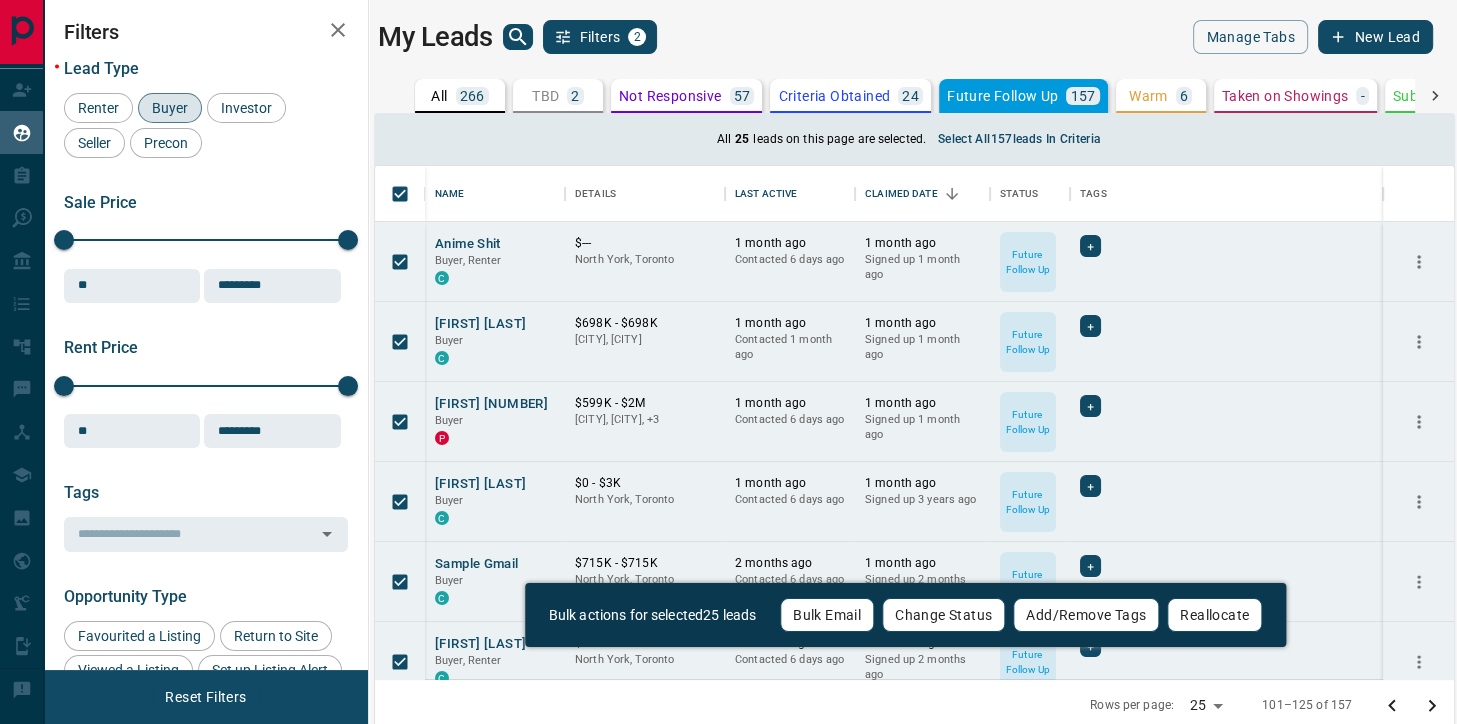 click on "Bulk Email" at bounding box center (827, 615) 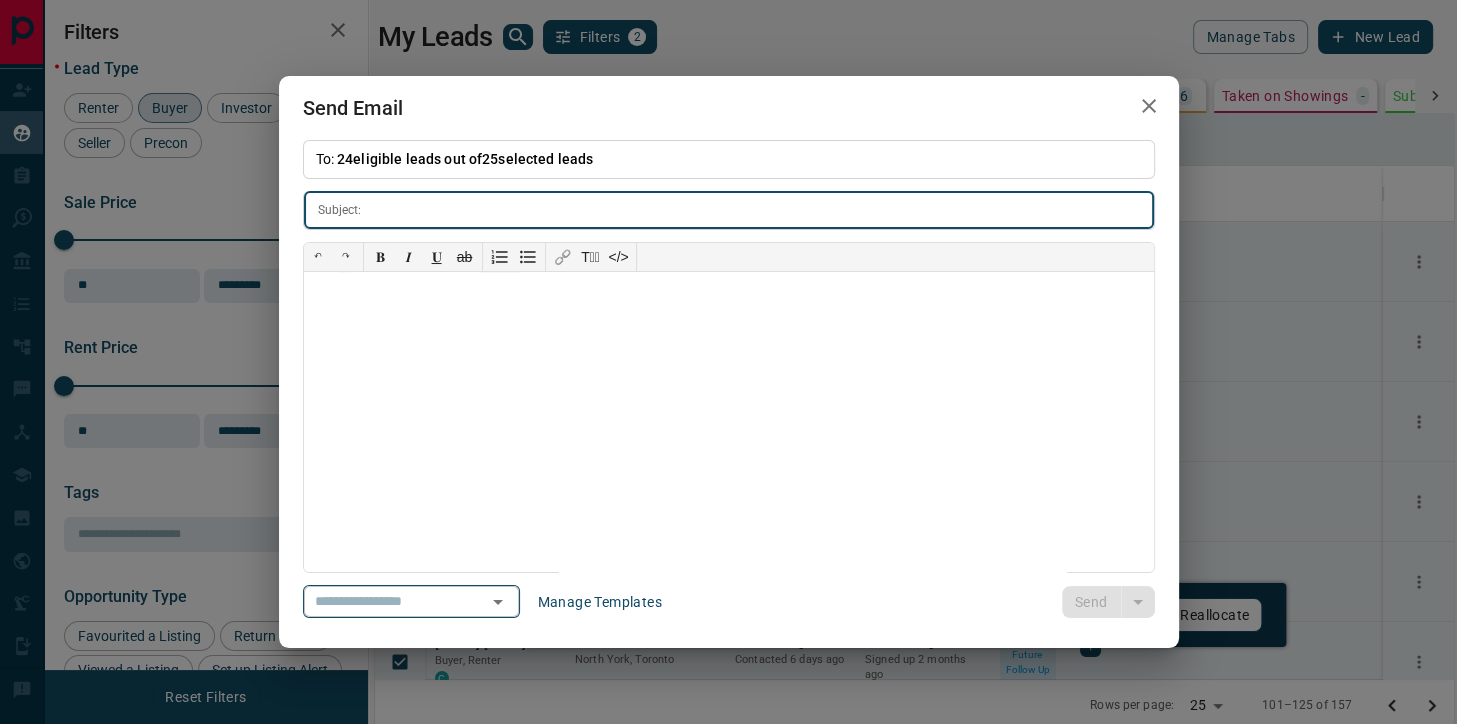 click at bounding box center [497, 602] 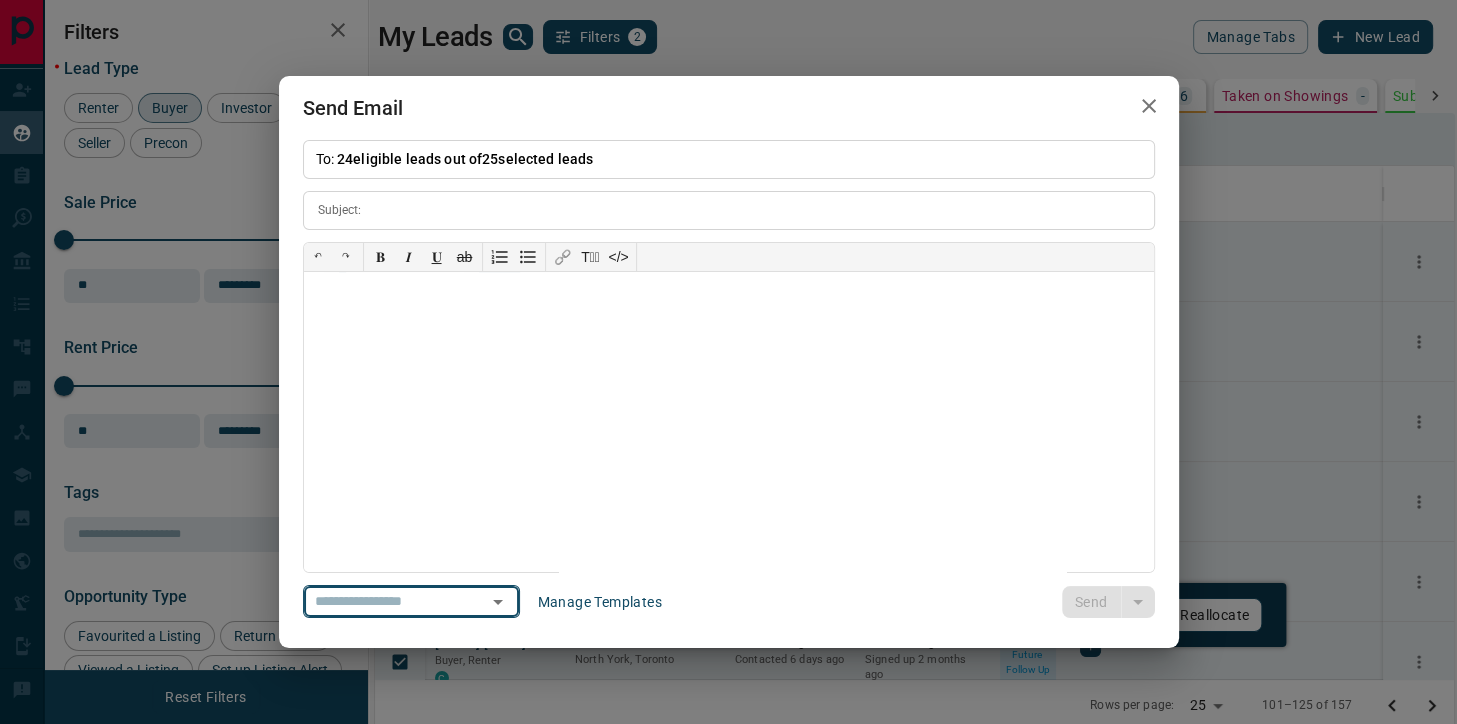 click 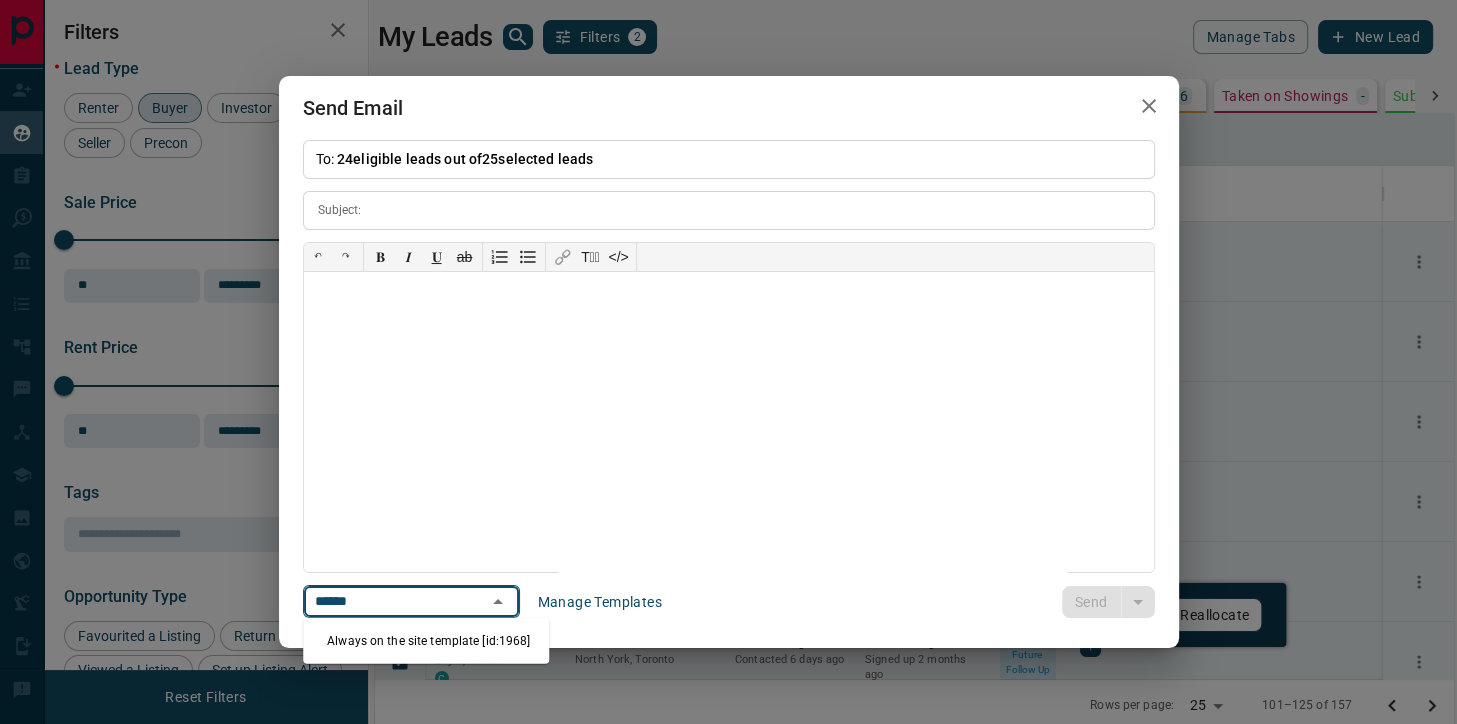 click on "Always on the site template [id:1968]" at bounding box center (426, 641) 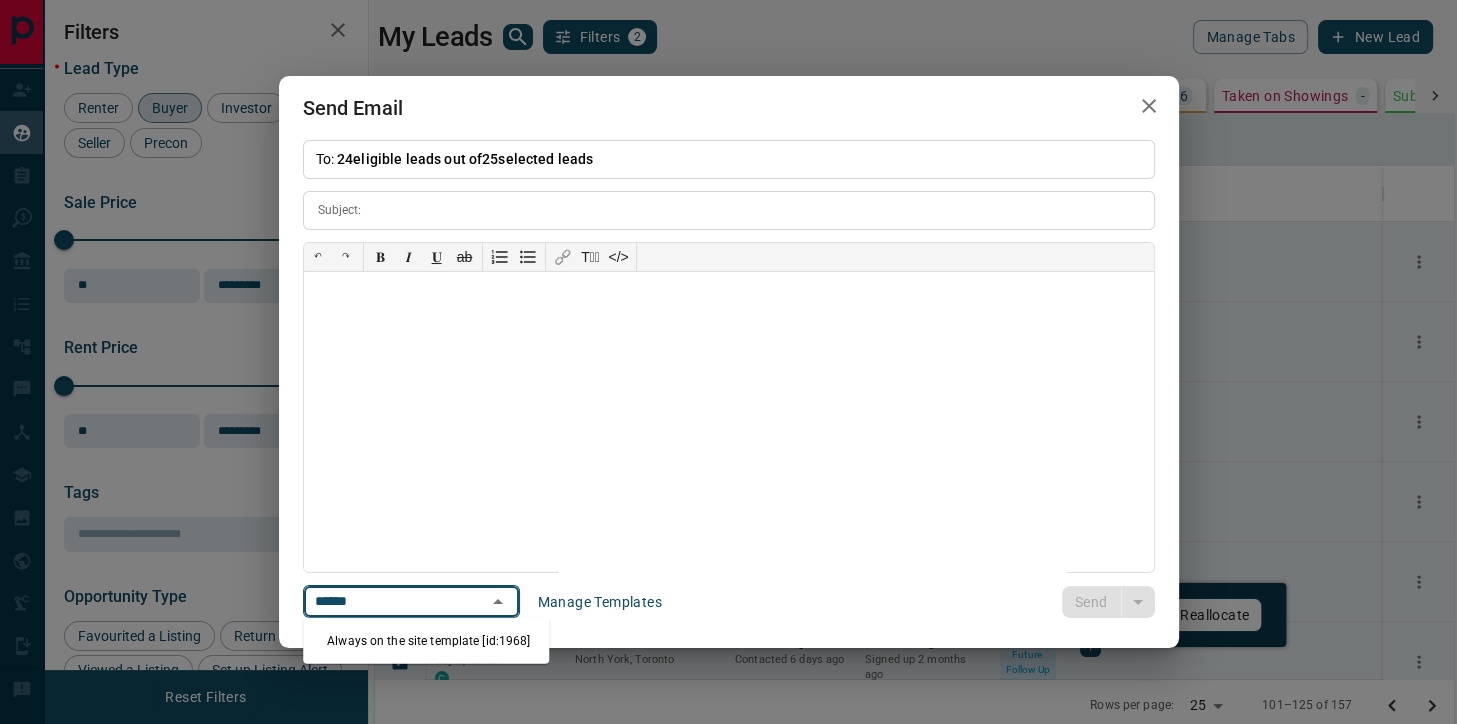 type on "******" 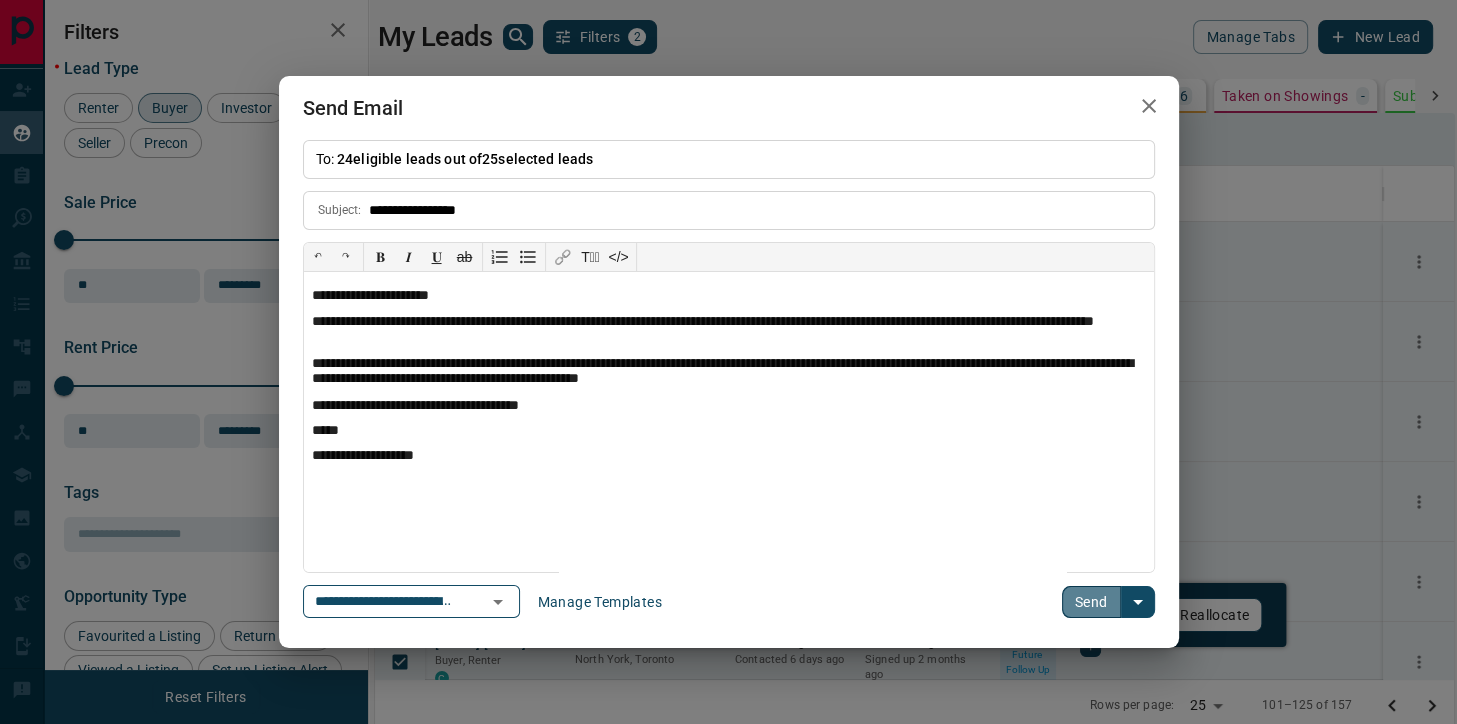 click on "Send" at bounding box center [1091, 602] 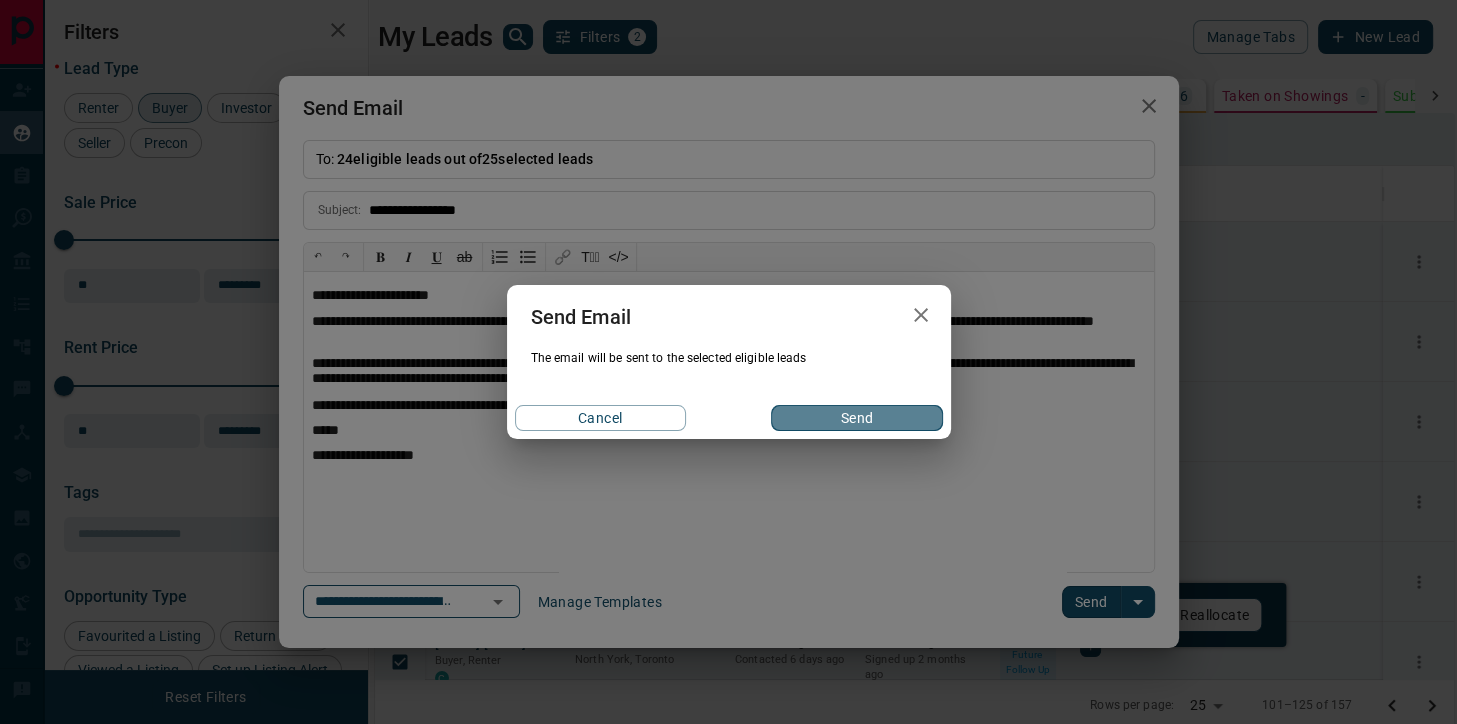 click on "Send" at bounding box center (856, 418) 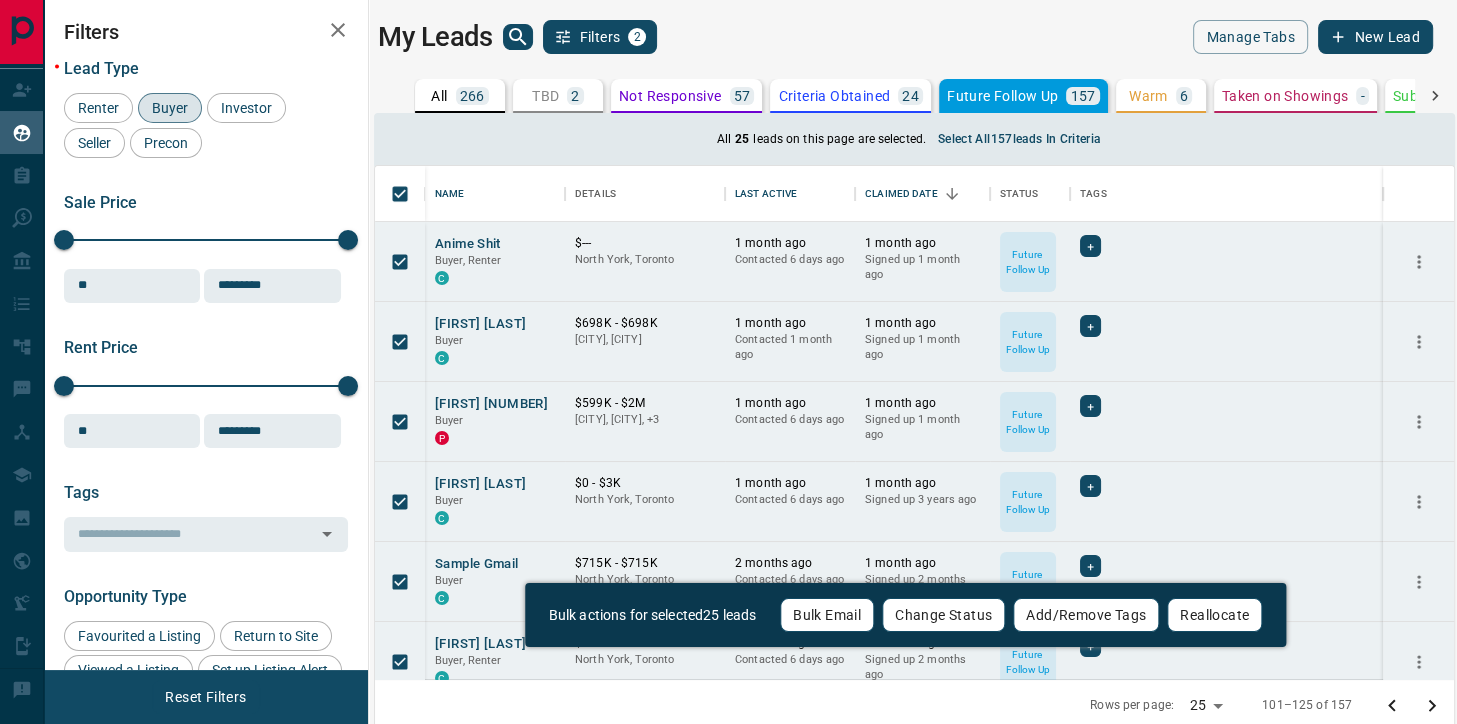 click 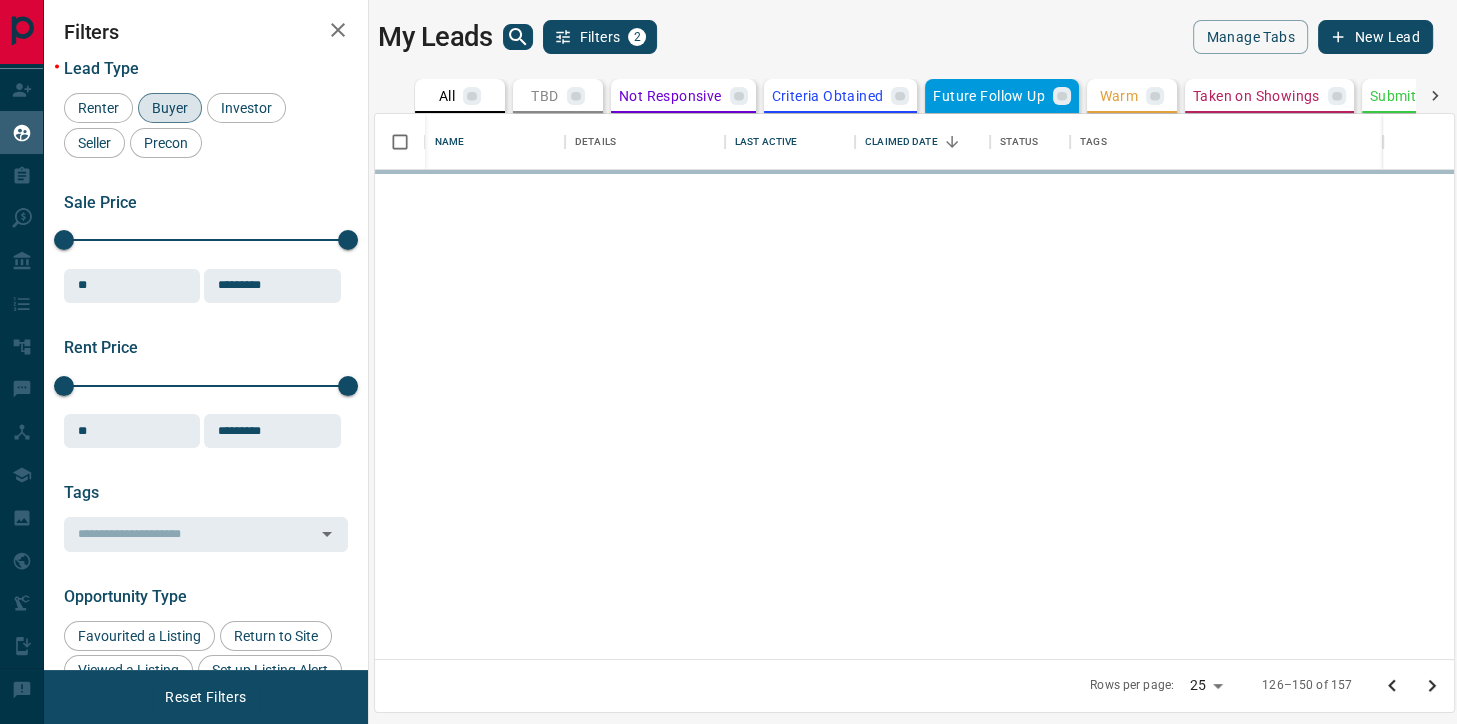 scroll, scrollTop: 2, scrollLeft: 1, axis: both 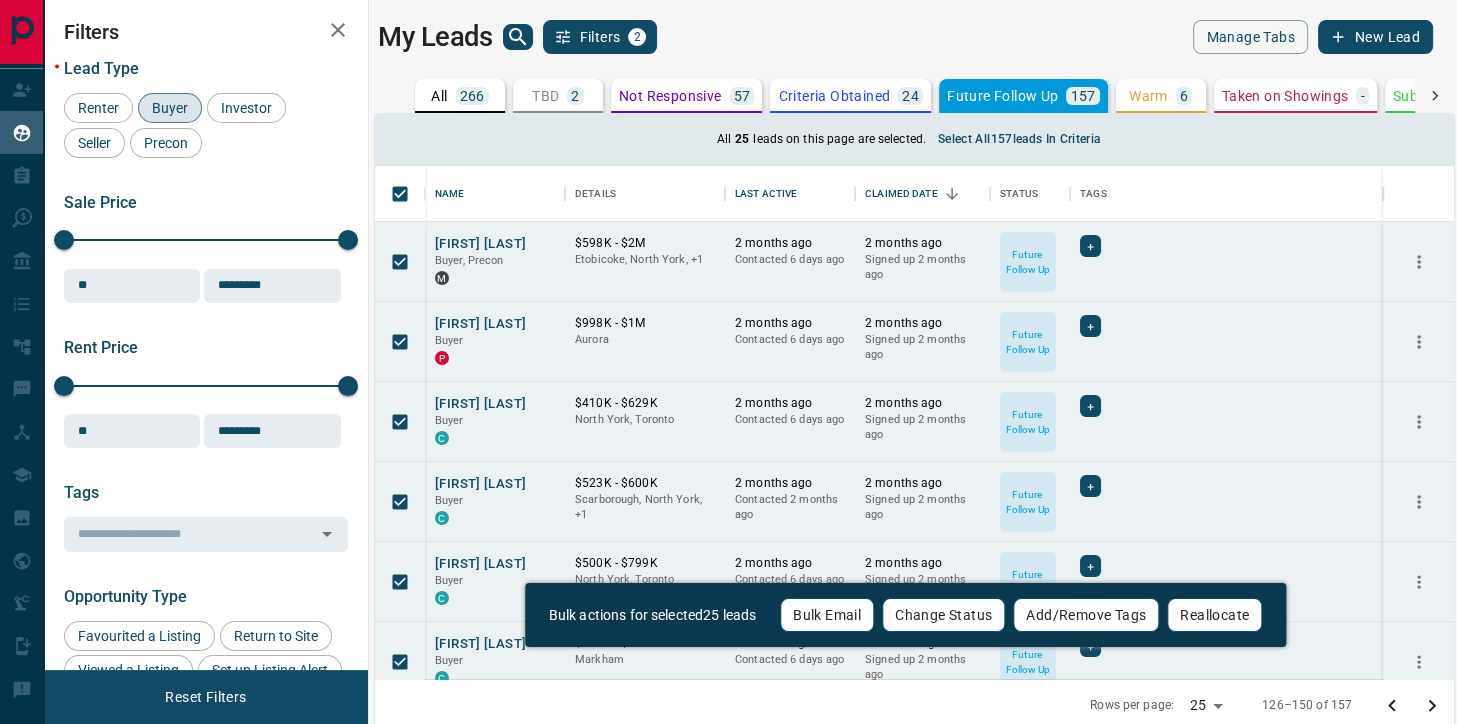 click on "Bulk Email" at bounding box center [827, 615] 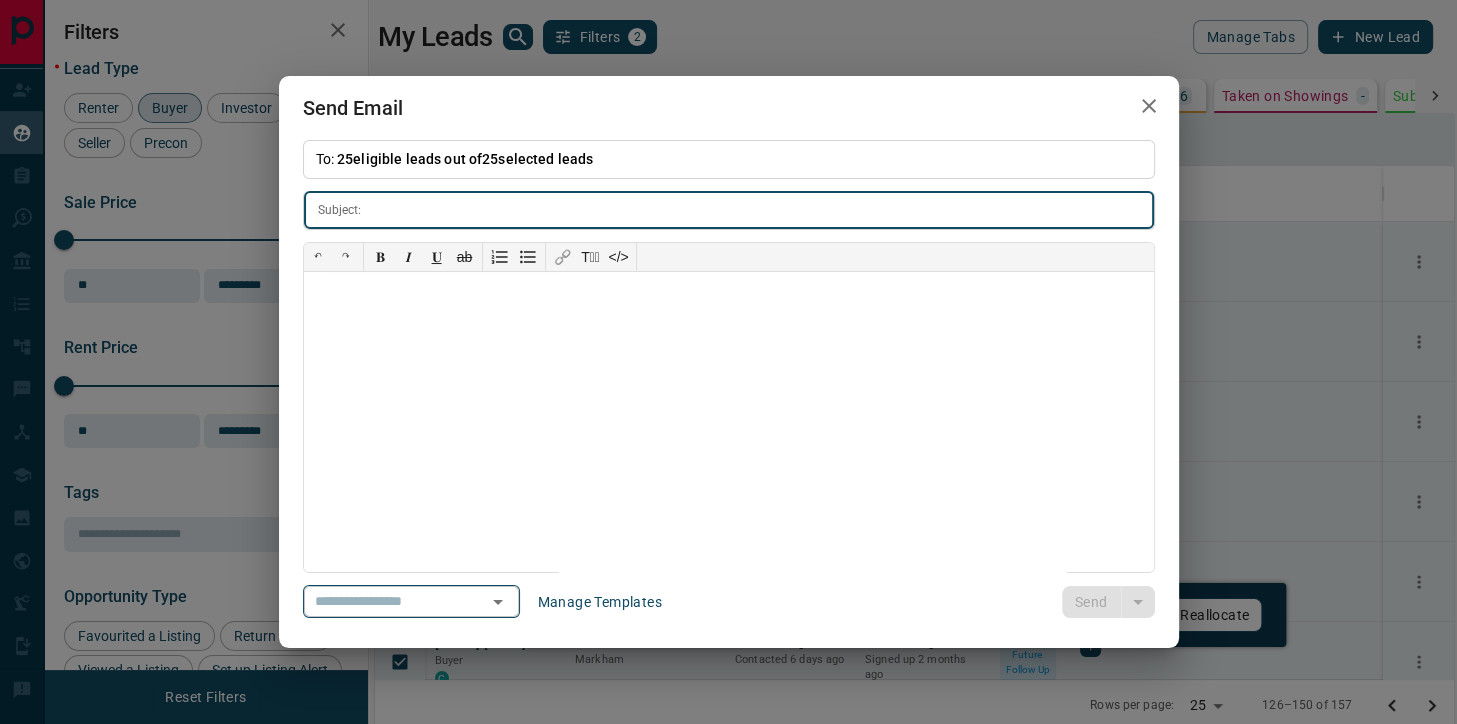 click 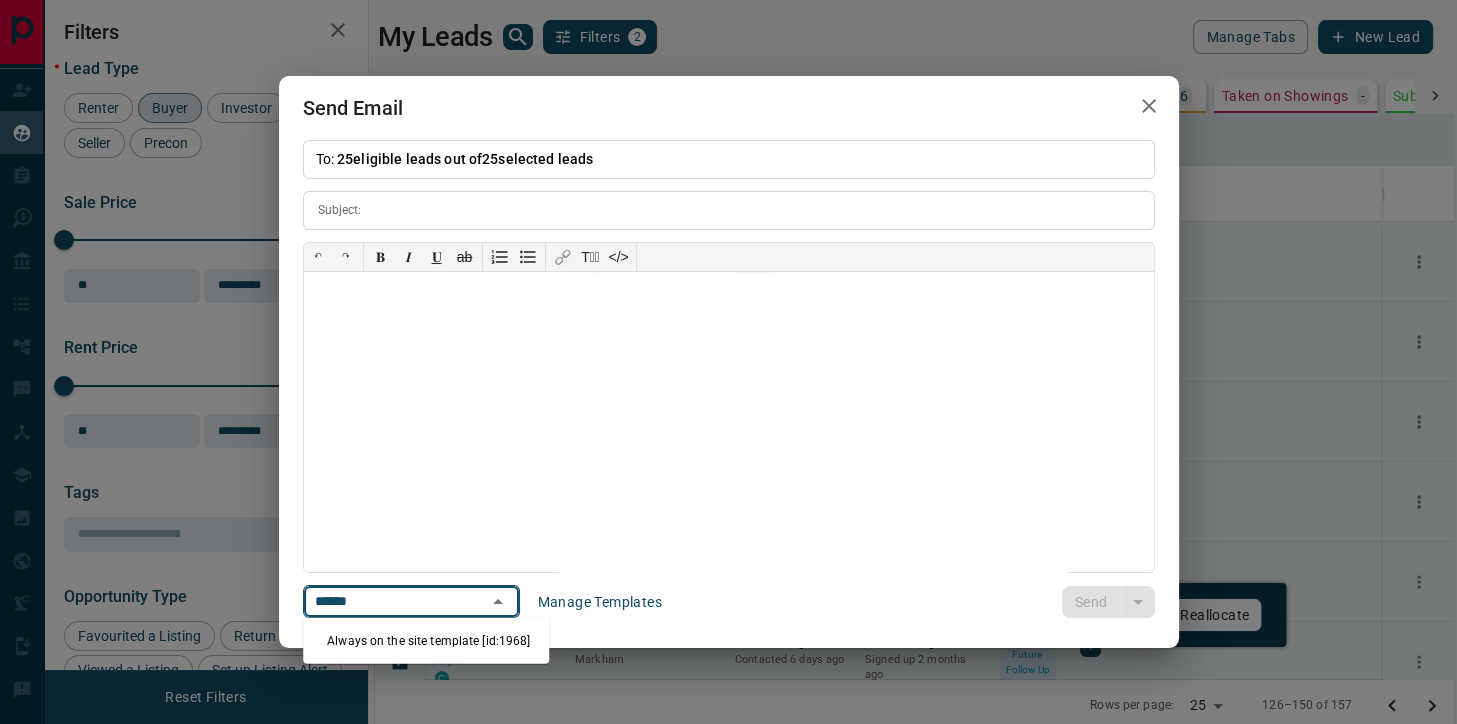 click on "Always on the site template [id:1968]" at bounding box center (426, 641) 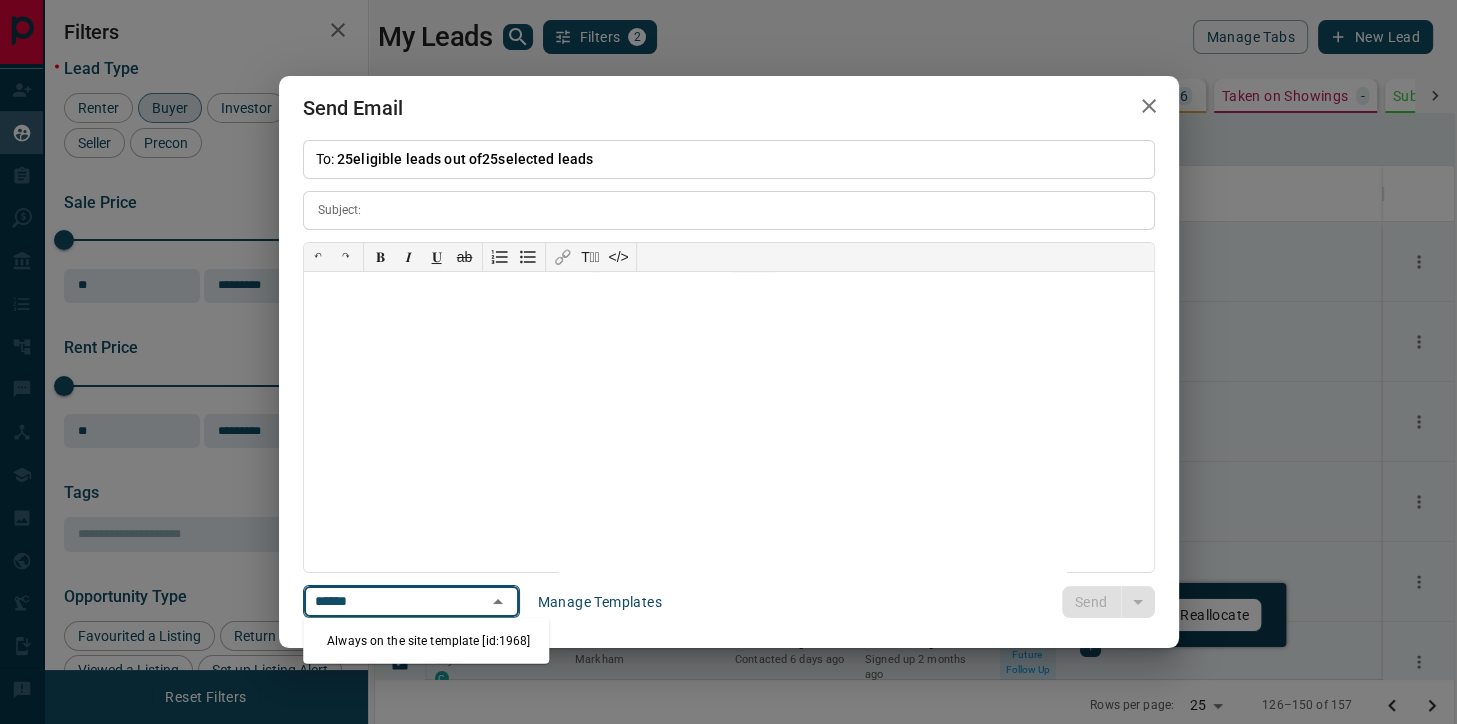 type on "******" 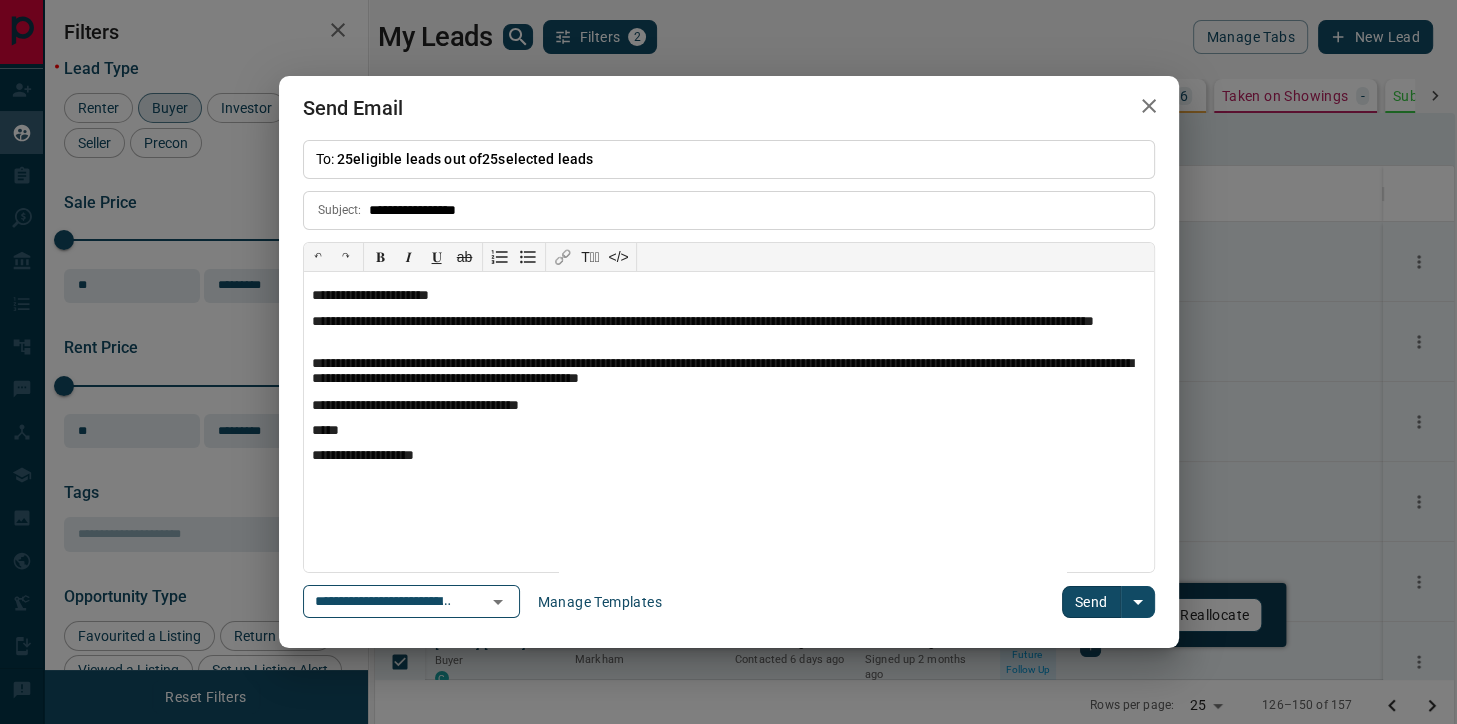 click on "Send" at bounding box center (1091, 602) 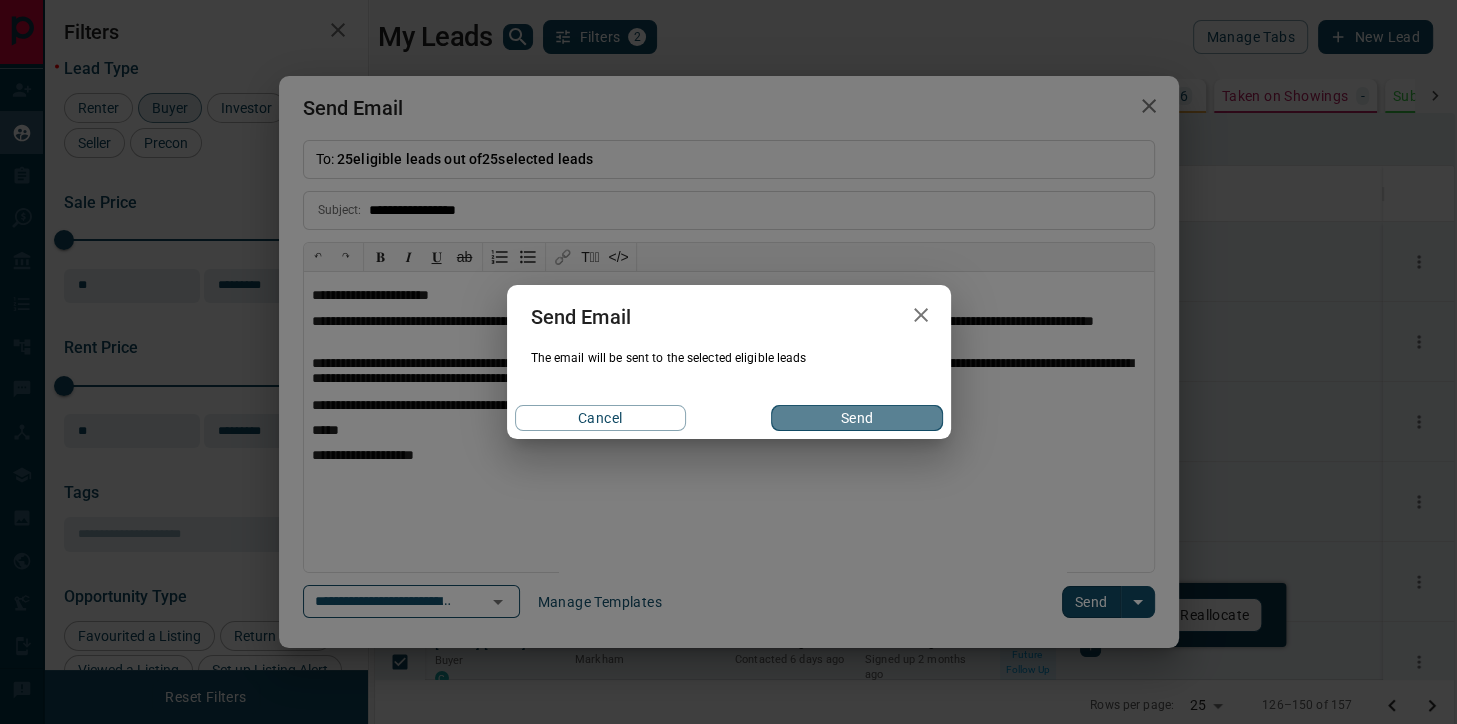 click on "Send" at bounding box center (856, 418) 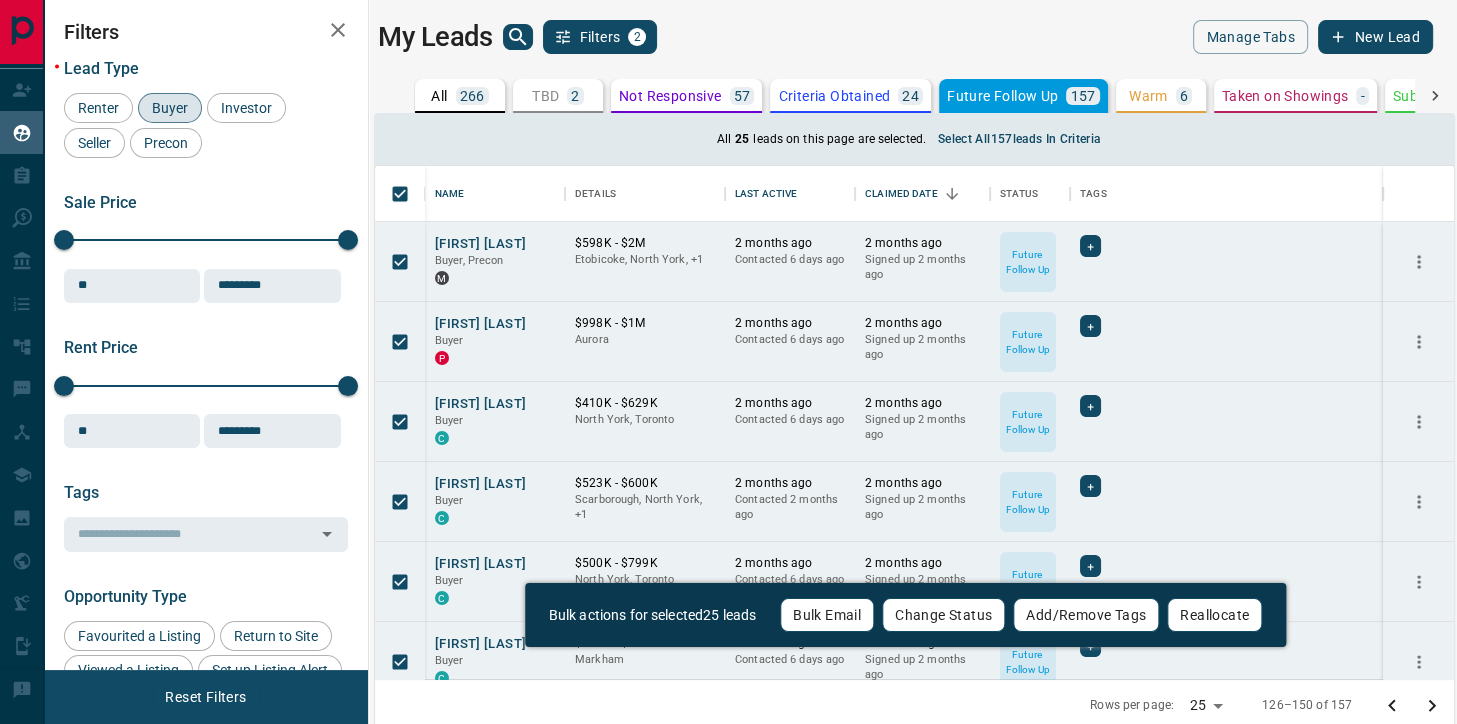 click on "Email sent" at bounding box center (1283, 674) 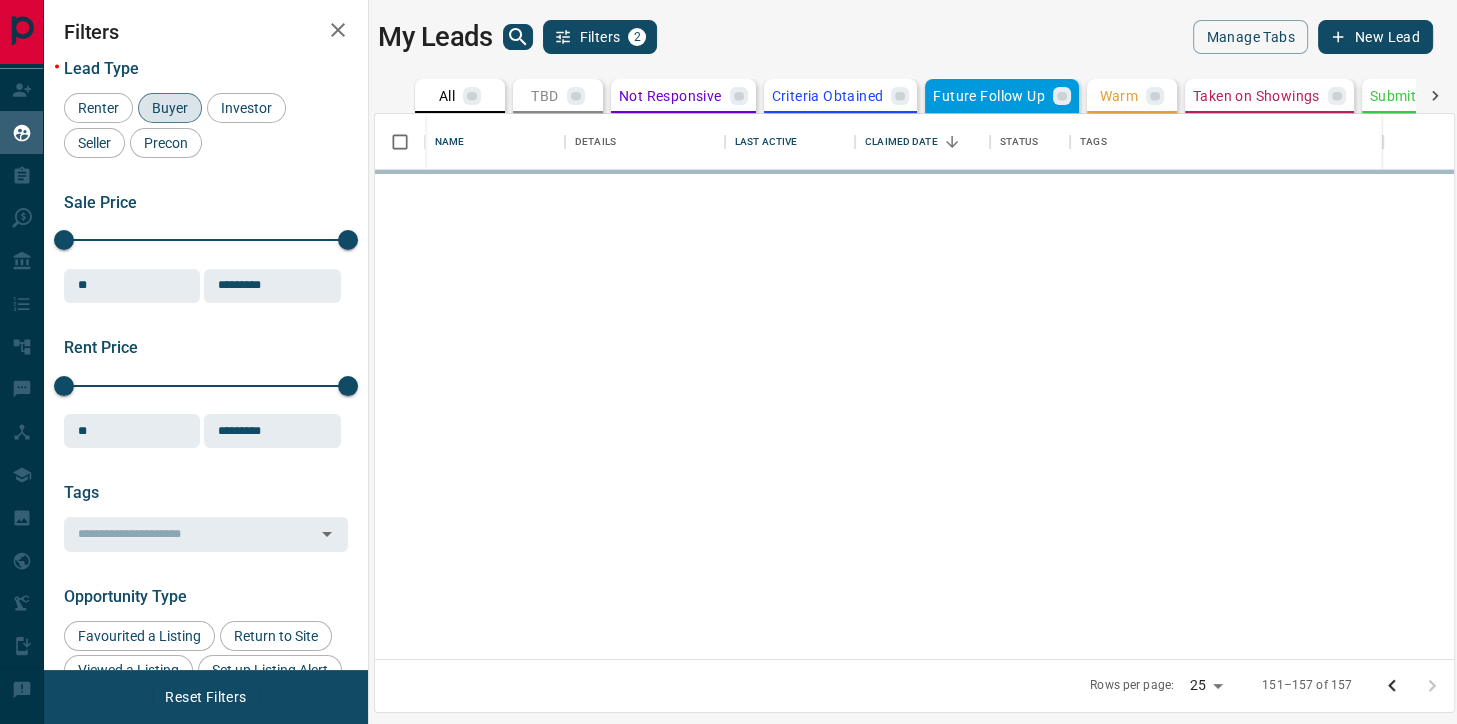 scroll, scrollTop: 2, scrollLeft: 1, axis: both 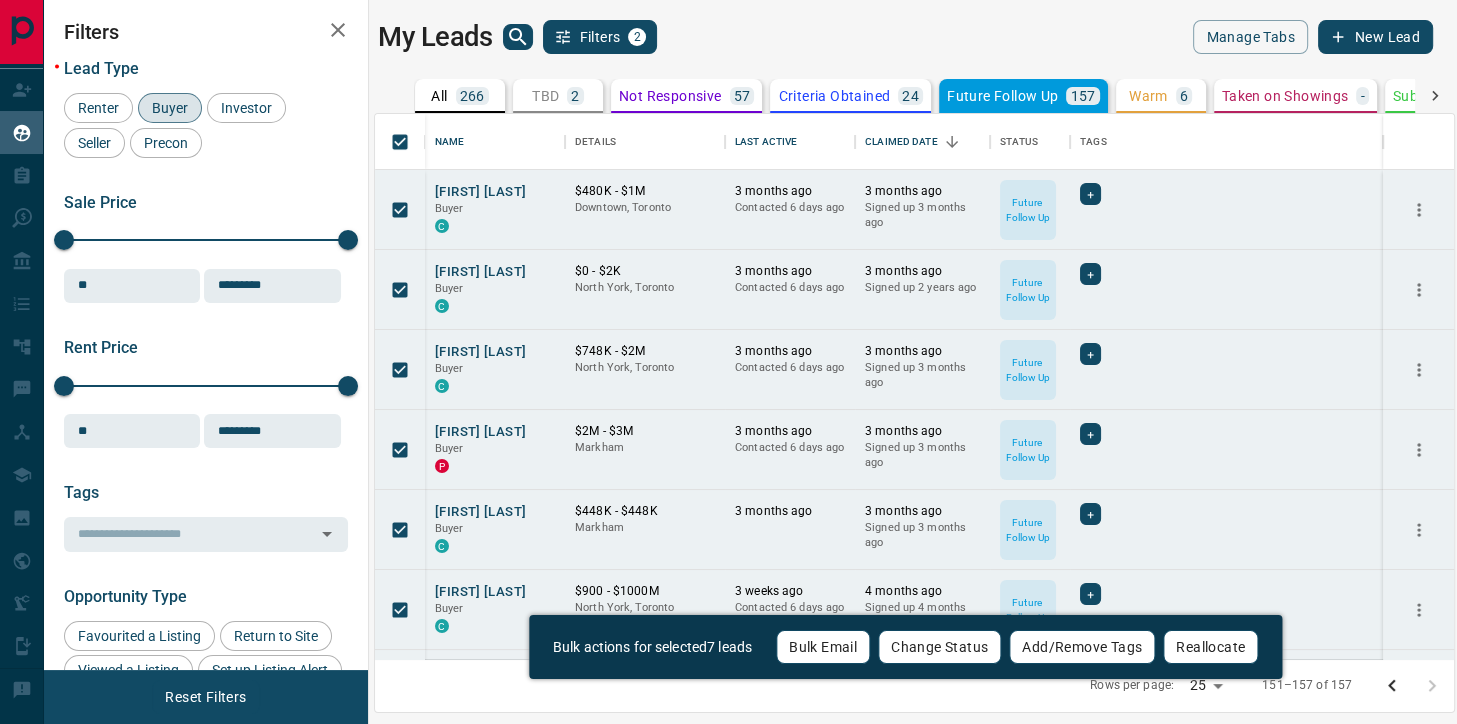 click on "Bulk Email" at bounding box center (823, 647) 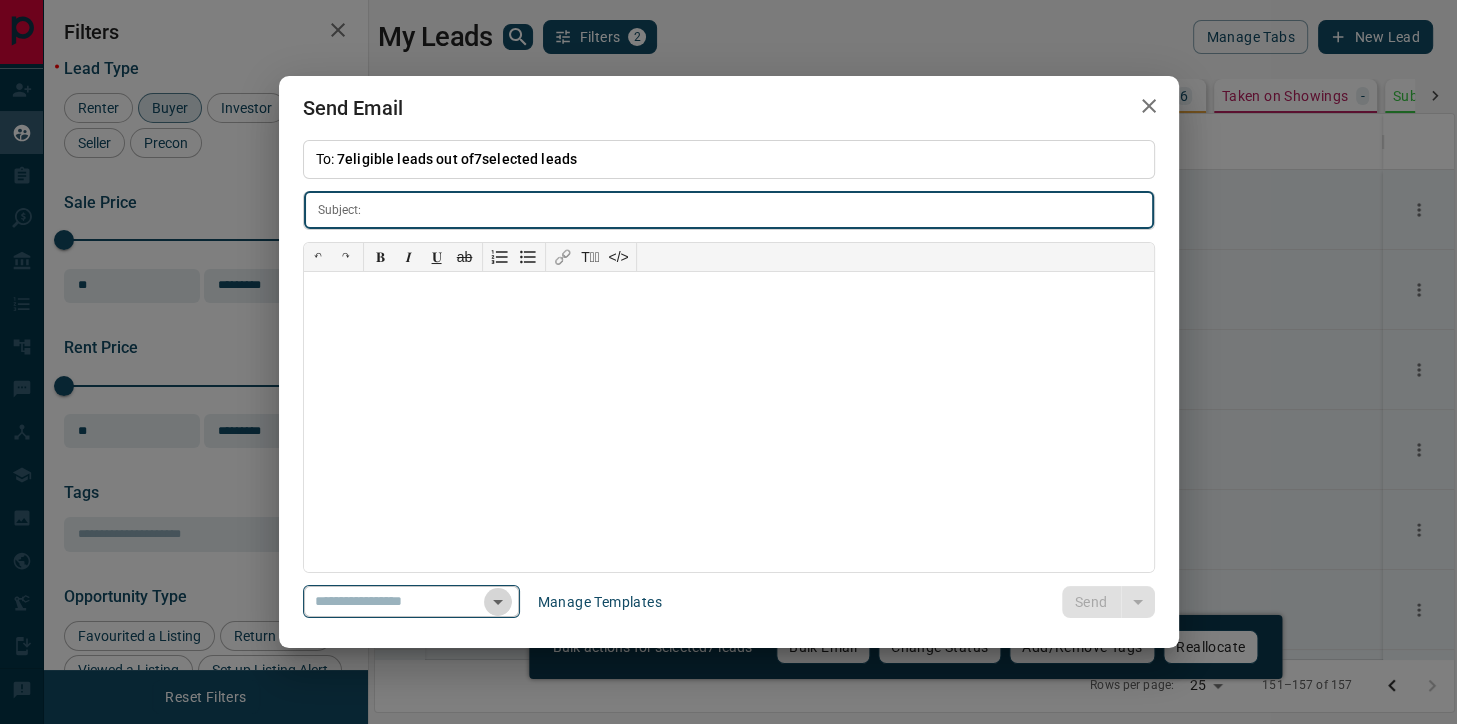 click 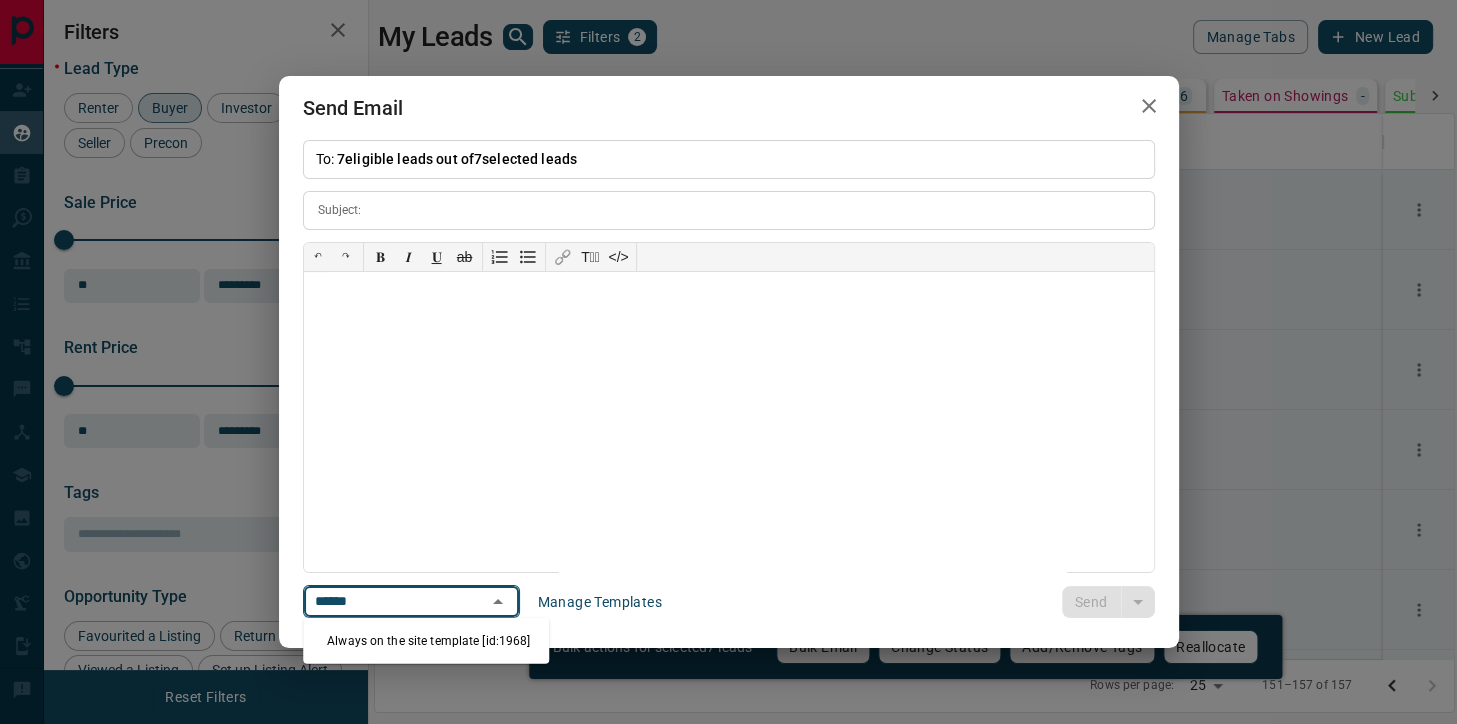 click on "Always on the site template [id:1968]" at bounding box center (426, 641) 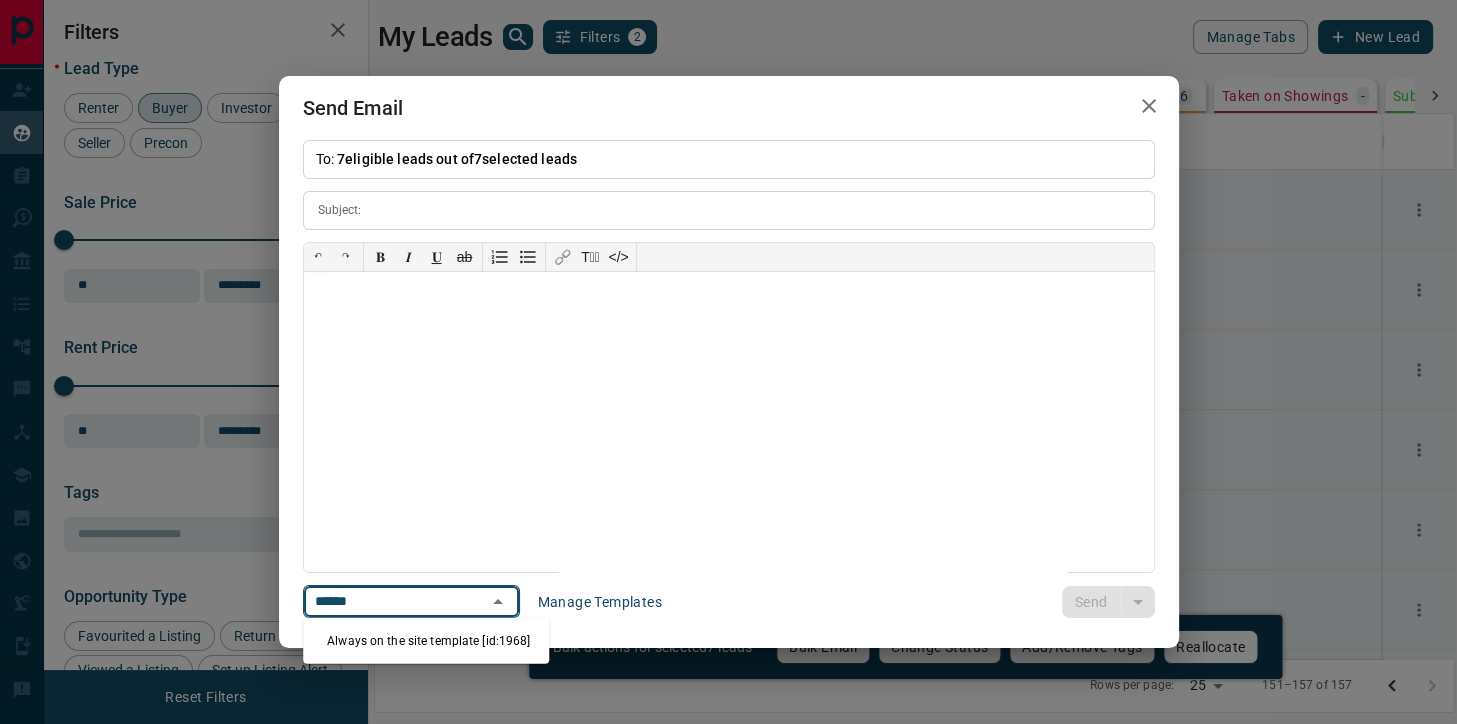 type on "******" 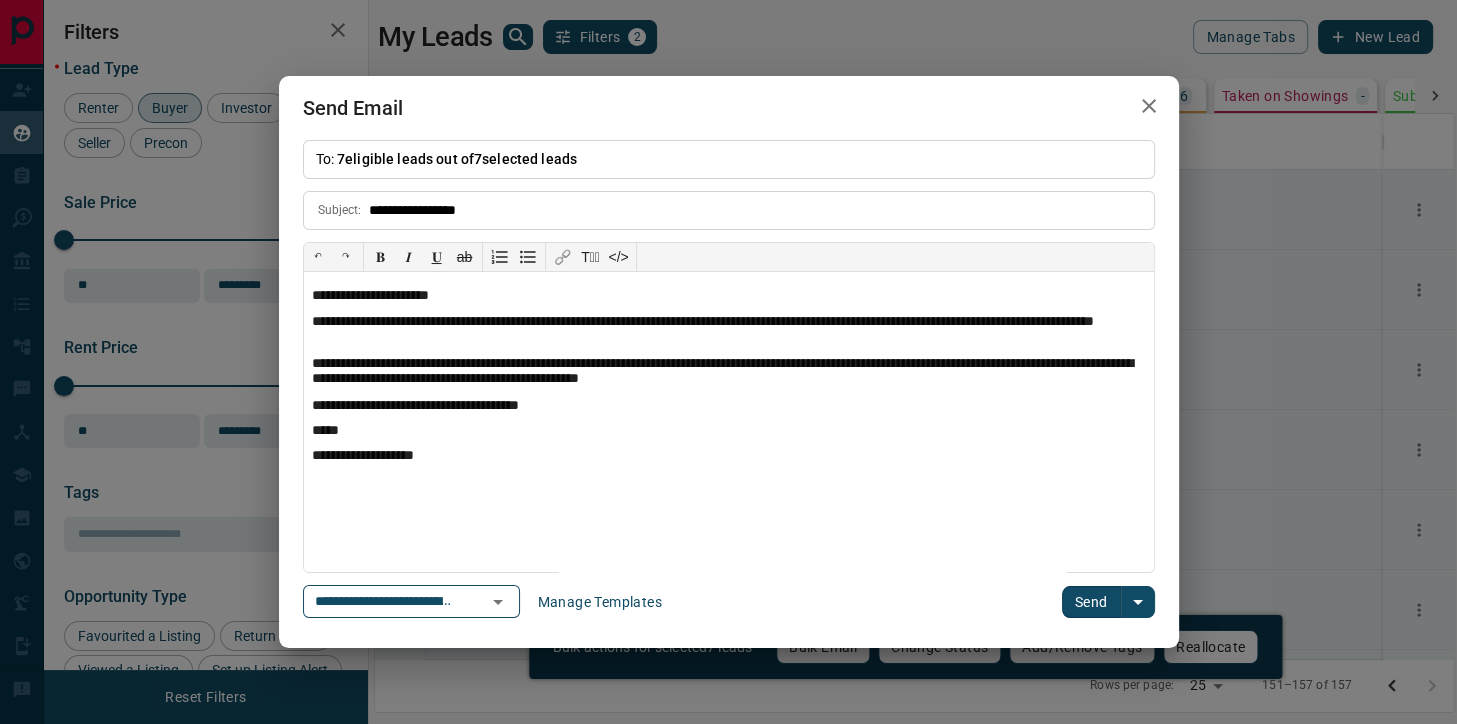click on "Send" at bounding box center [1091, 602] 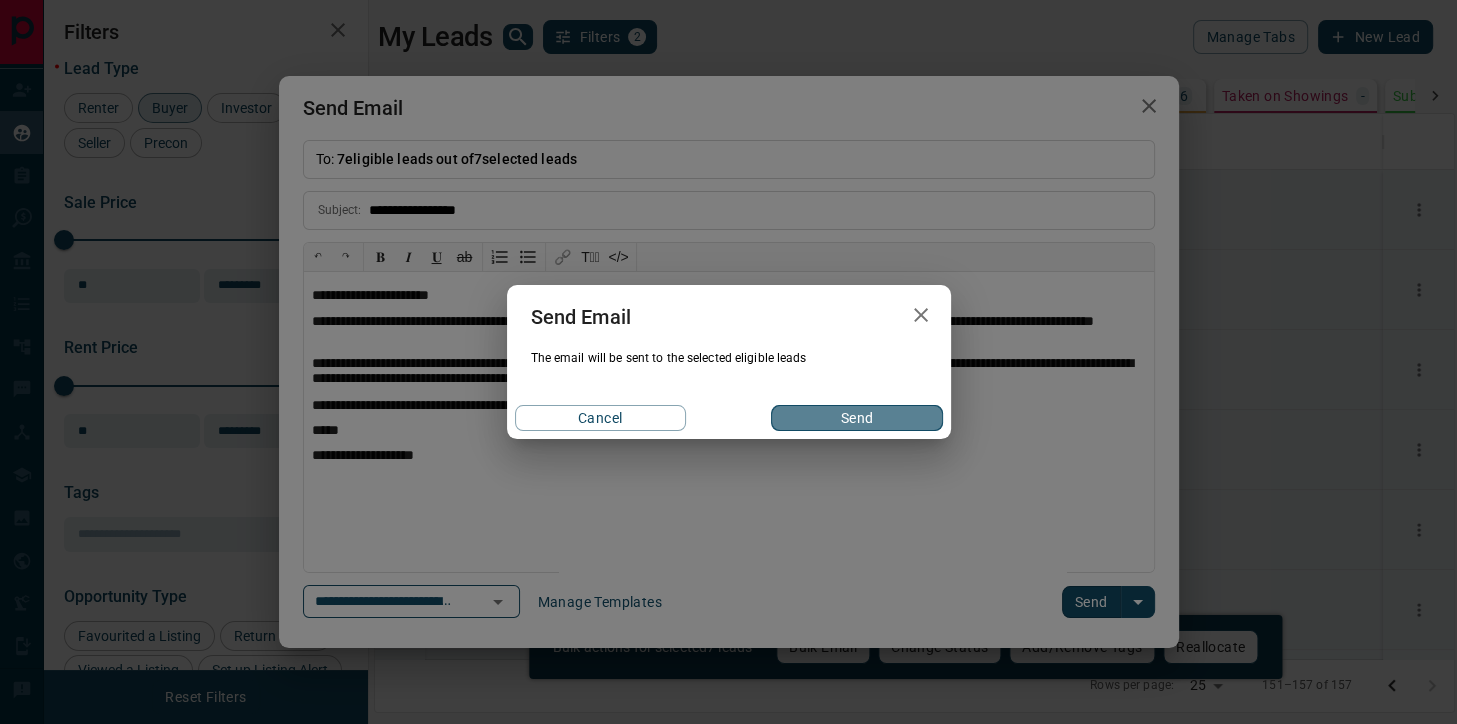 click on "Send" at bounding box center (856, 418) 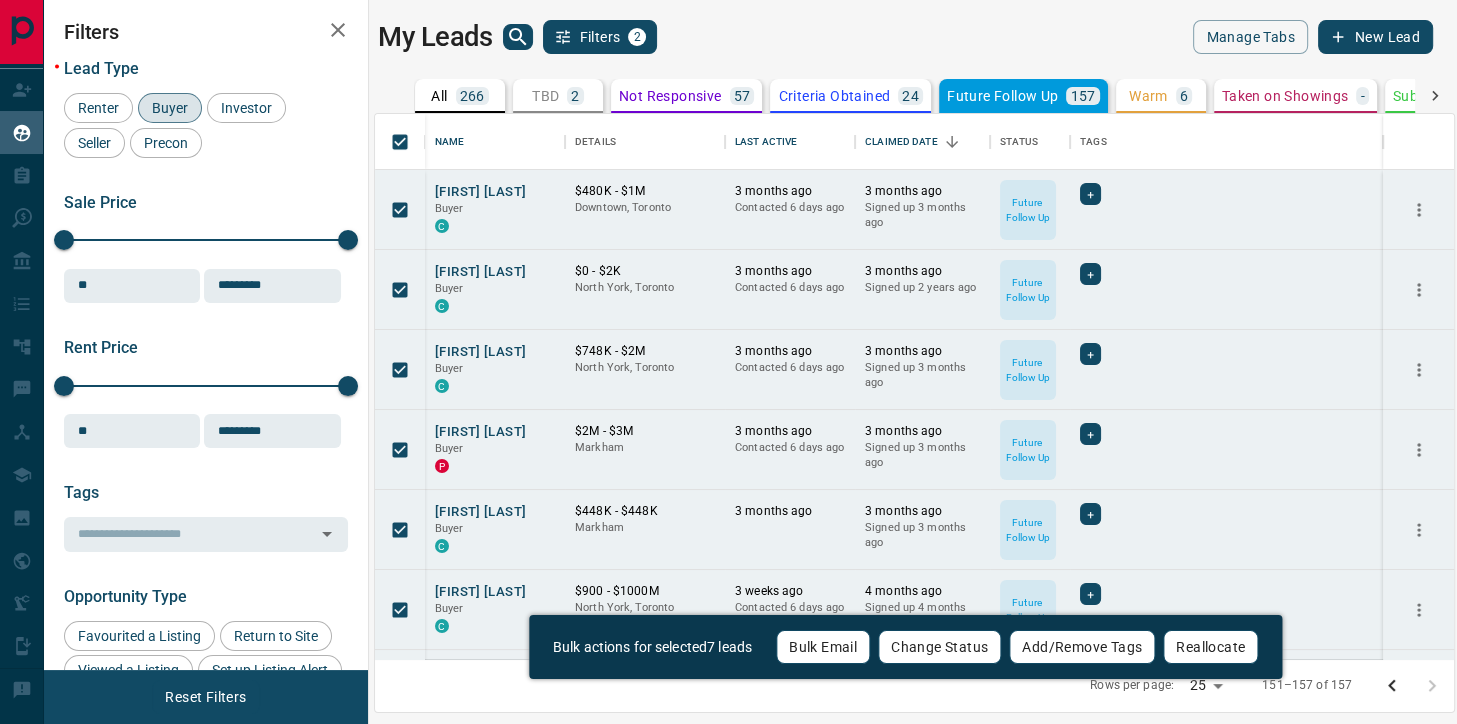 click on "Buyer" at bounding box center [170, 108] 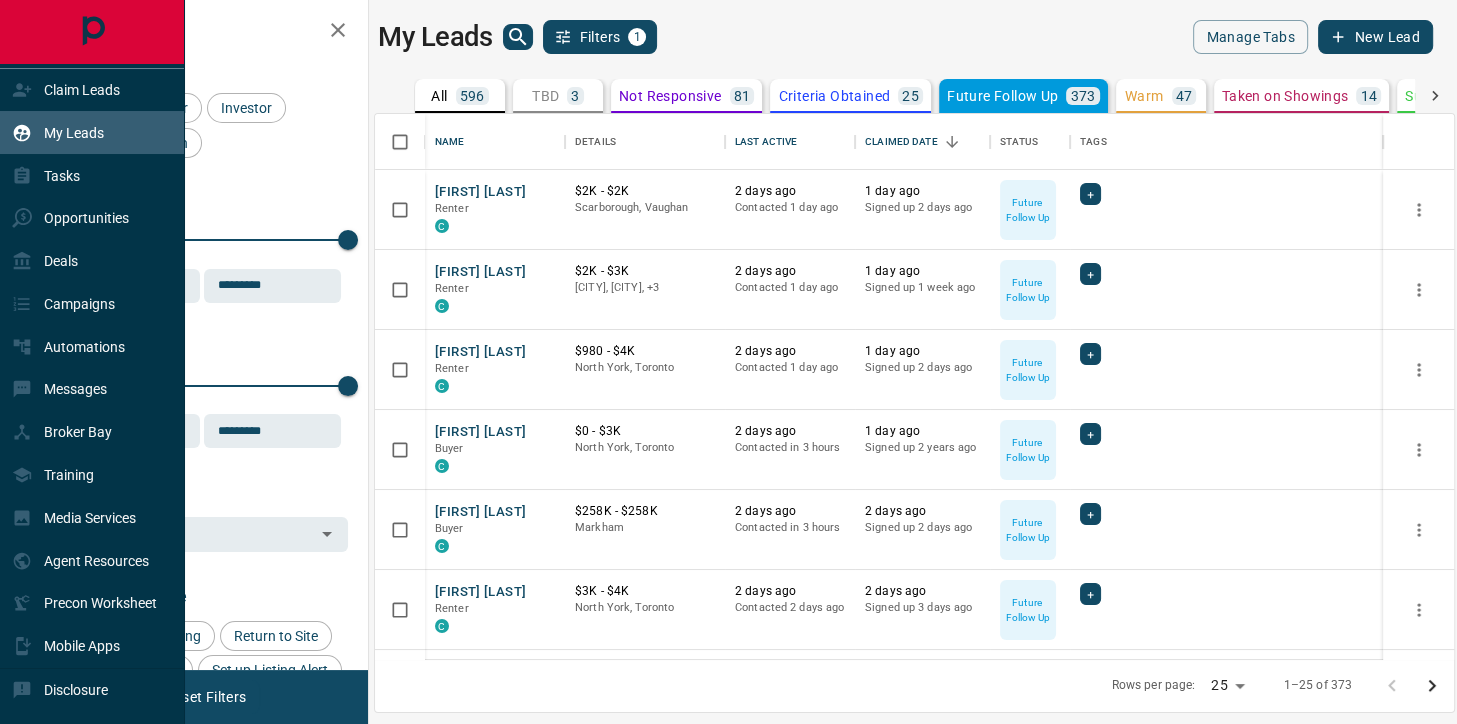 click on "My Leads" at bounding box center (58, 132) 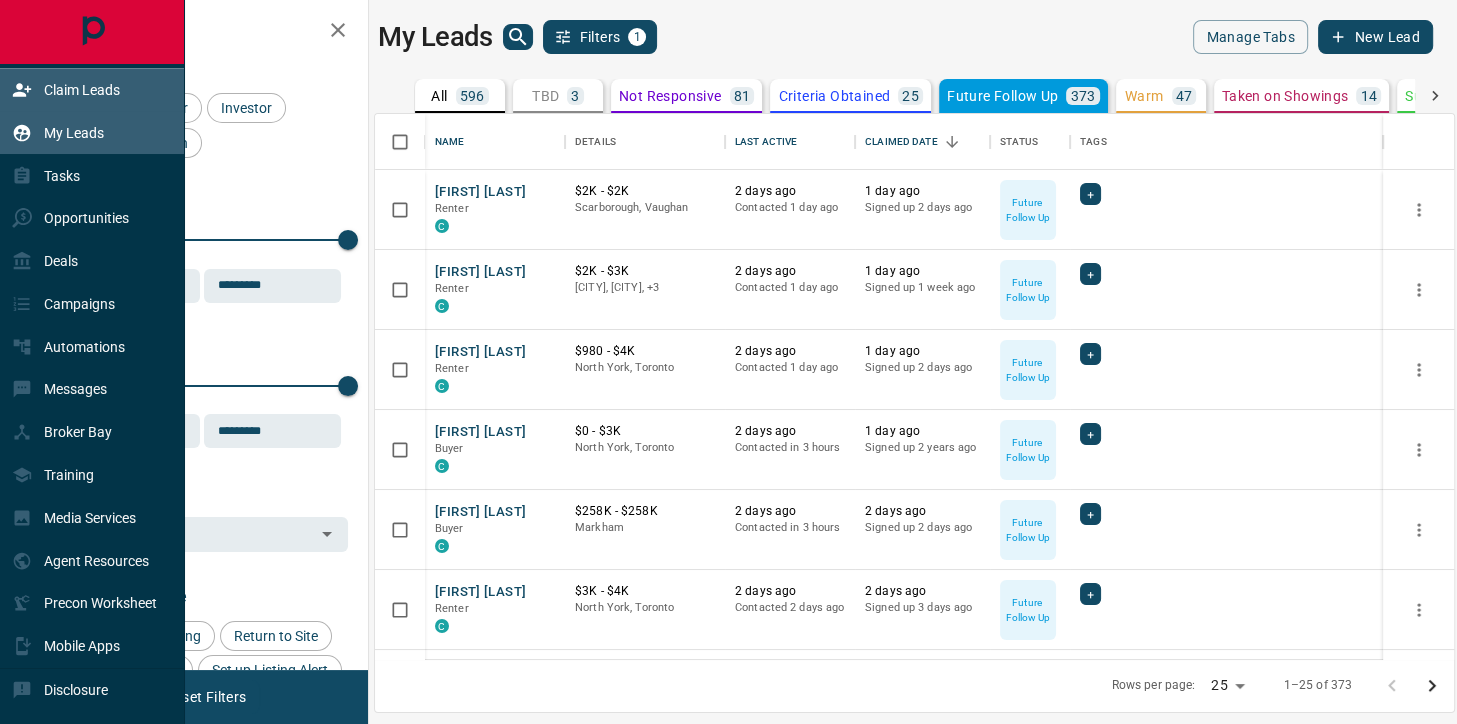 click on "Claim Leads" at bounding box center [82, 90] 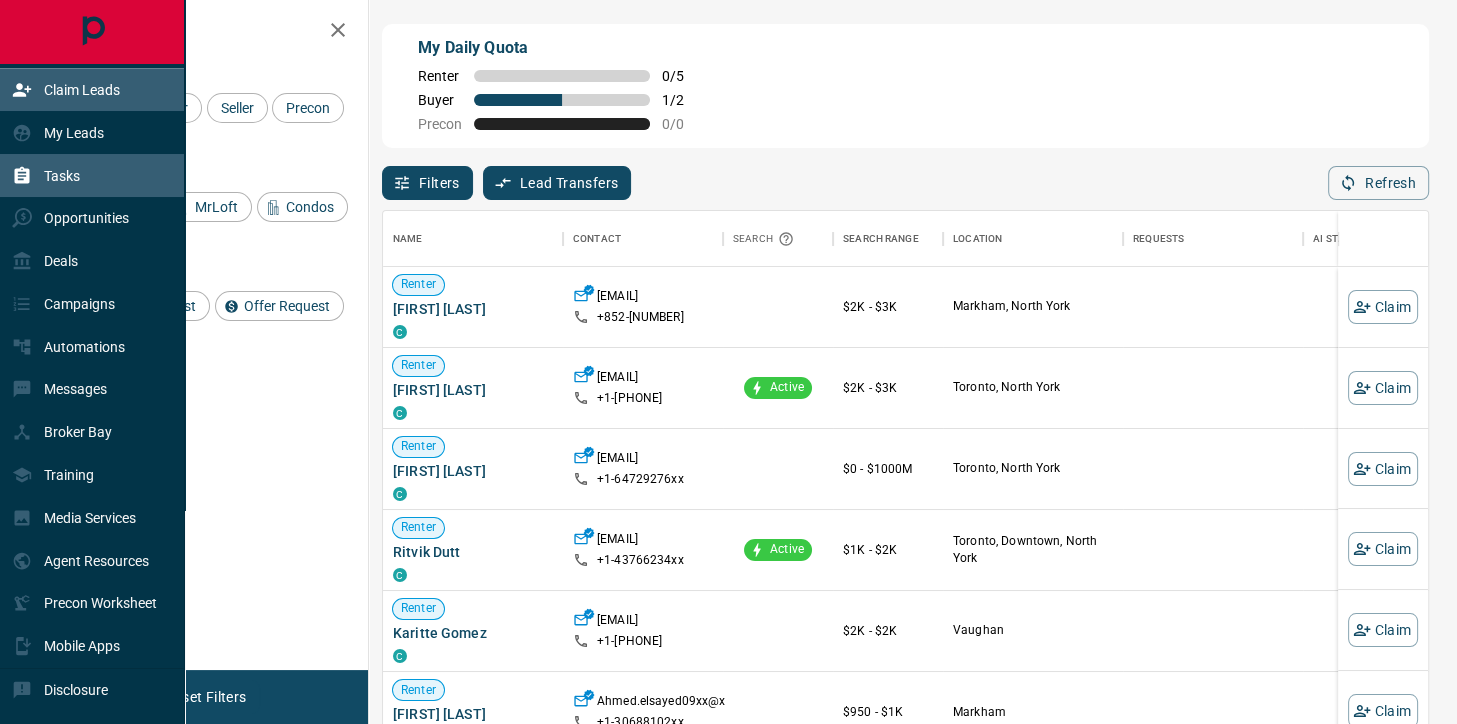 scroll, scrollTop: 1, scrollLeft: 1, axis: both 